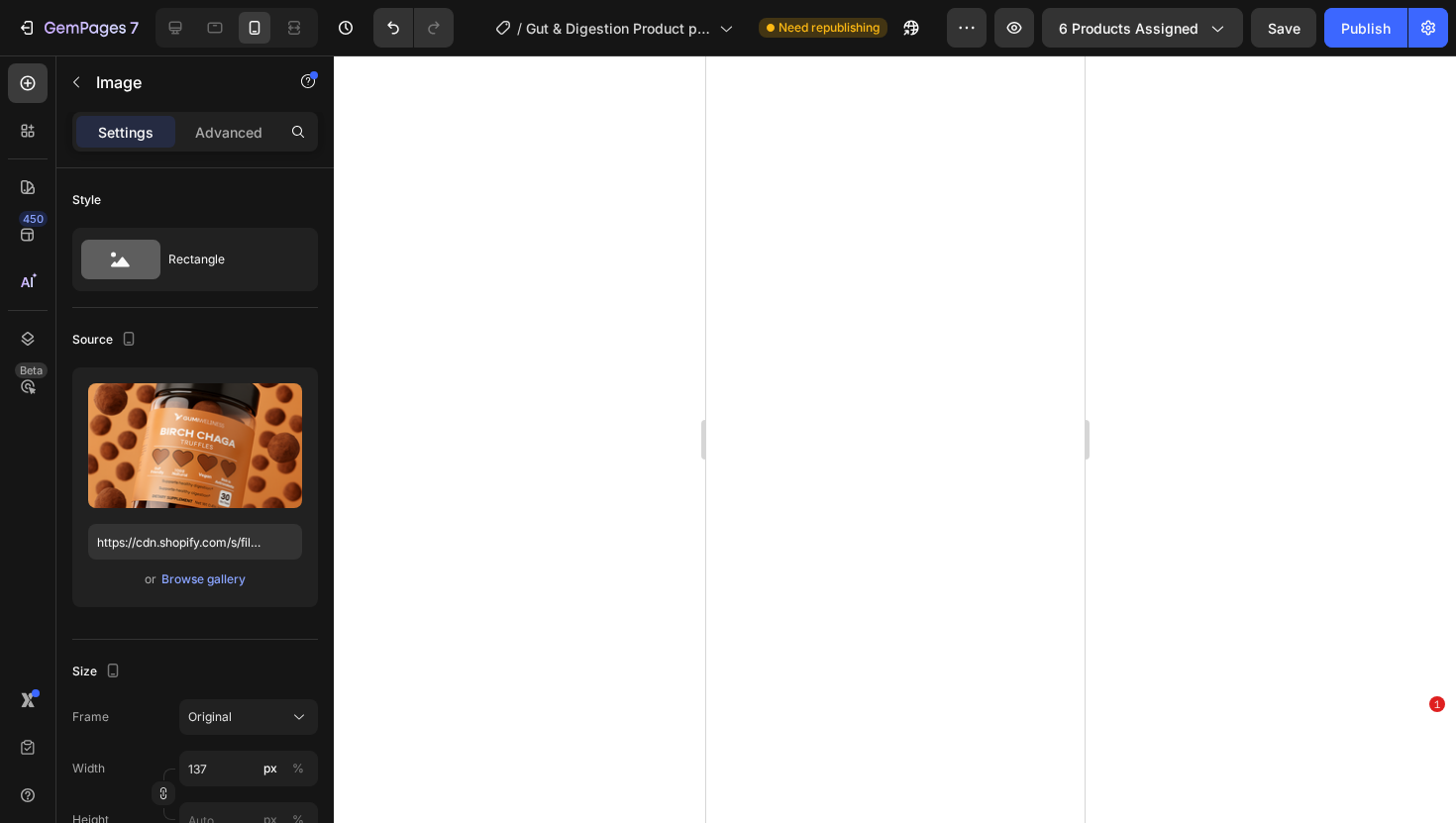 scroll, scrollTop: 0, scrollLeft: 0, axis: both 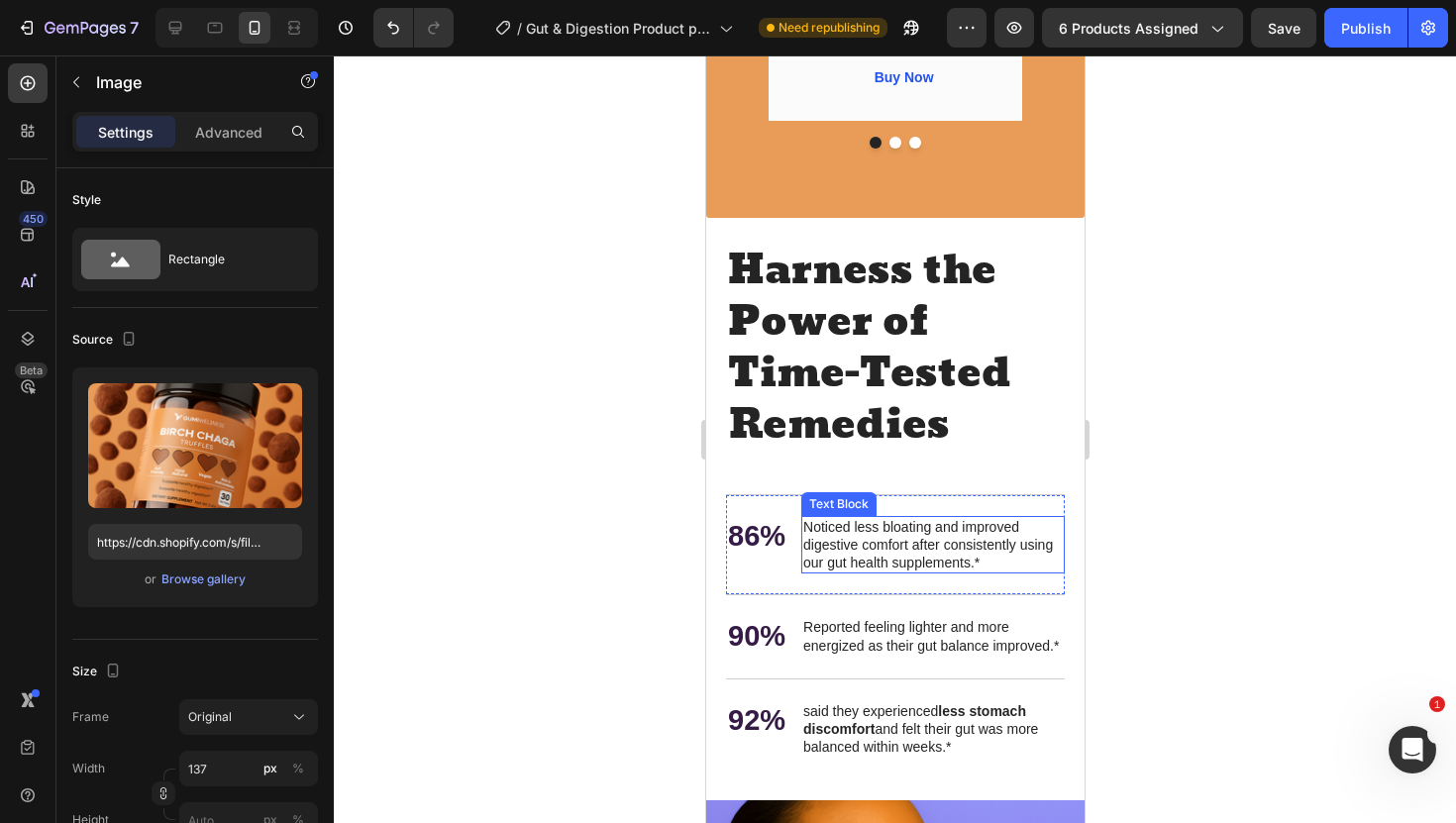 click on "Noticed less bloating and improved digestive comfort after consistently using our gut health supplements.*" at bounding box center [932, 545] 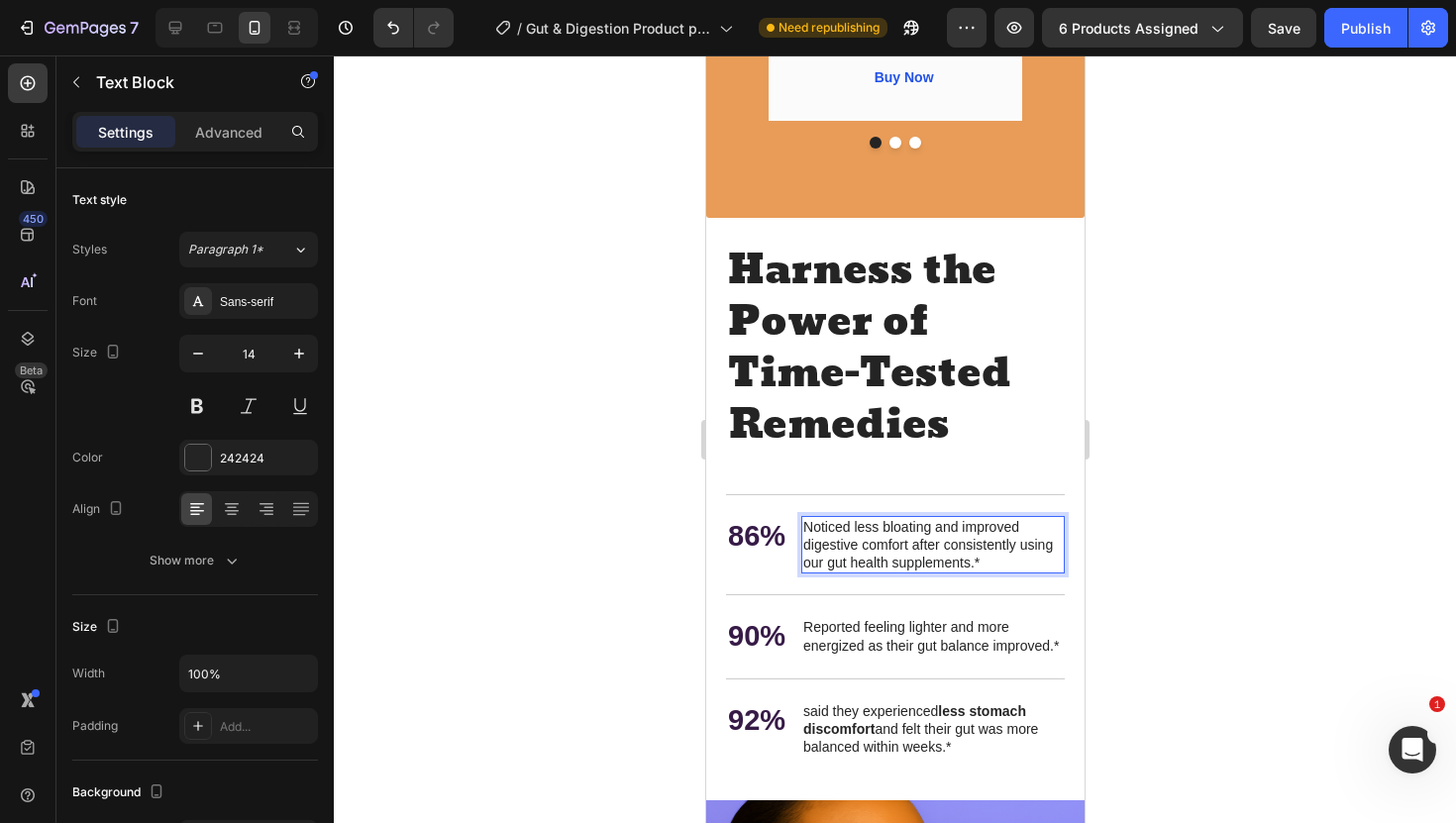 click on "Noticed less bloating and improved digestive comfort after consistently using our gut health supplements.*" at bounding box center [932, 545] 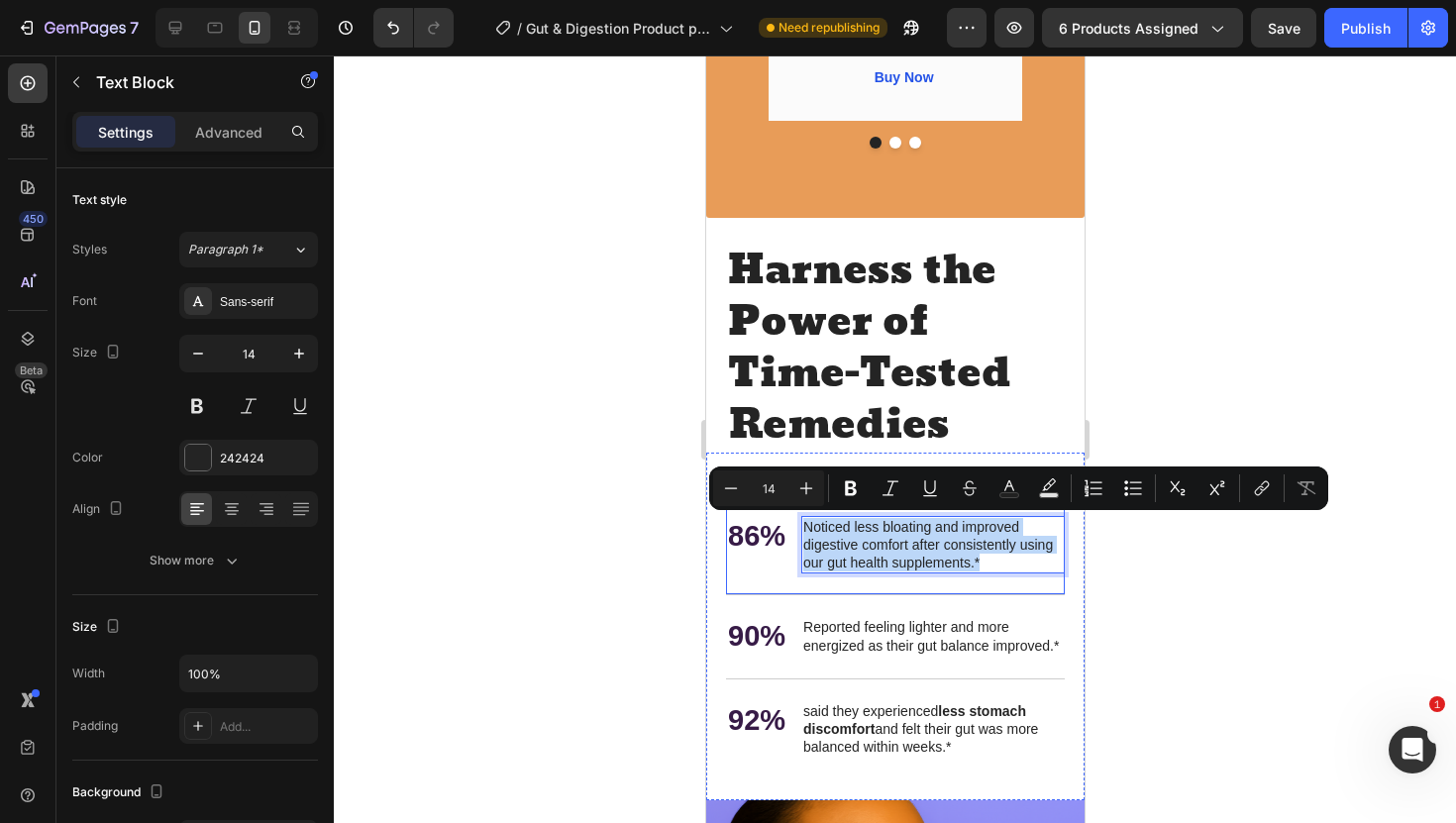 drag, startPoint x: 983, startPoint y: 562, endPoint x: 794, endPoint y: 529, distance: 191.8593 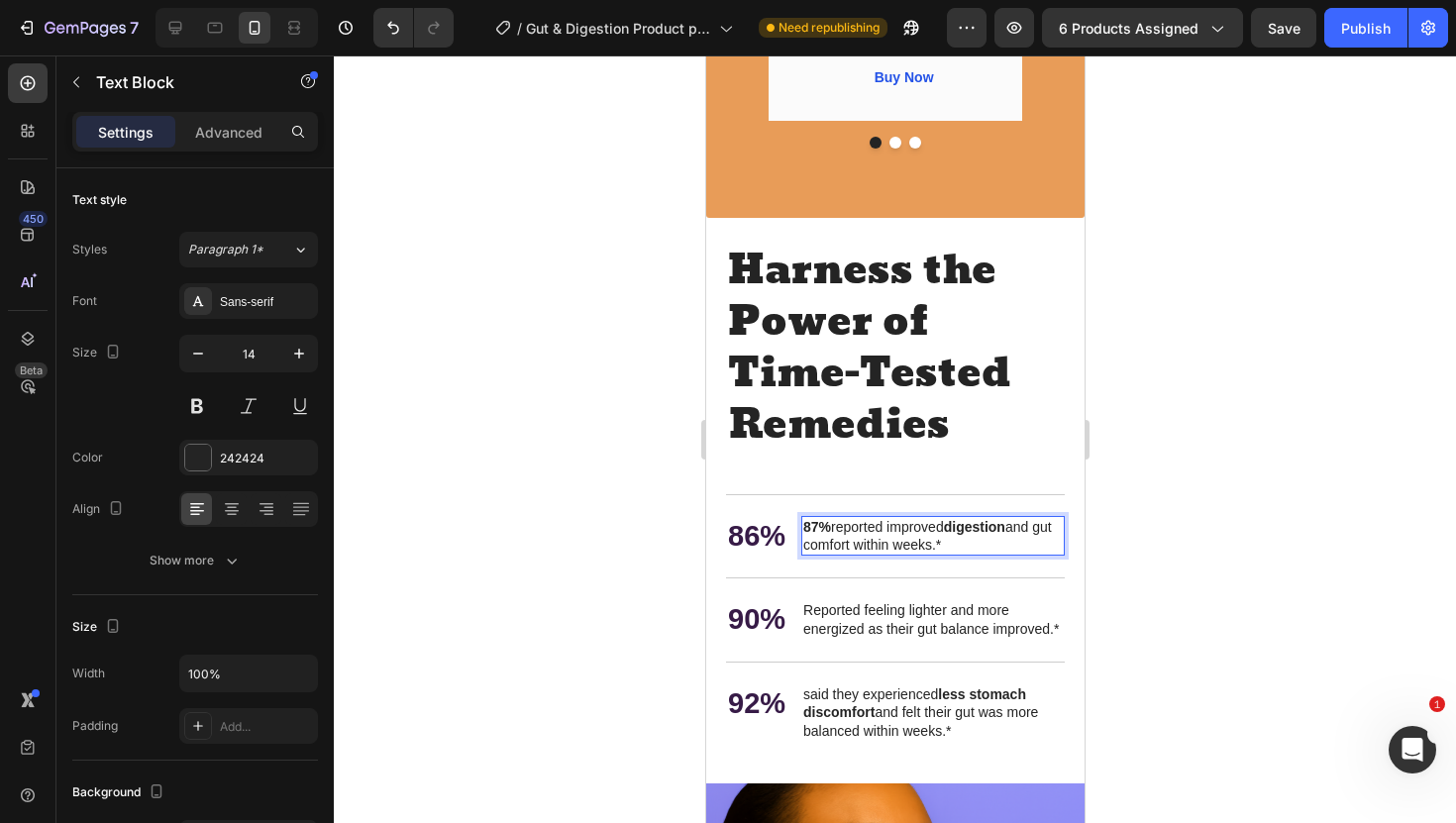 click on "87%" at bounding box center [816, 527] 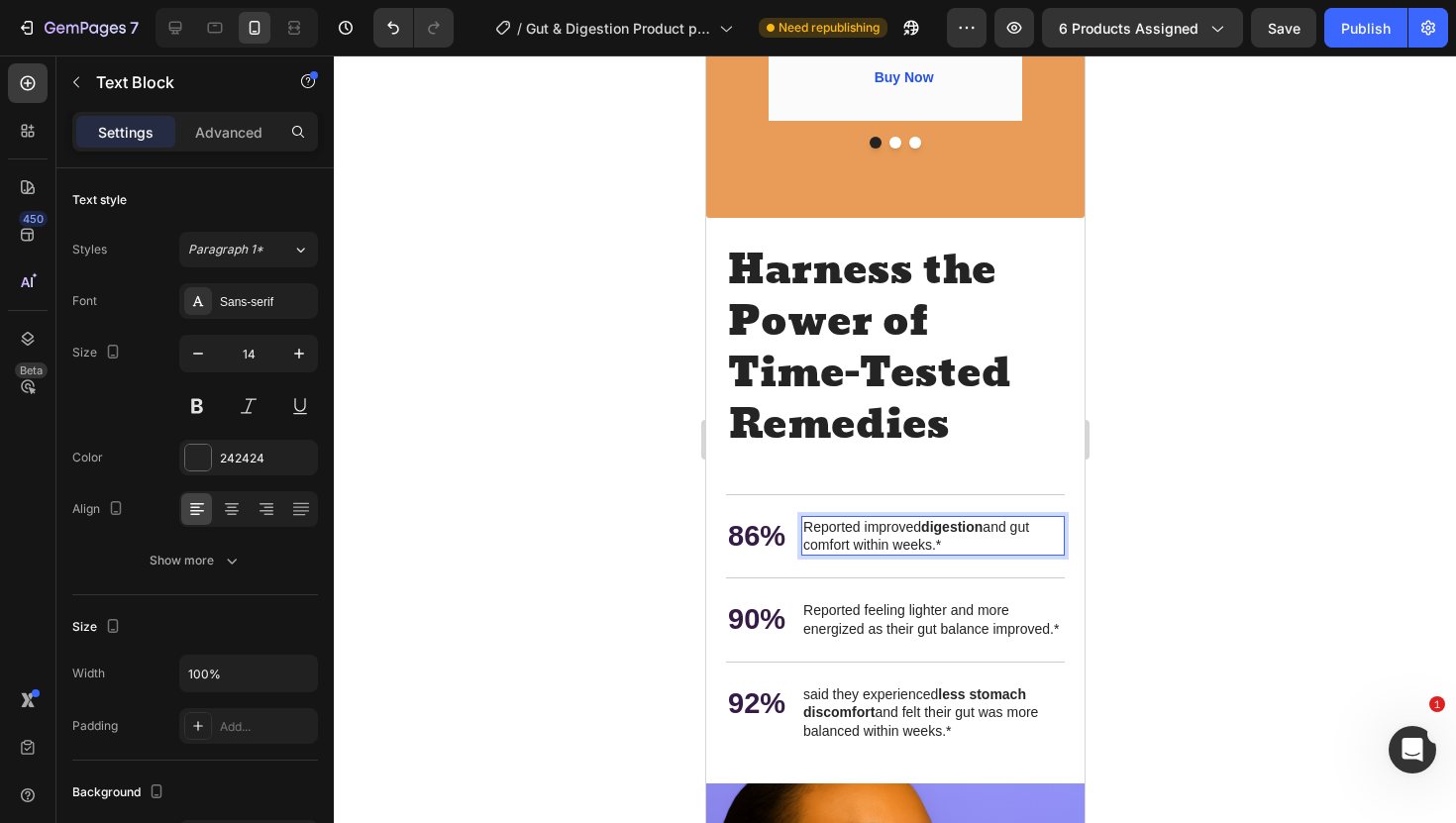 click on "Reported improved  digestion  and gut comfort within weeks.*" at bounding box center [932, 536] 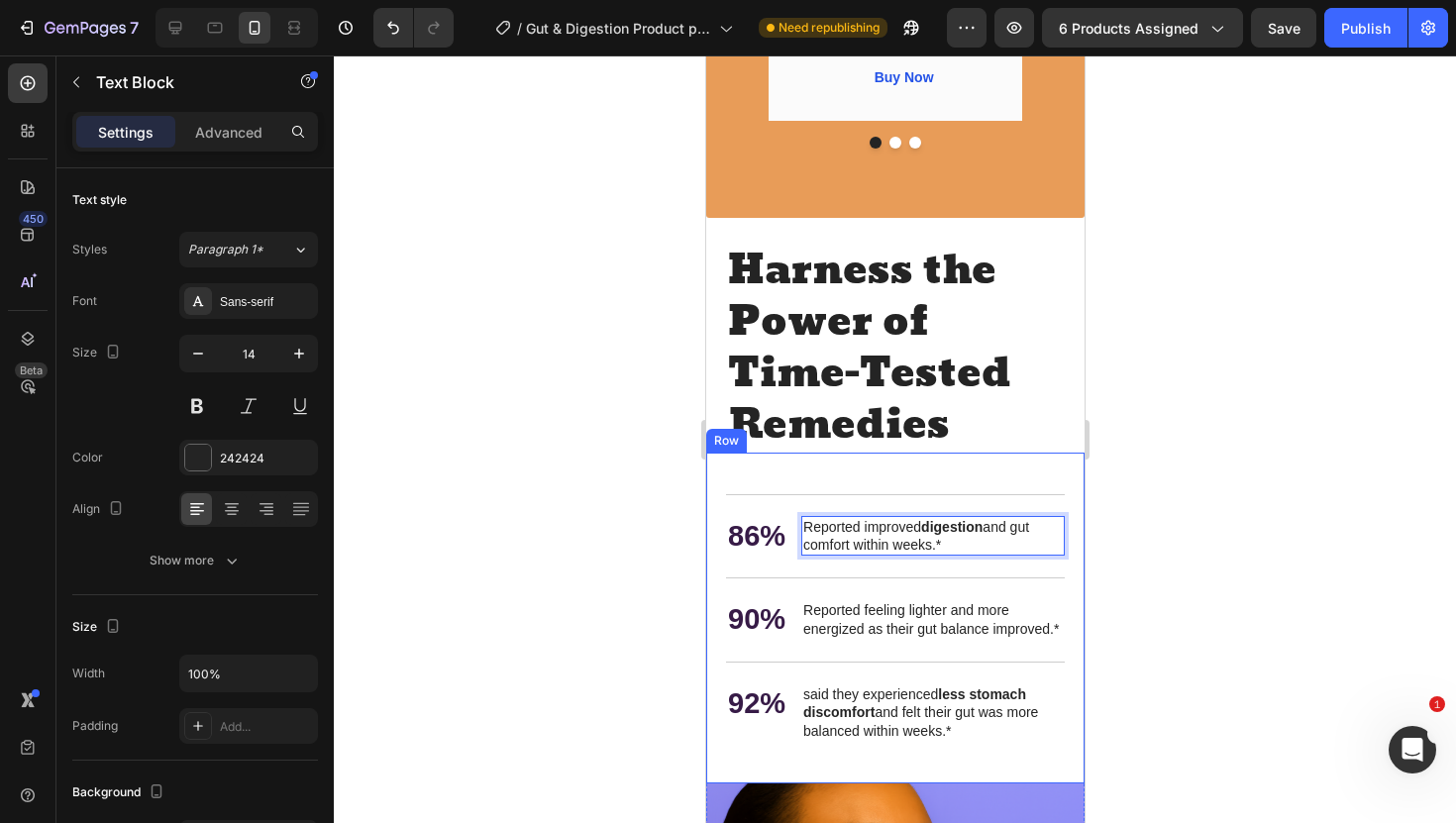 click 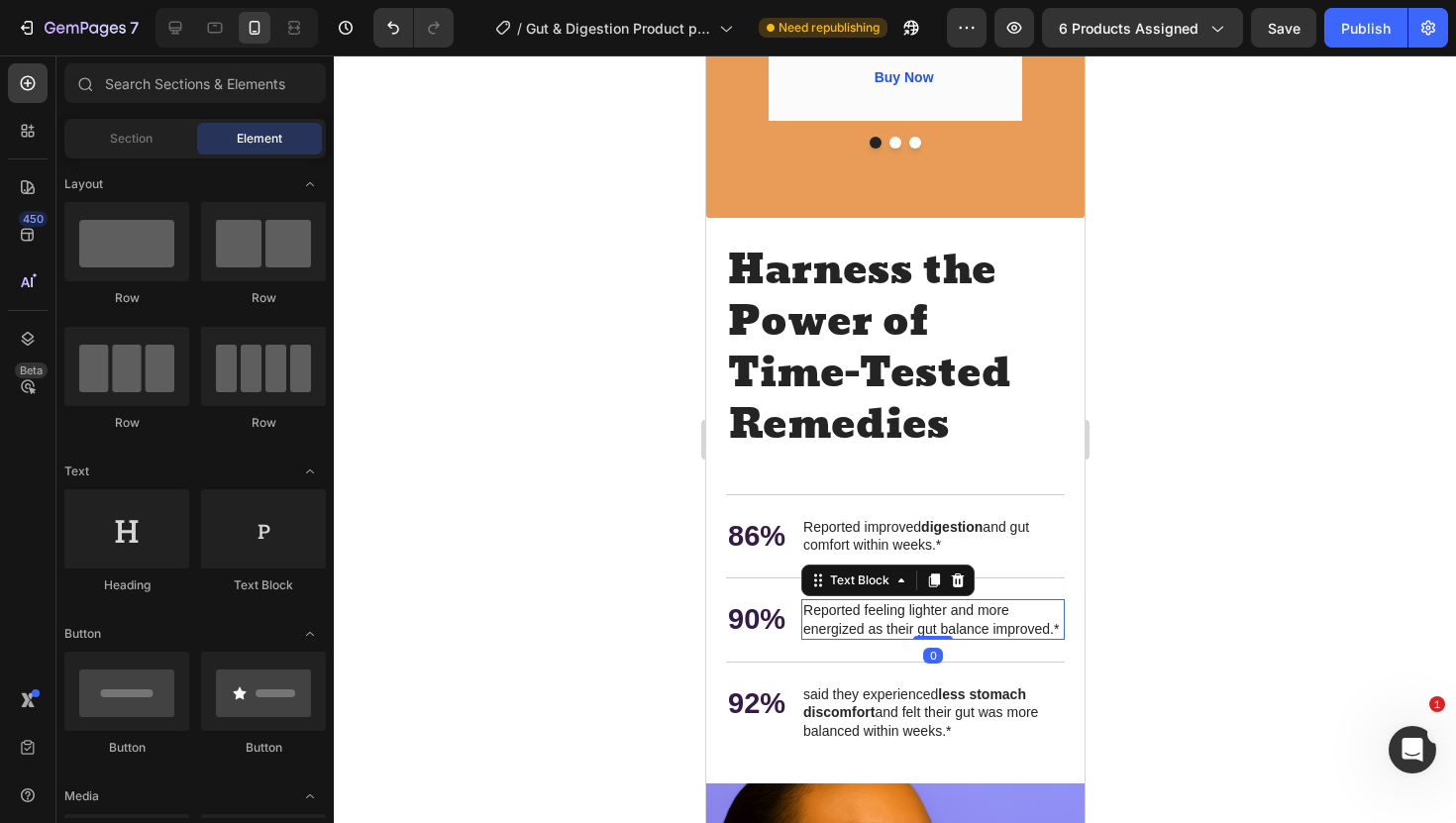 click on "Reported feeling lighter and more energized as their gut balance improved.*" at bounding box center [932, 619] 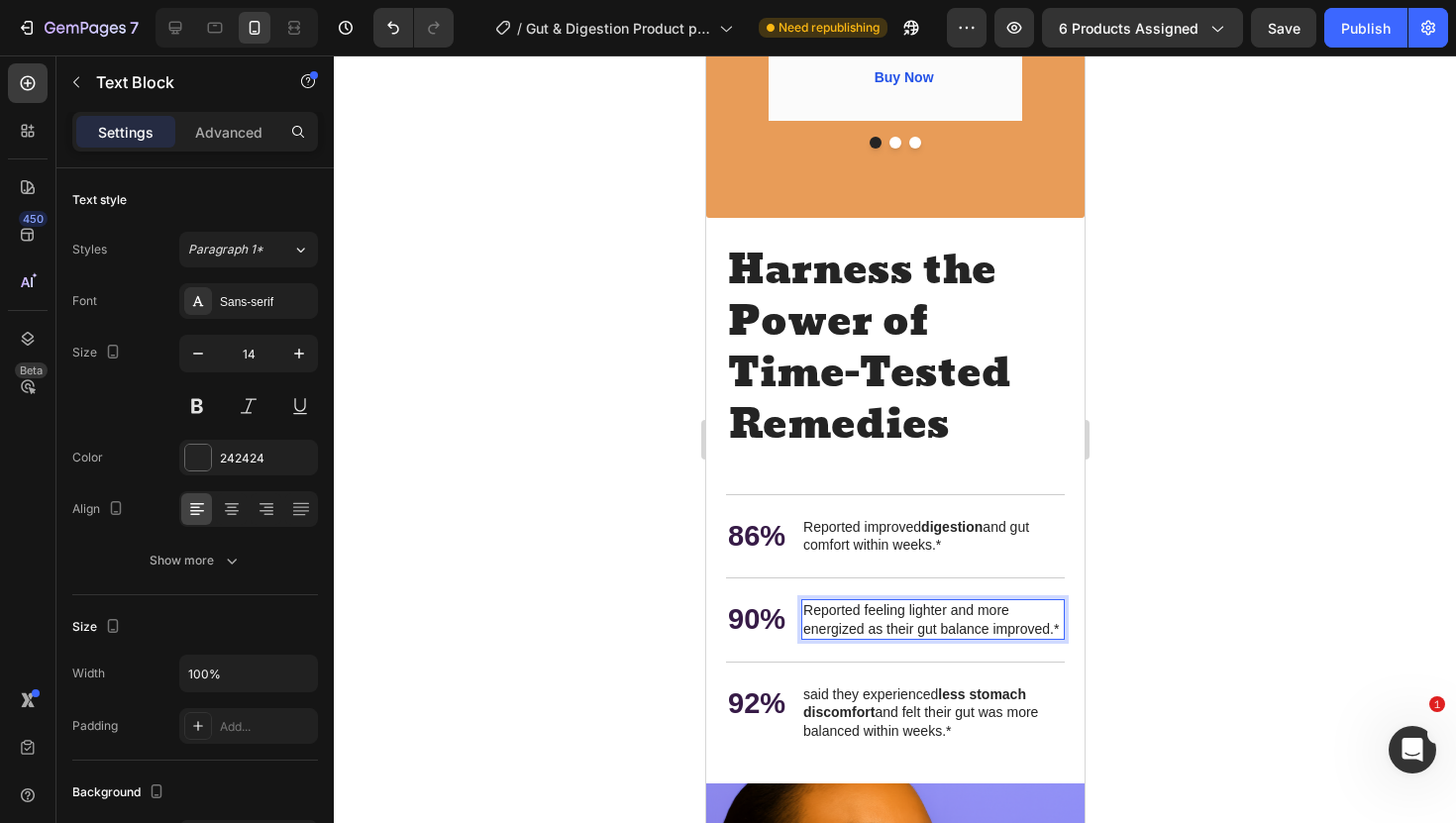 click on "Reported feeling lighter and more energized as their gut balance improved.*" at bounding box center (932, 619) 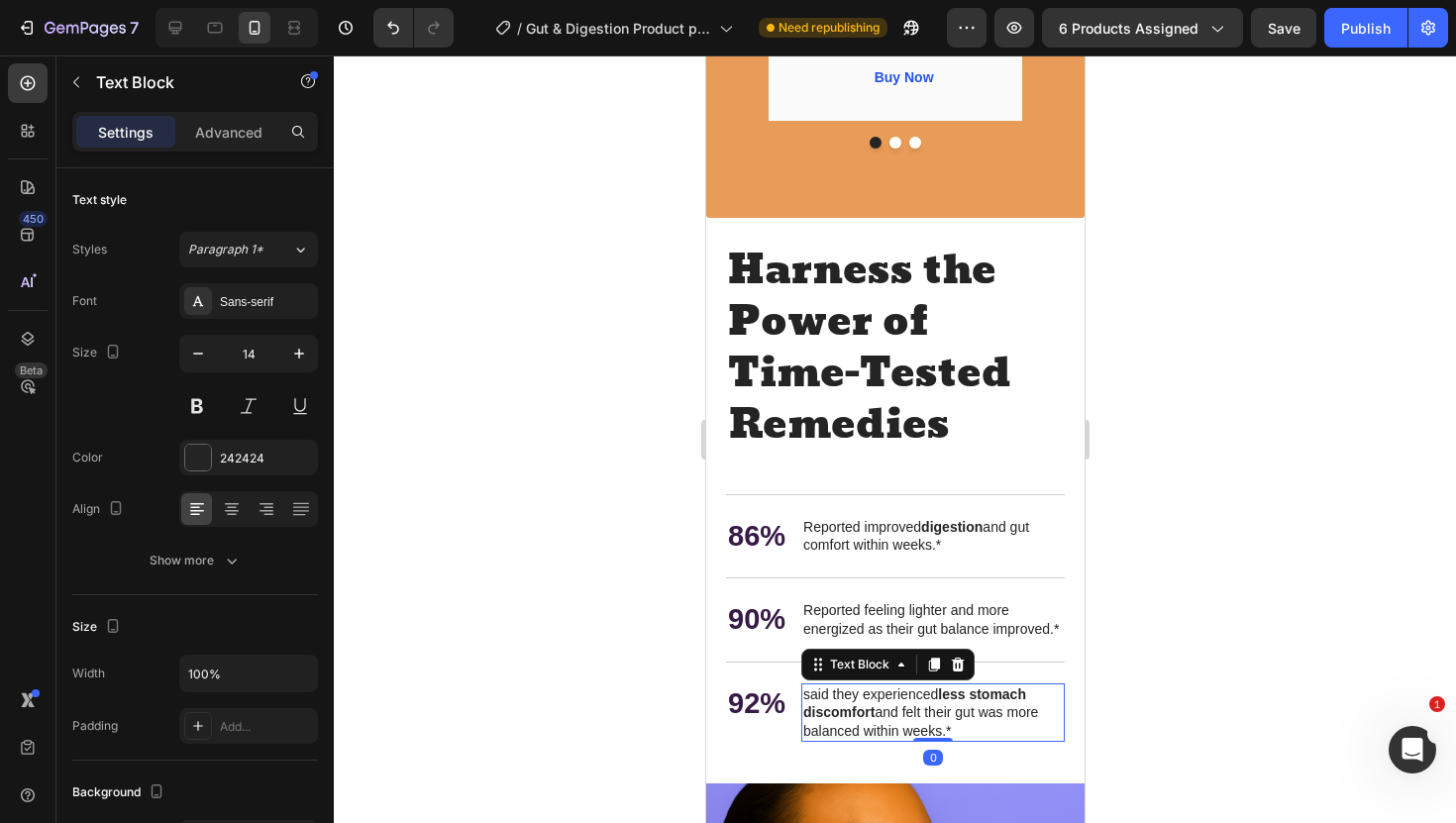 click on "said they experienced  less stomach discomfort  and felt their gut was more balanced within weeks.*" at bounding box center [932, 712] 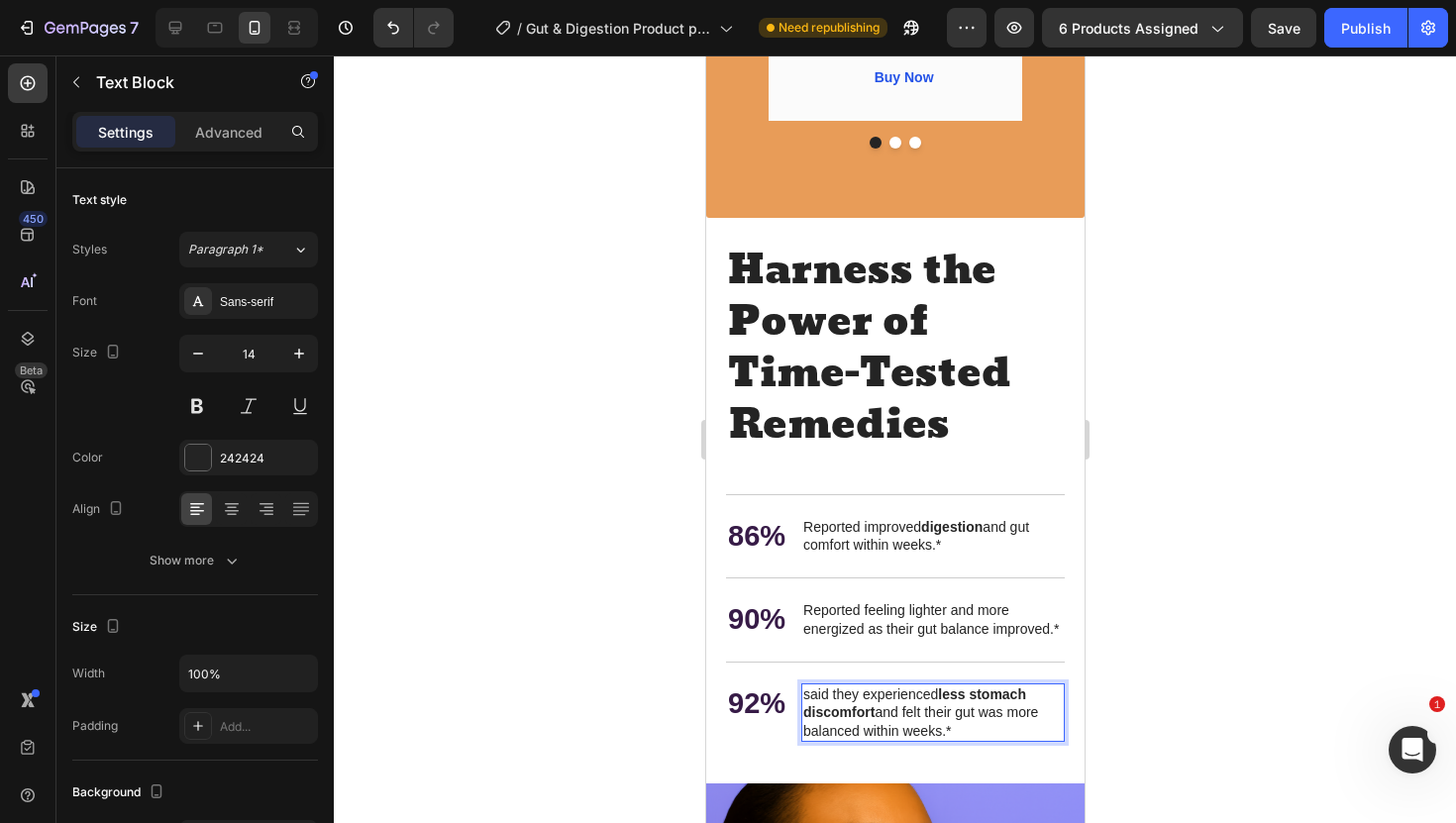 click on "said they experienced  less stomach discomfort  and felt their gut was more balanced within weeks.*" at bounding box center (932, 712) 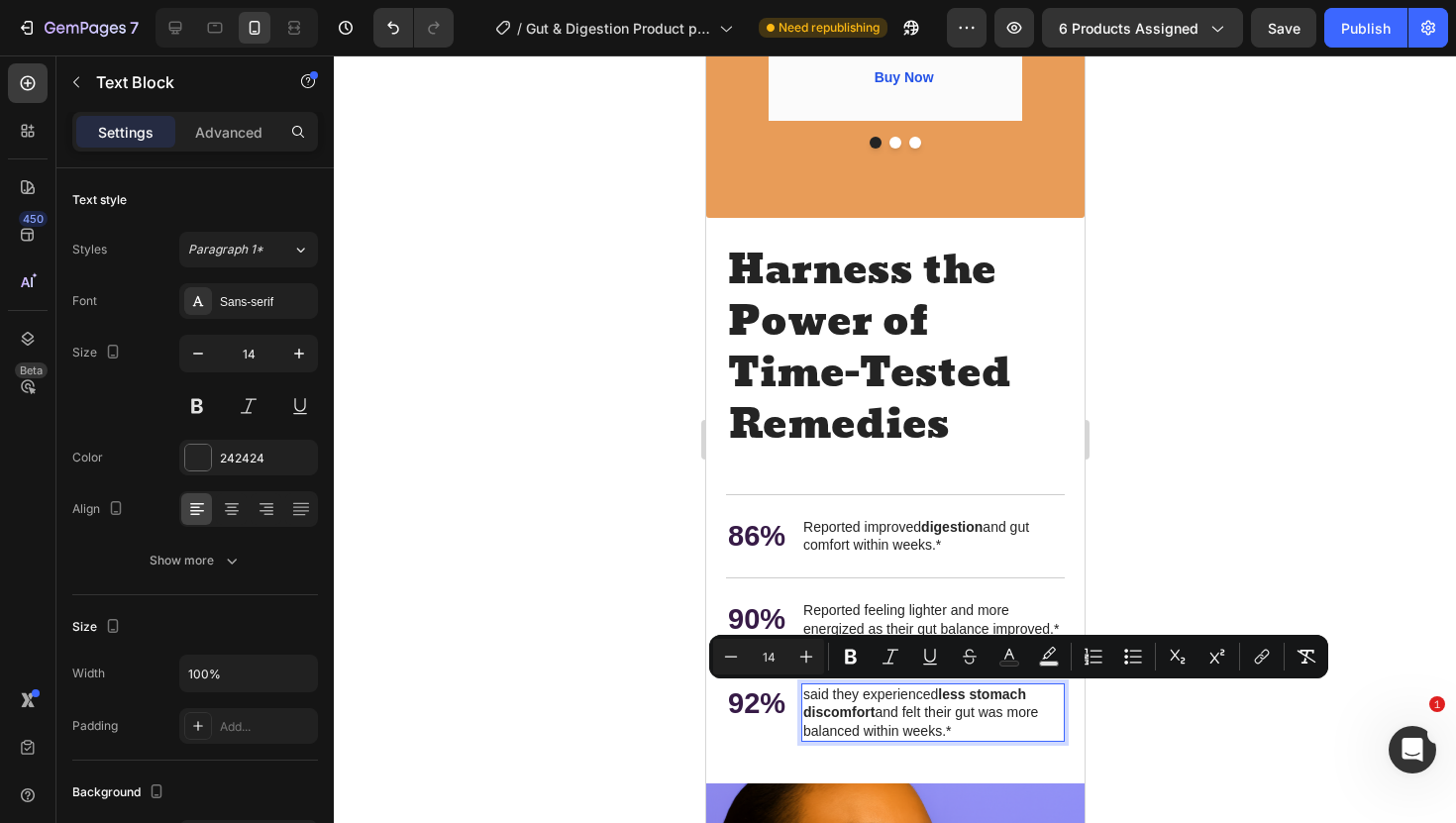 drag, startPoint x: 956, startPoint y: 725, endPoint x: 805, endPoint y: 683, distance: 156.7323 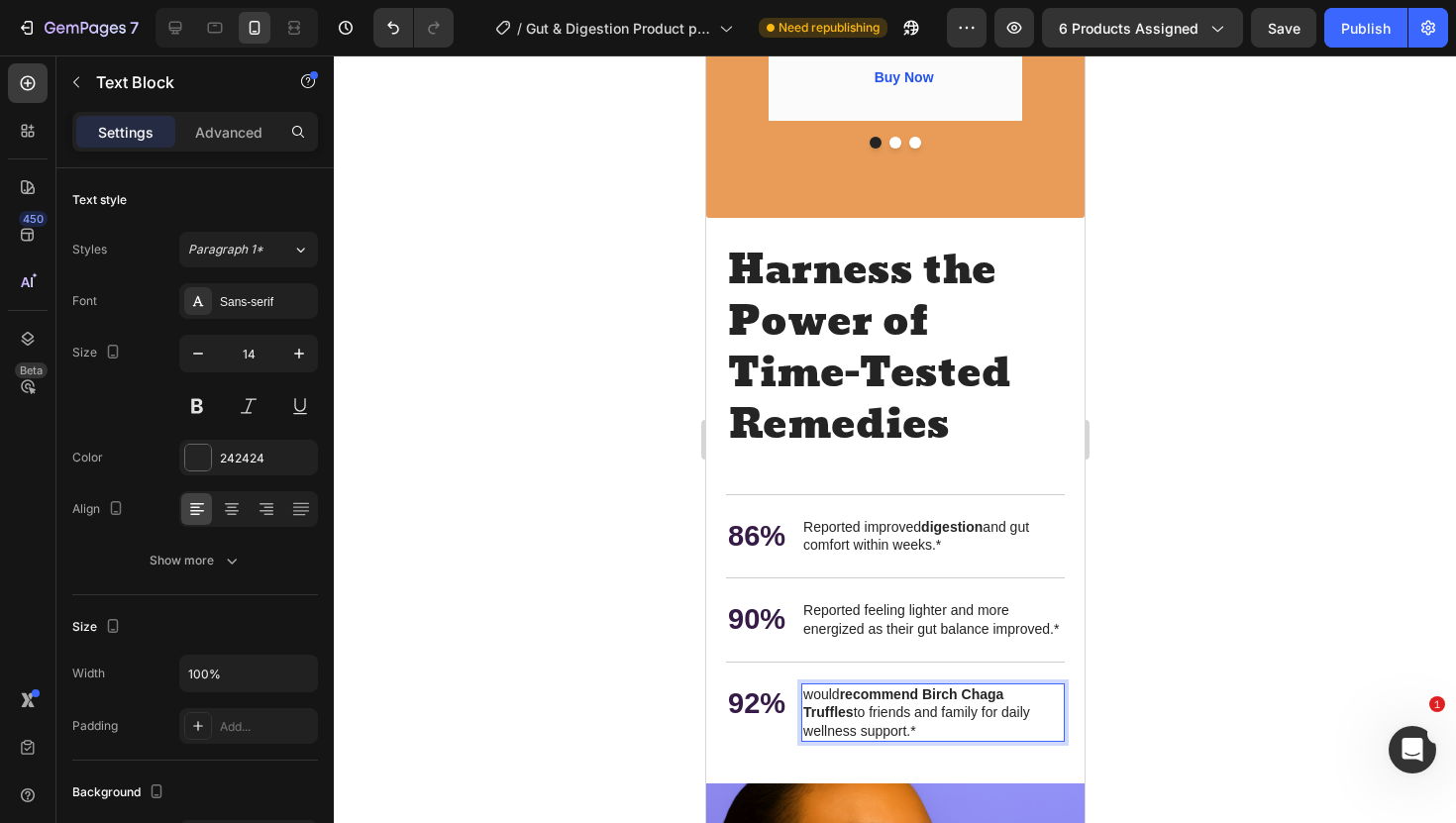 click on "would  recommend Birch Chaga Truffles  to friends and family for daily wellness support.*" at bounding box center [932, 712] 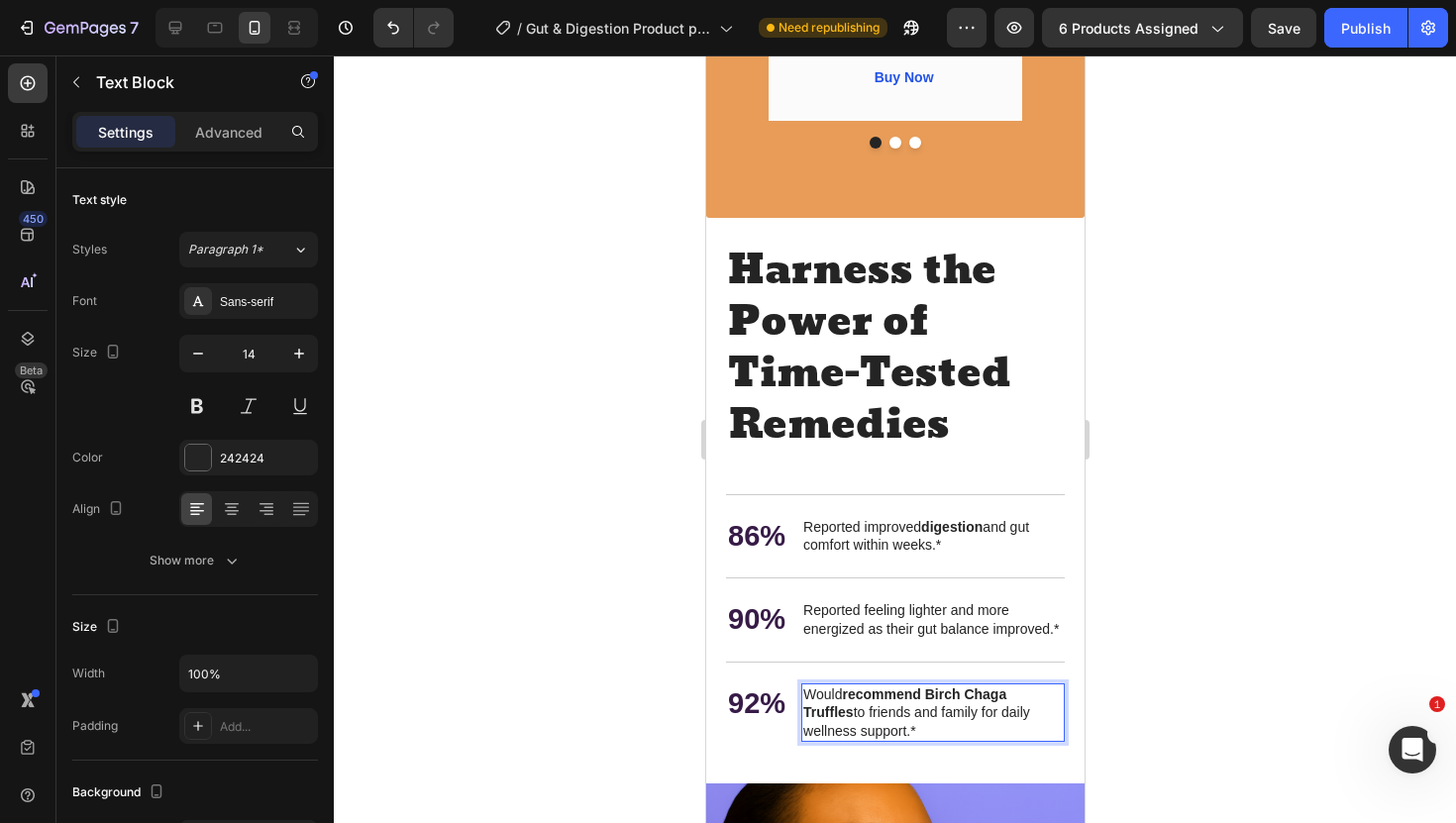 click on "Would  recommend Birch Chaga Truffles  to friends and family for daily wellness support.*" at bounding box center (932, 712) 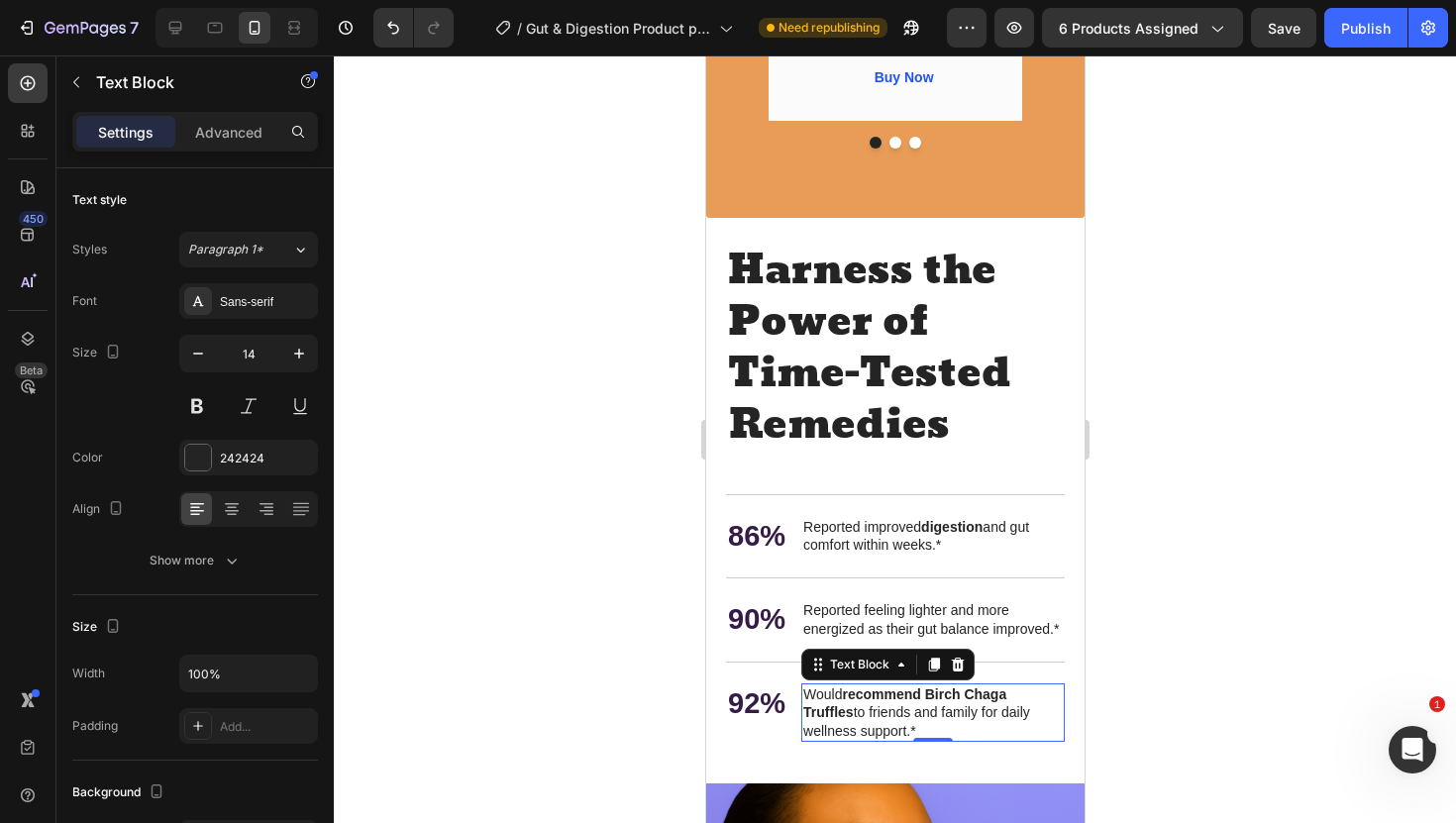 click 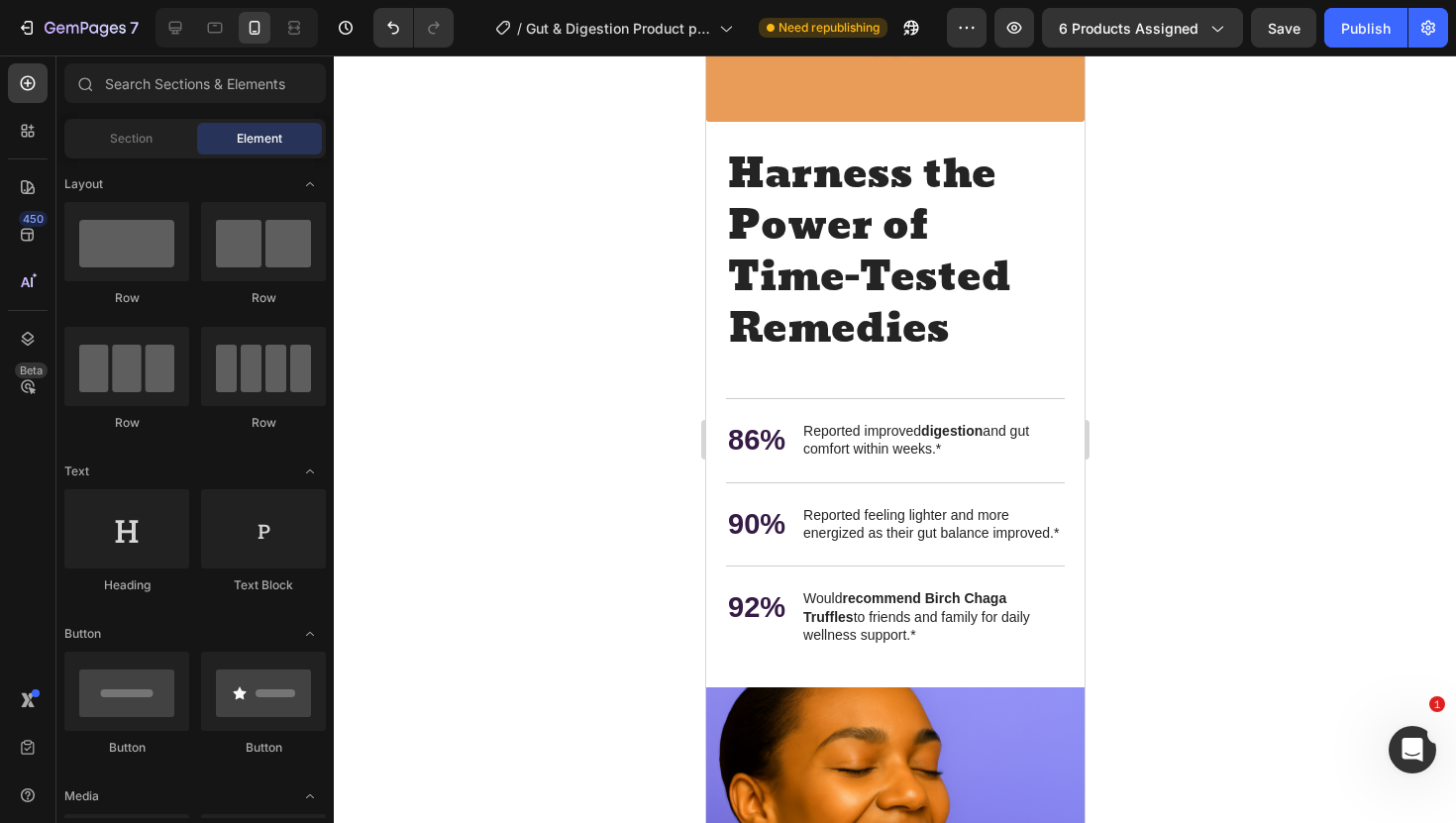 scroll, scrollTop: 5018, scrollLeft: 0, axis: vertical 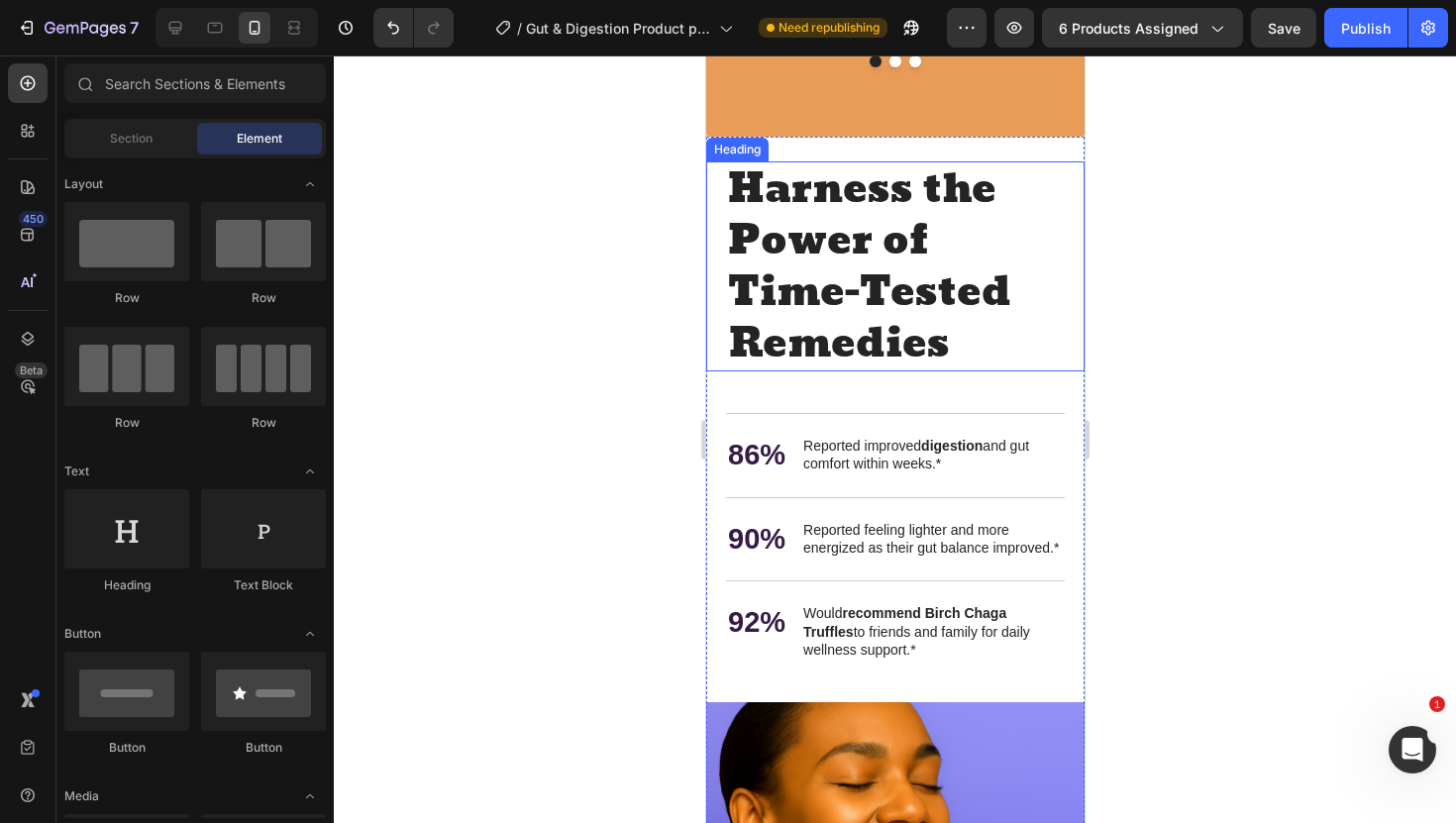 click on "Harness the Power of Time-Tested Remedies" at bounding box center [894, 266] 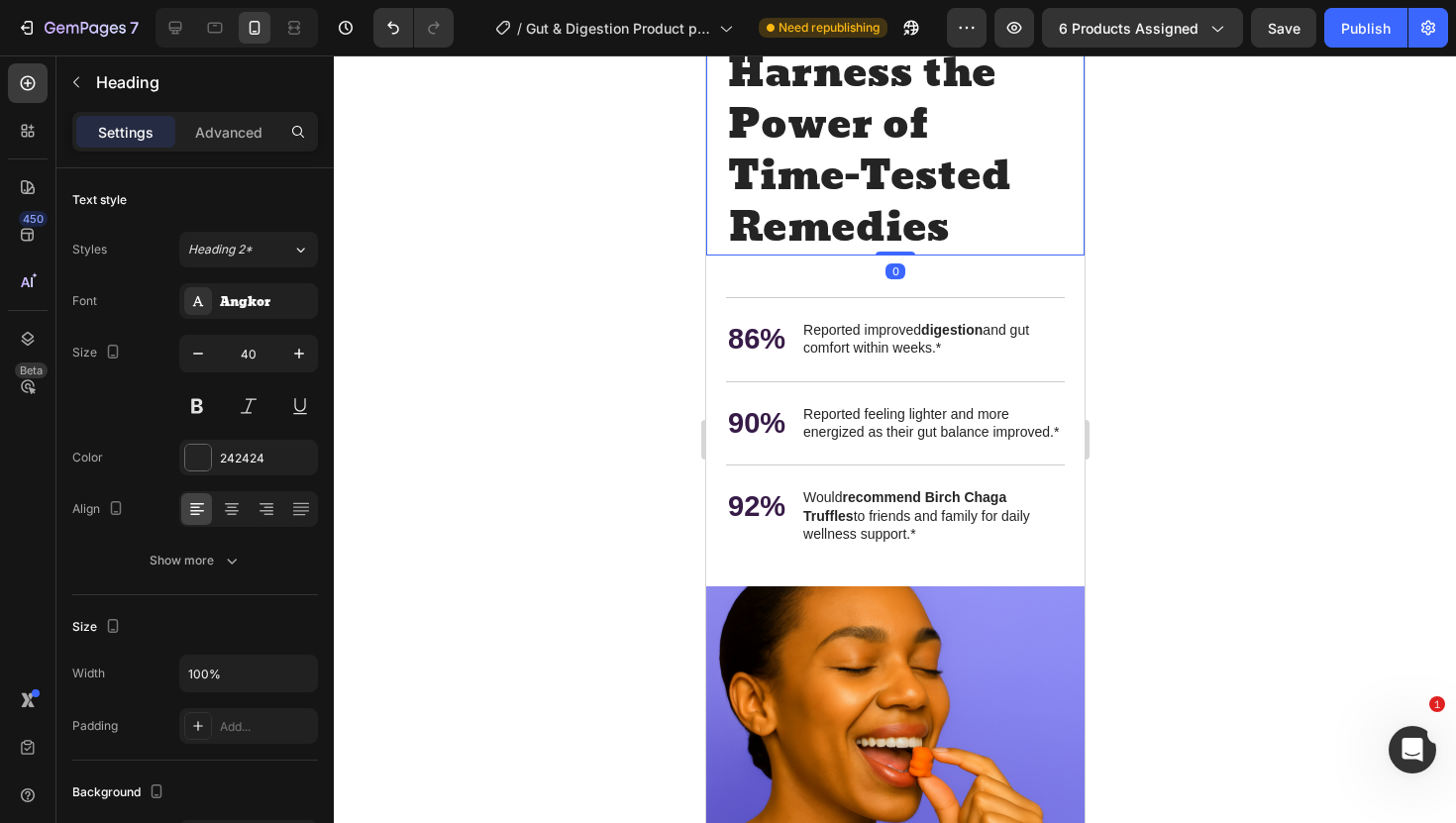 scroll, scrollTop: 5136, scrollLeft: 0, axis: vertical 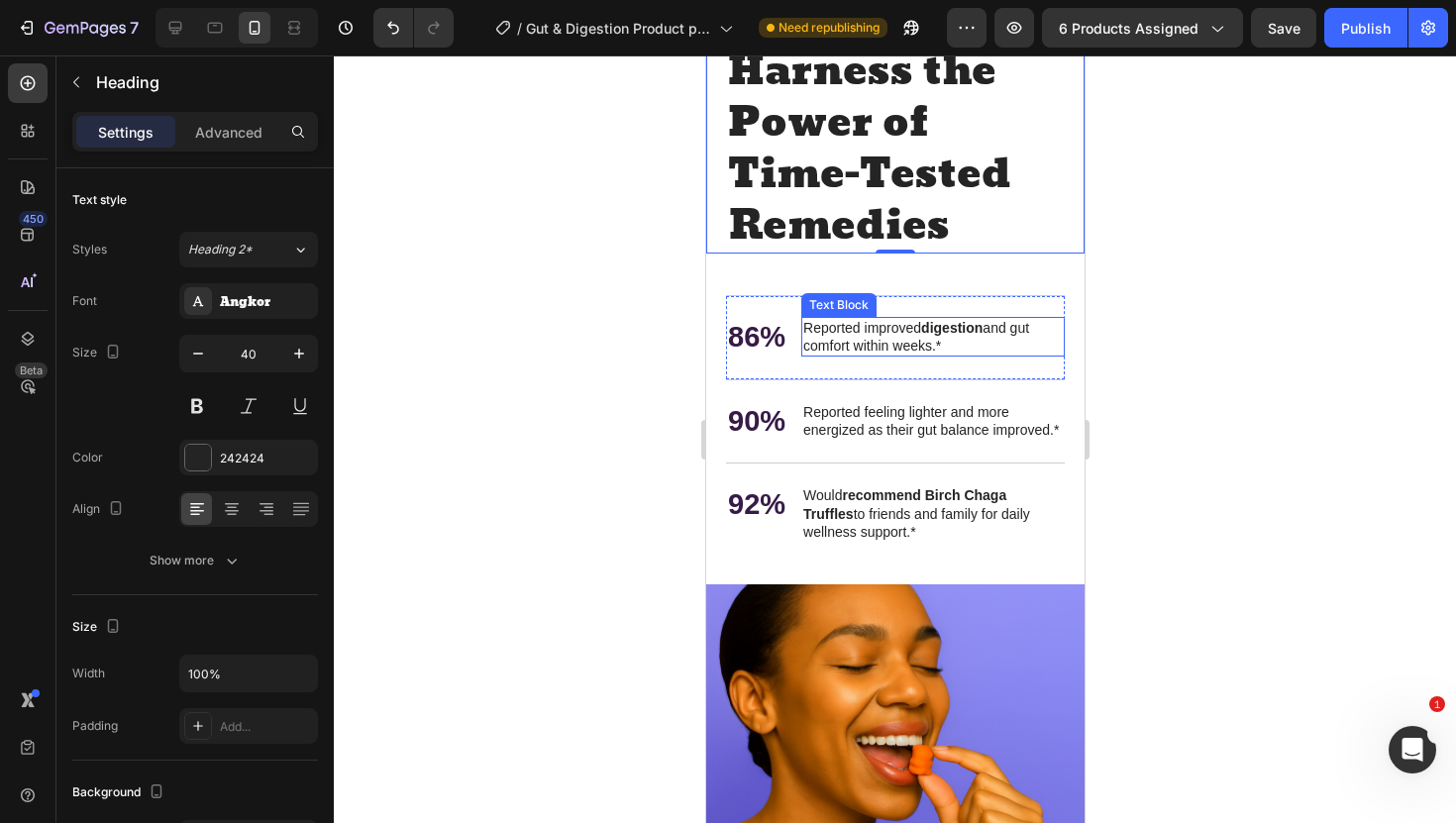 click 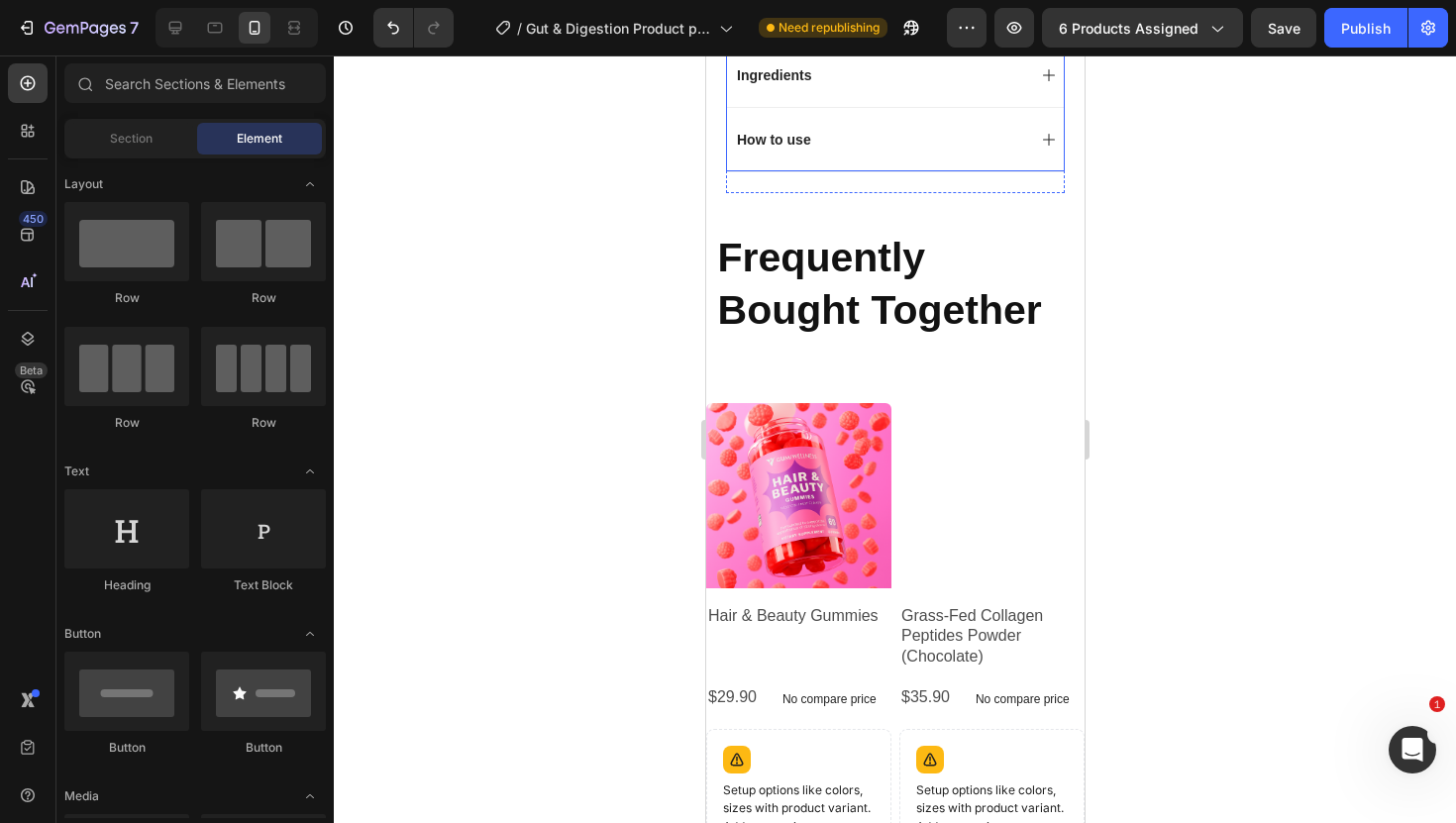 scroll, scrollTop: 1193, scrollLeft: 0, axis: vertical 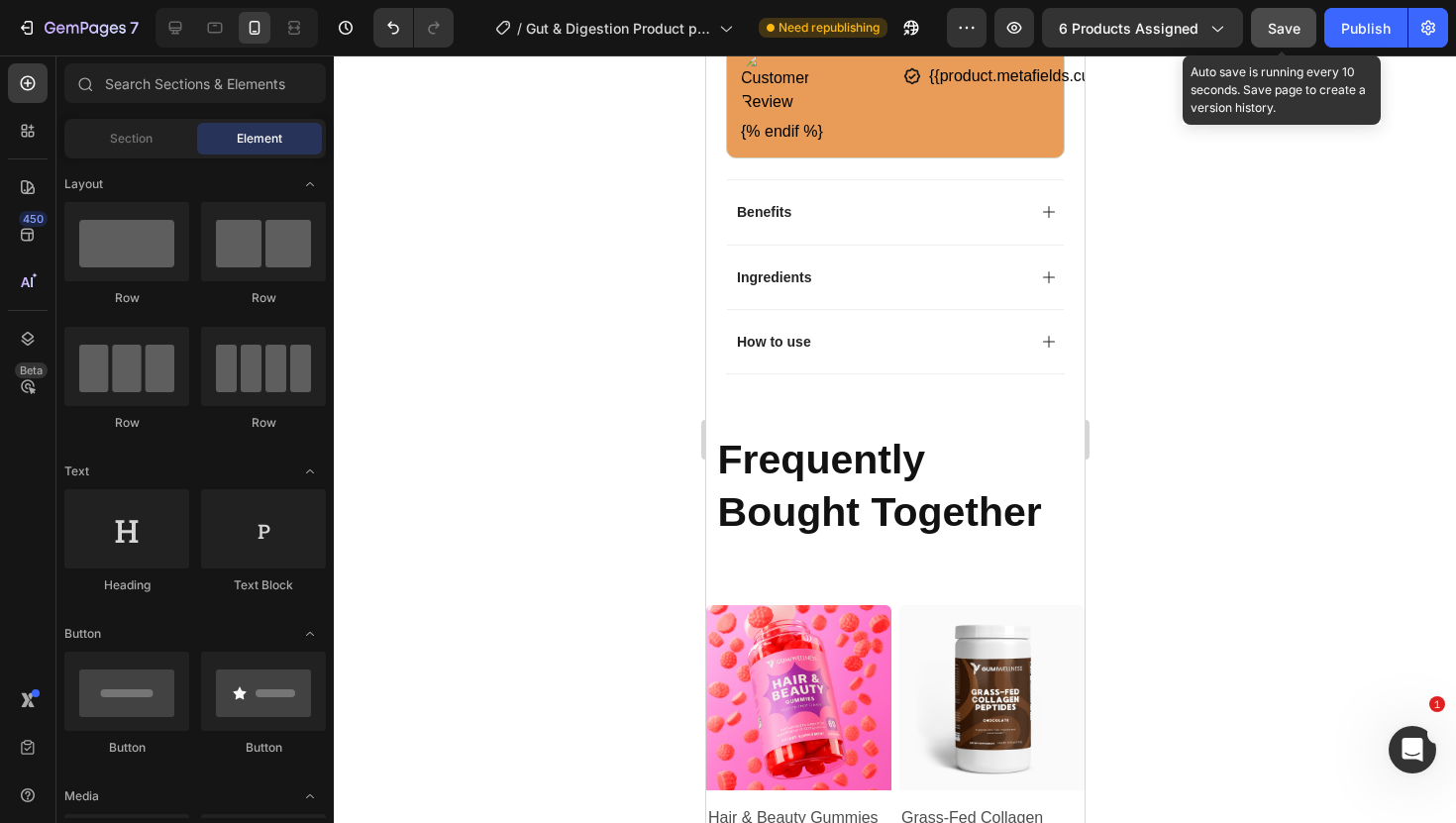 click on "Save" at bounding box center (1284, 28) 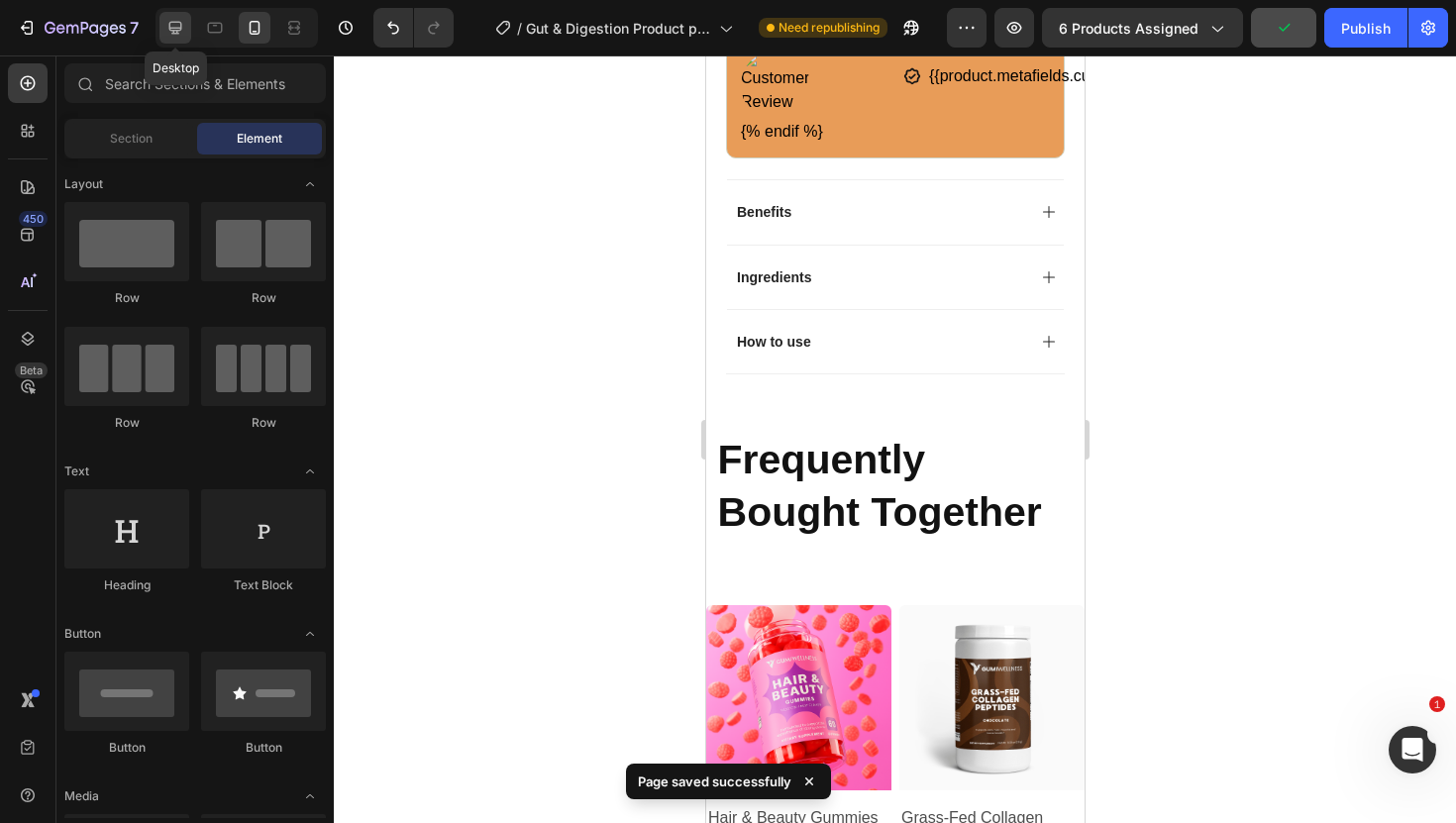 click 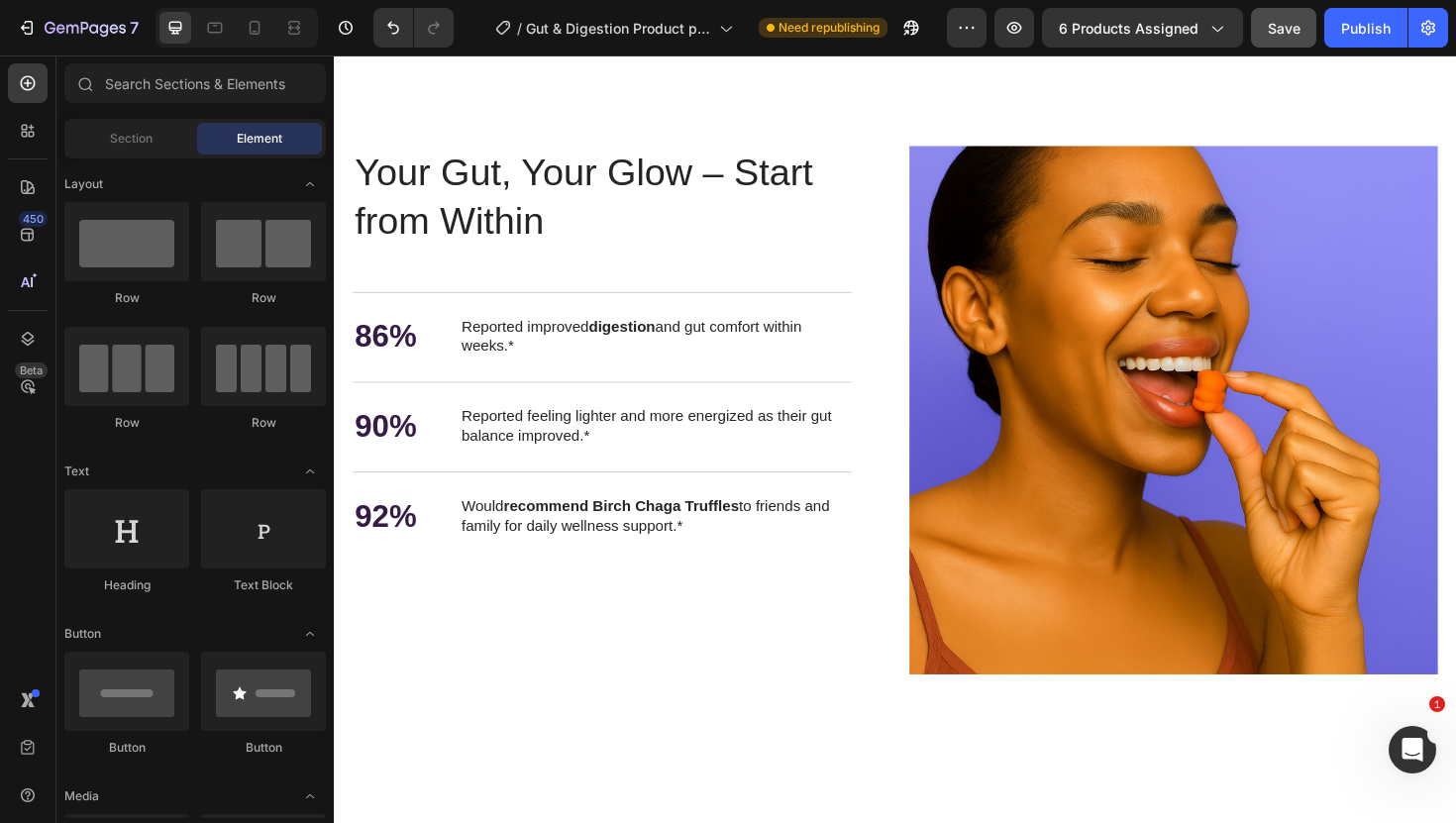 scroll, scrollTop: 3586, scrollLeft: 0, axis: vertical 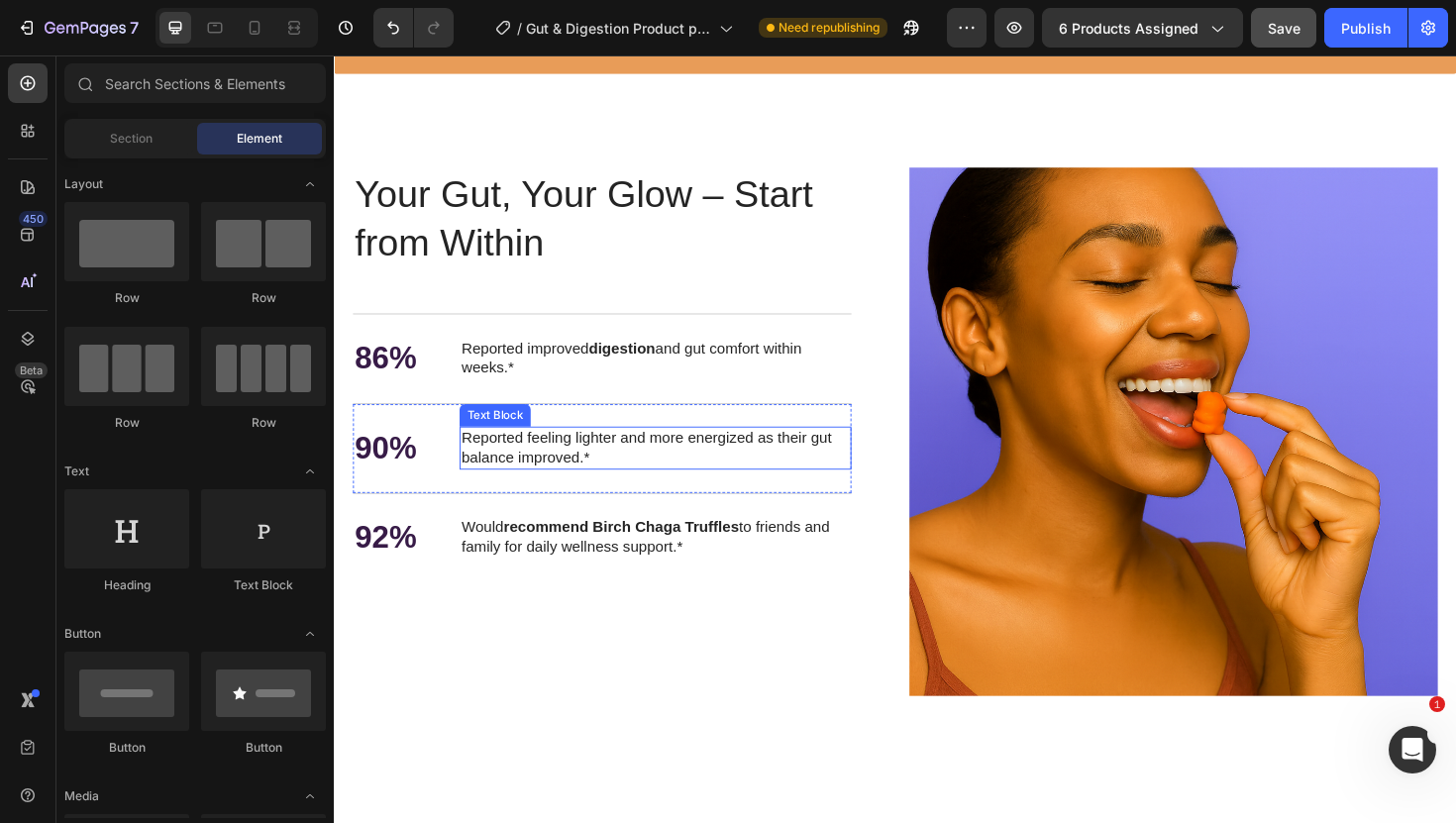 click on "Reported feeling lighter and more energized as their gut balance improved.*" at bounding box center (674, 471) 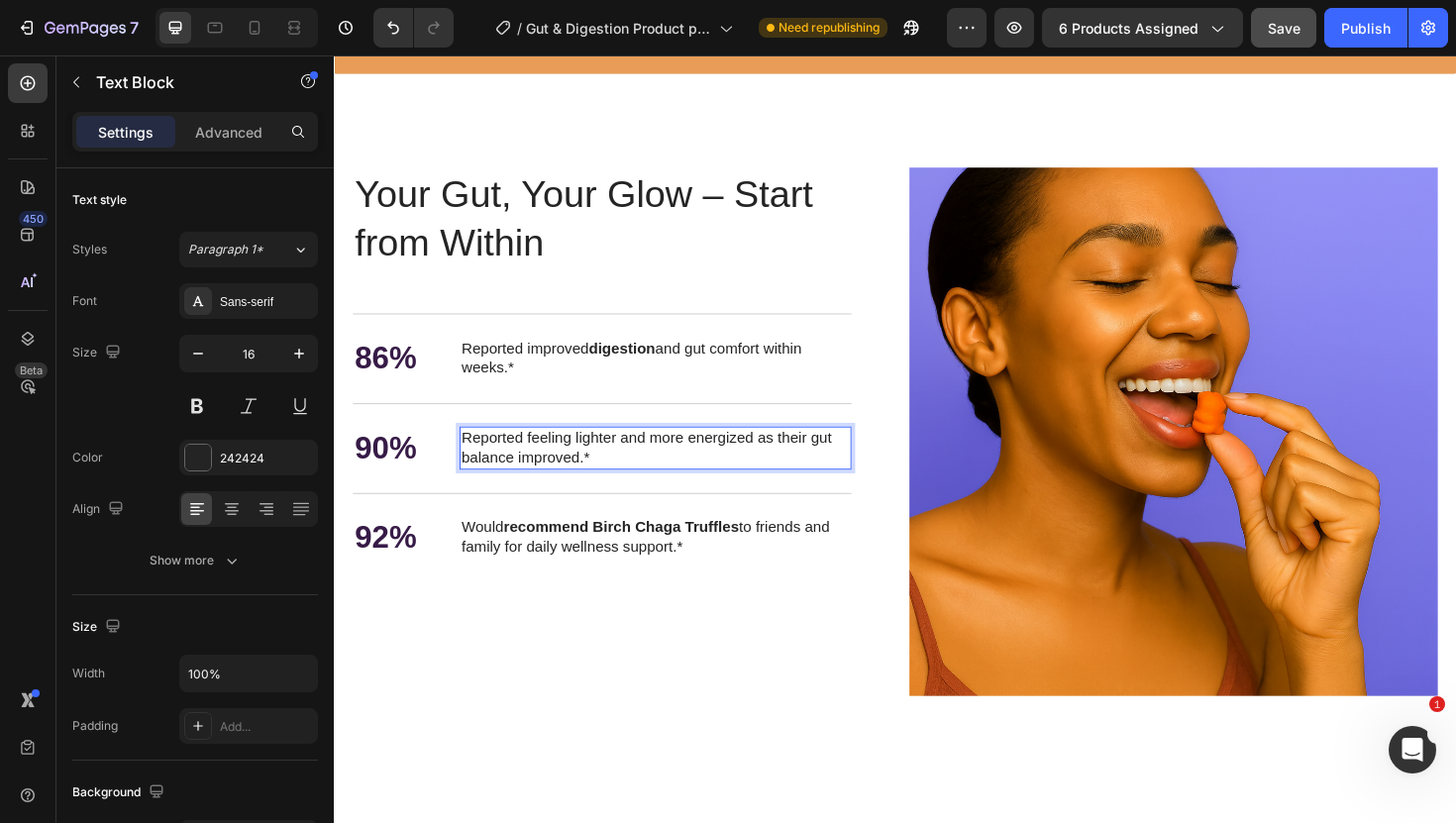 click on "Reported feeling lighter and more energized as their gut balance improved.*" at bounding box center (674, 471) 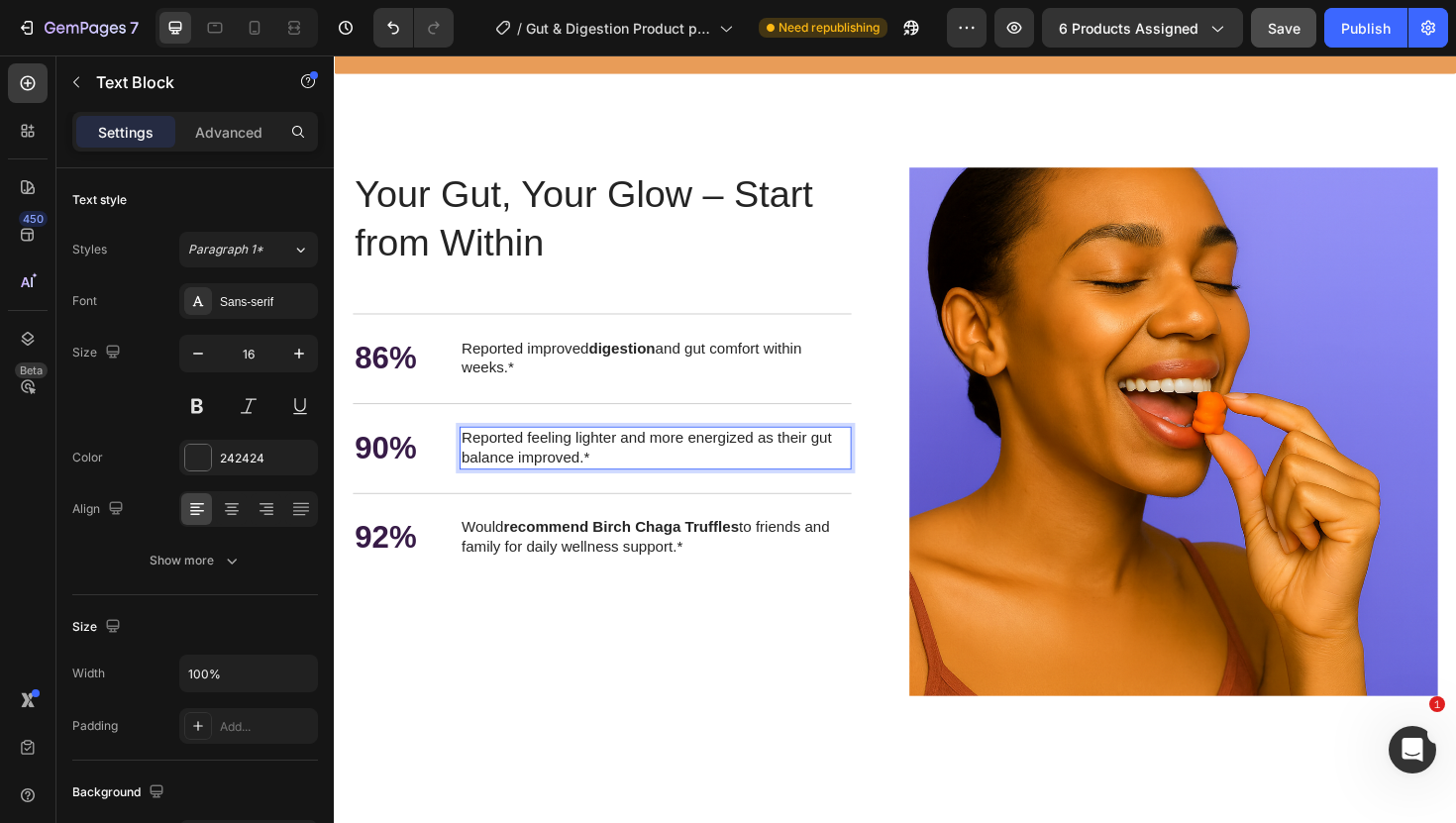 click on "Reported feeling lighter and more energized as their gut balance improved.*" at bounding box center [674, 471] 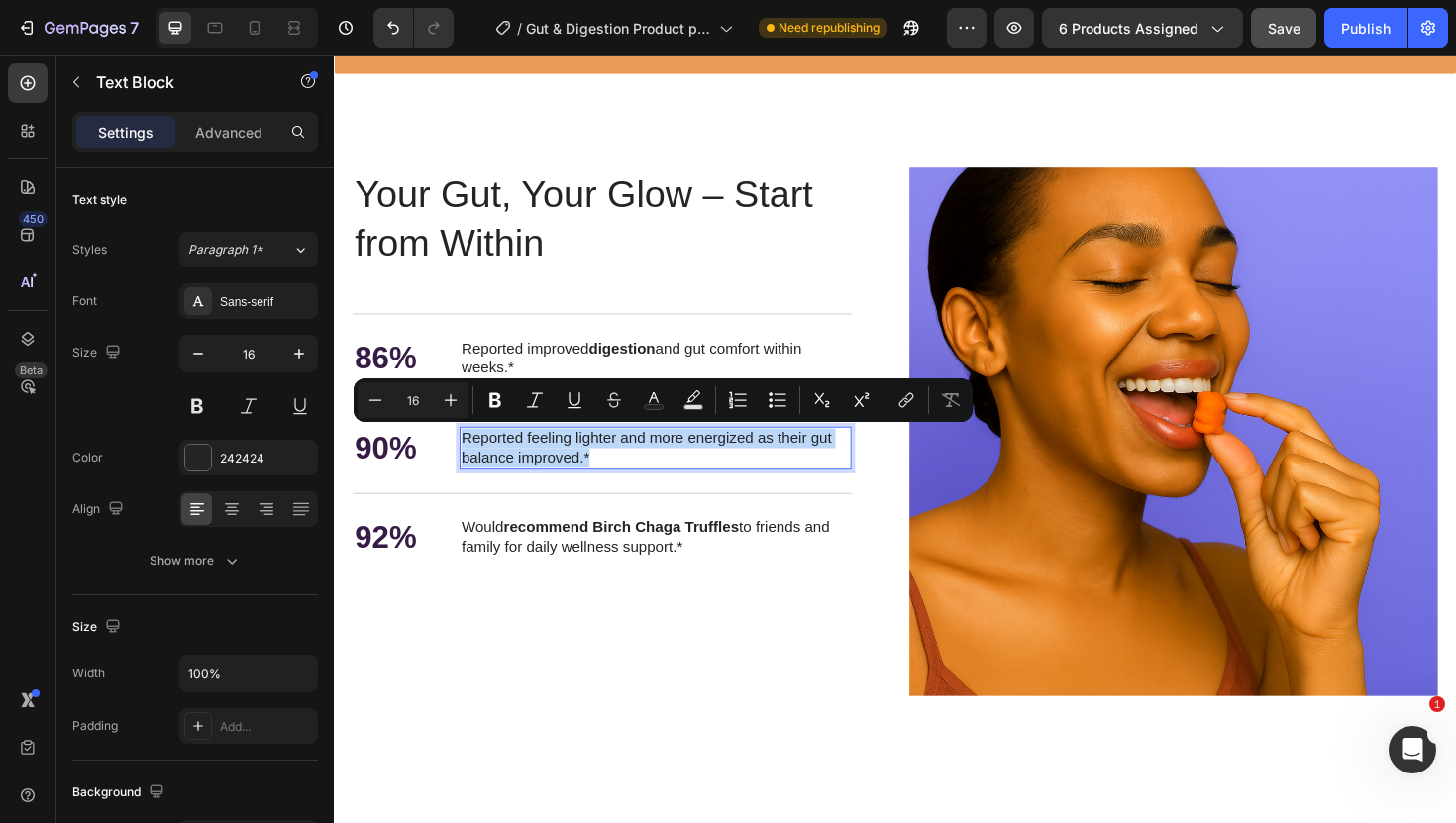 drag, startPoint x: 606, startPoint y: 477, endPoint x: 470, endPoint y: 462, distance: 136.82471 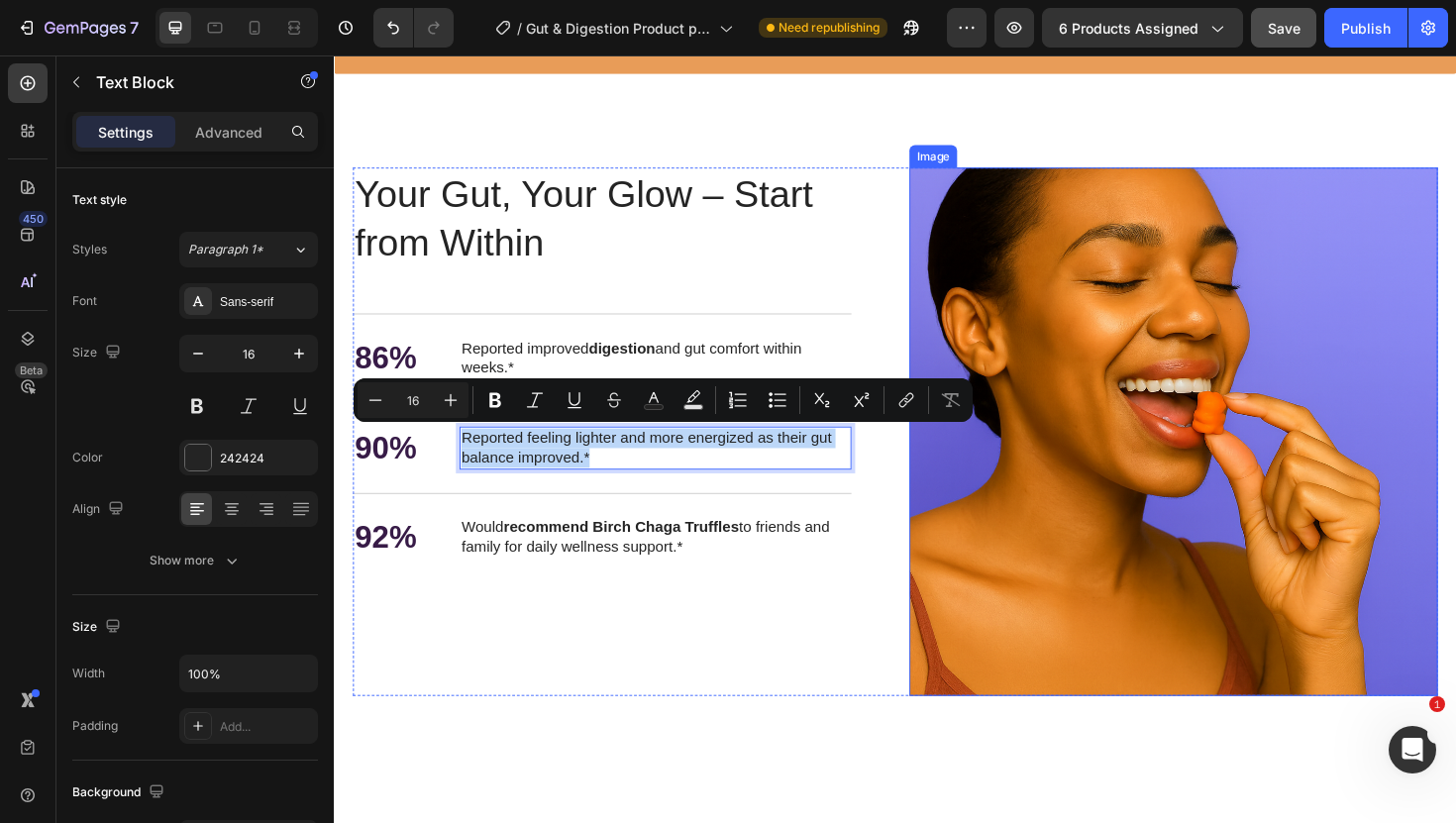 click at bounding box center [1222, 454] 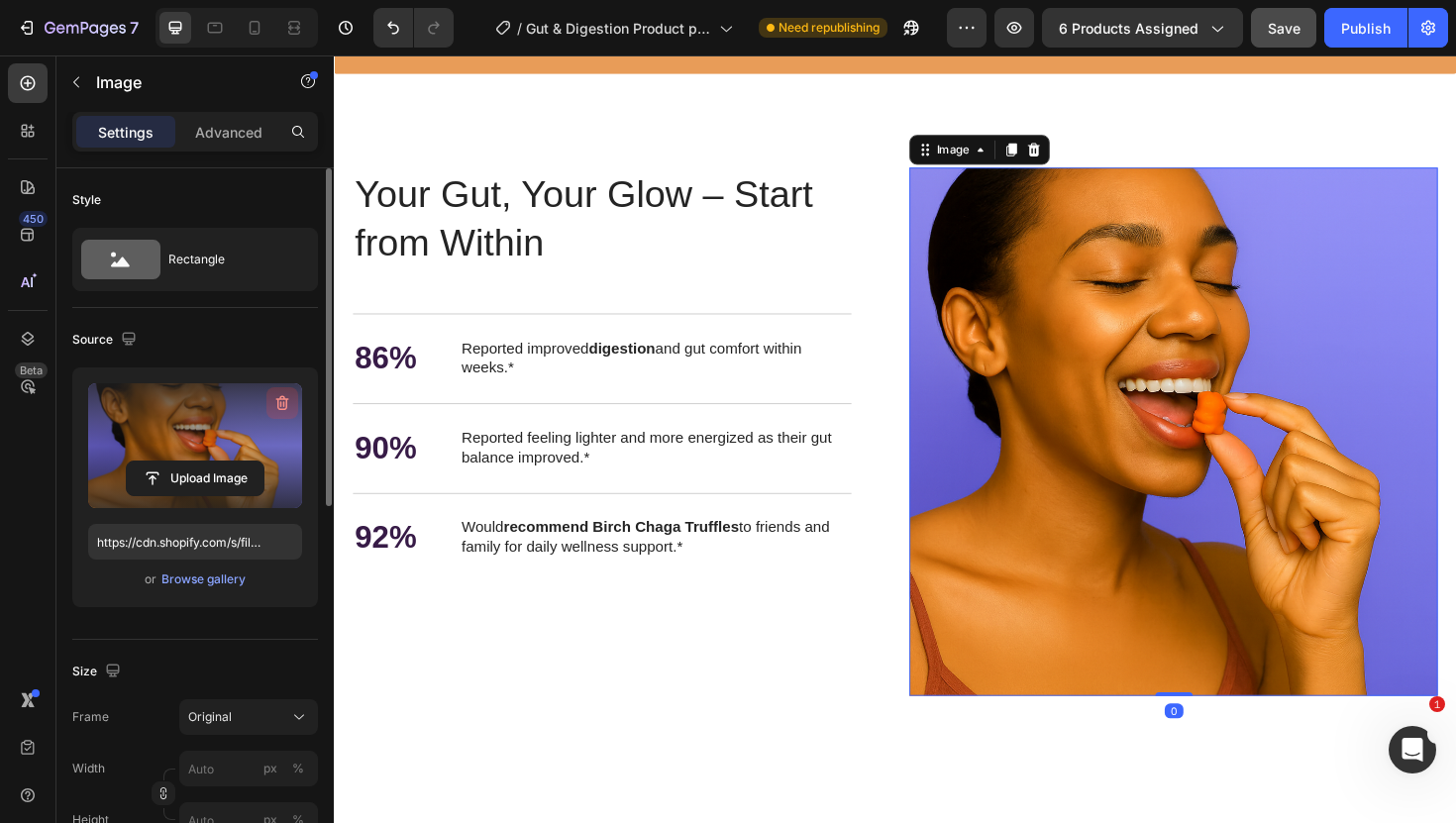 click 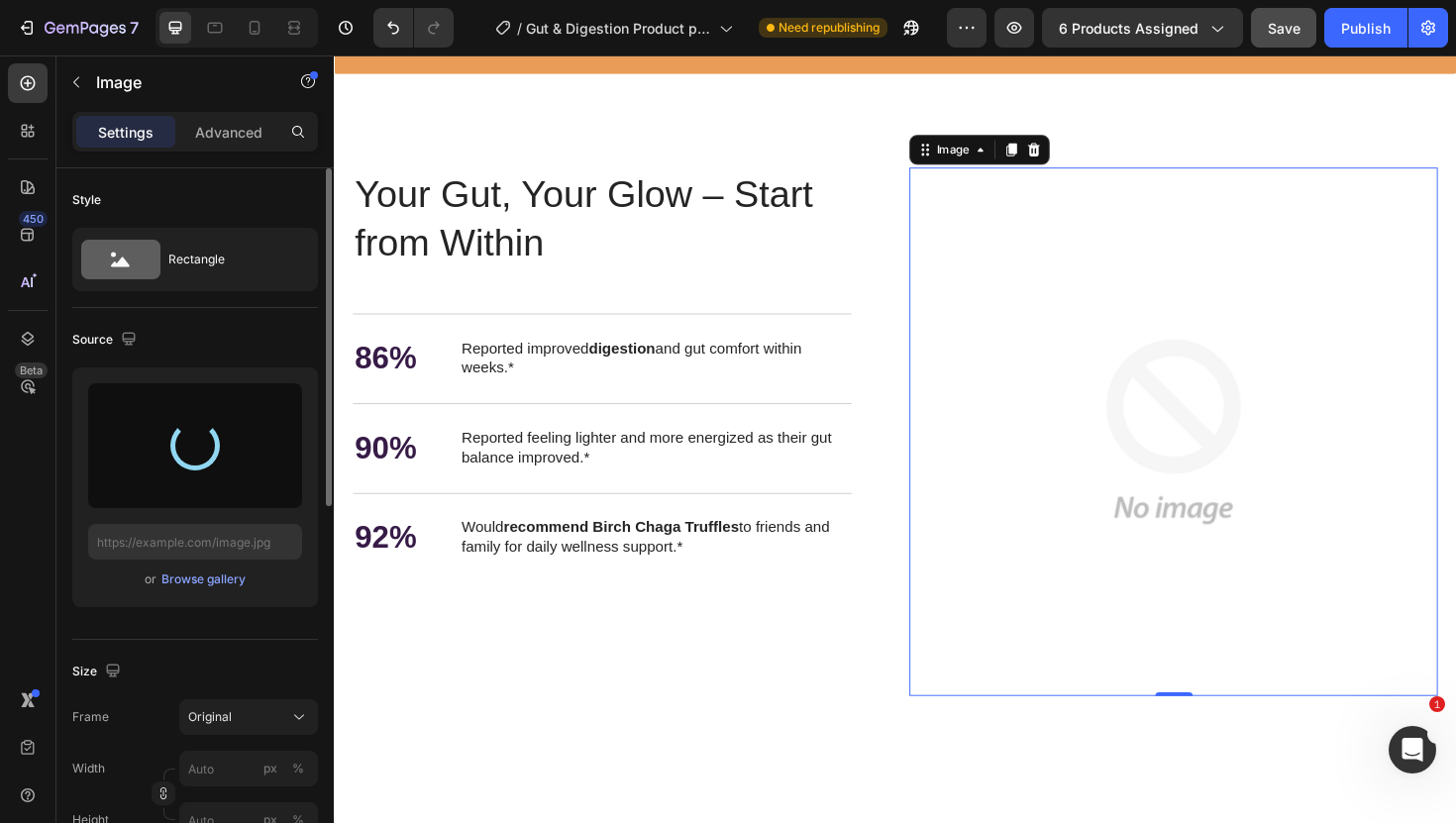 type on "https://cdn.shopify.com/s/files/1/0609/7708/6542/files/gempages_568294126617887681-dd26456b-fd79-42fe-93f9-a41705eff0af.png" 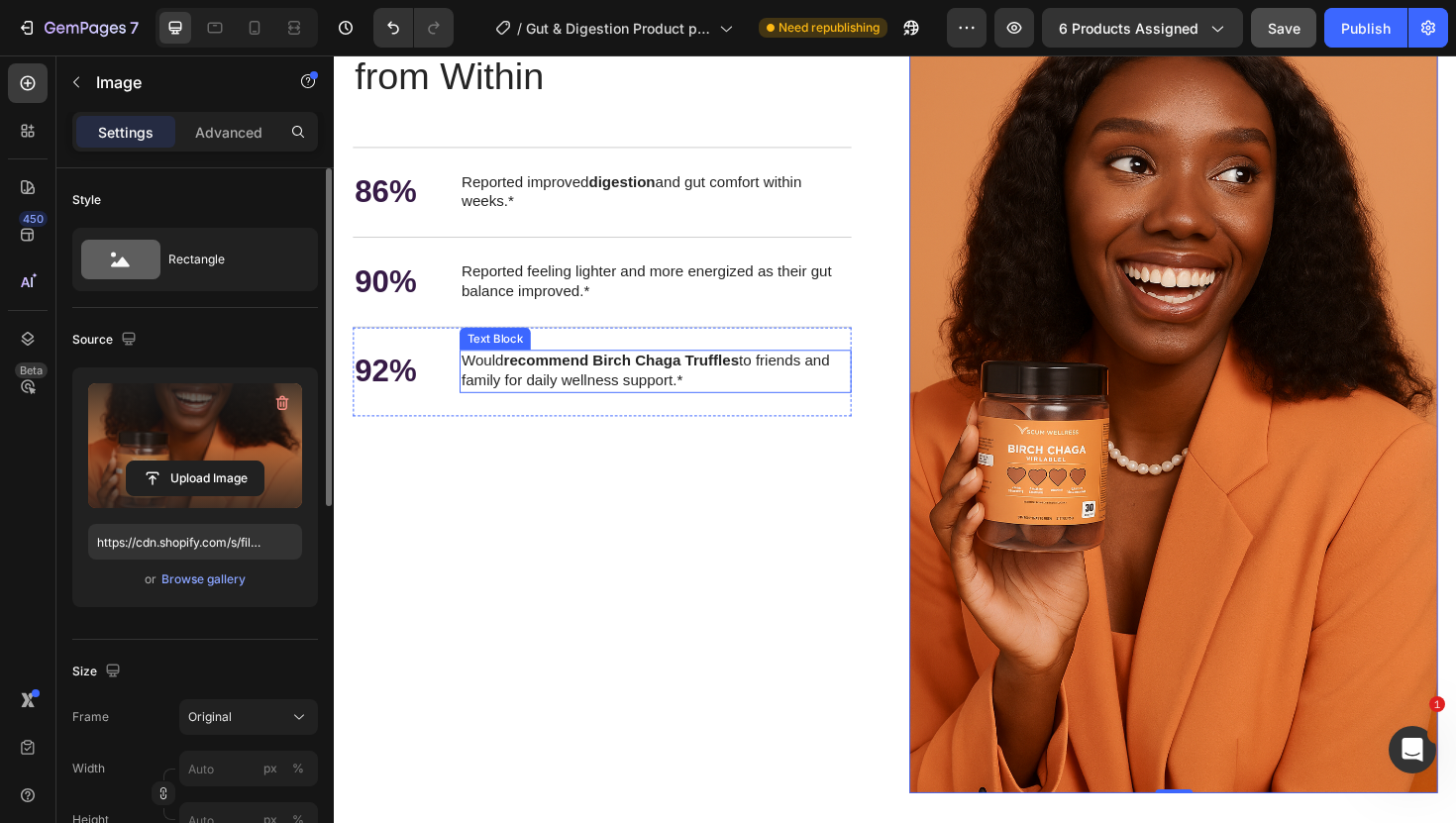 scroll, scrollTop: 3771, scrollLeft: 0, axis: vertical 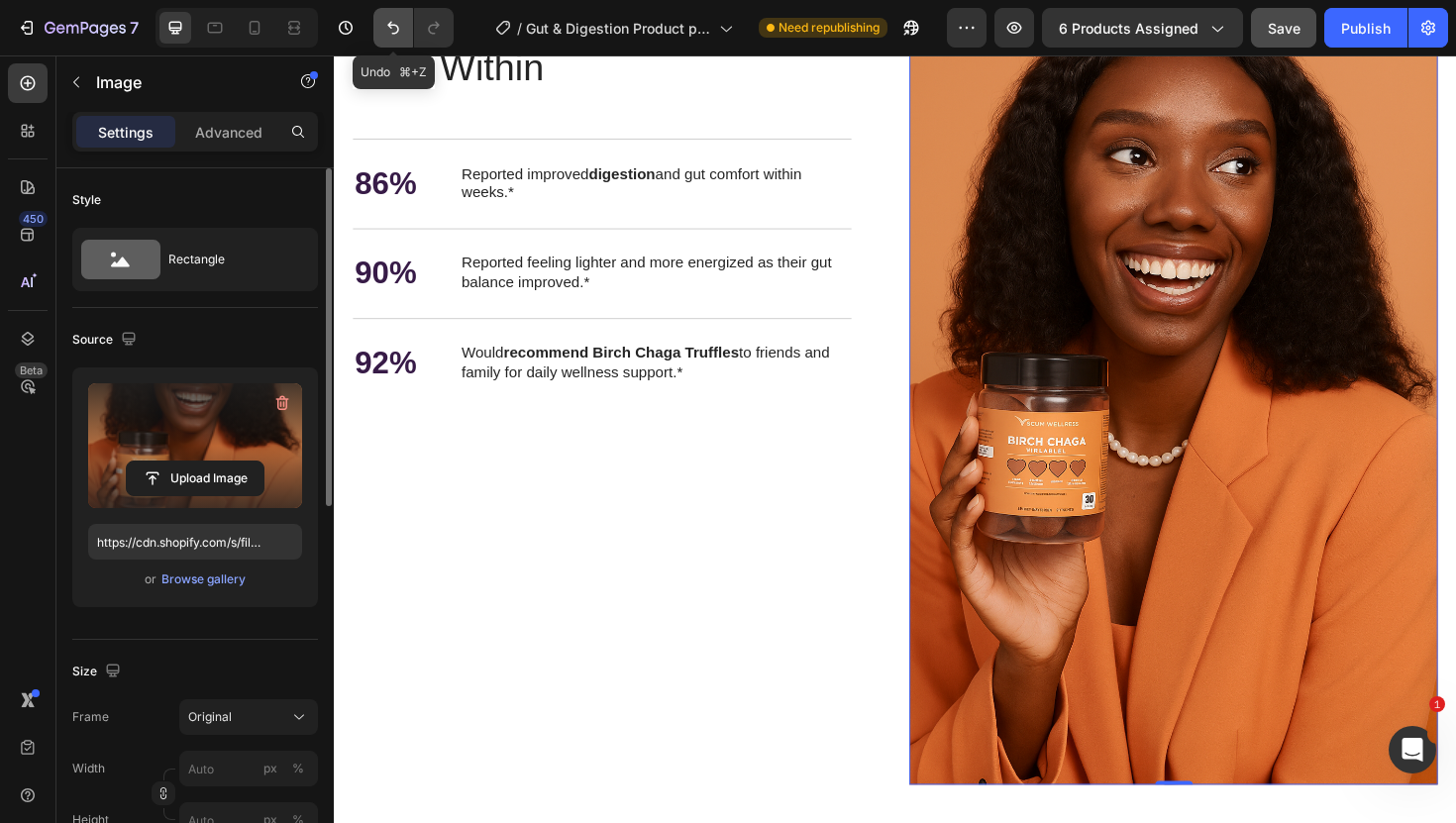 click 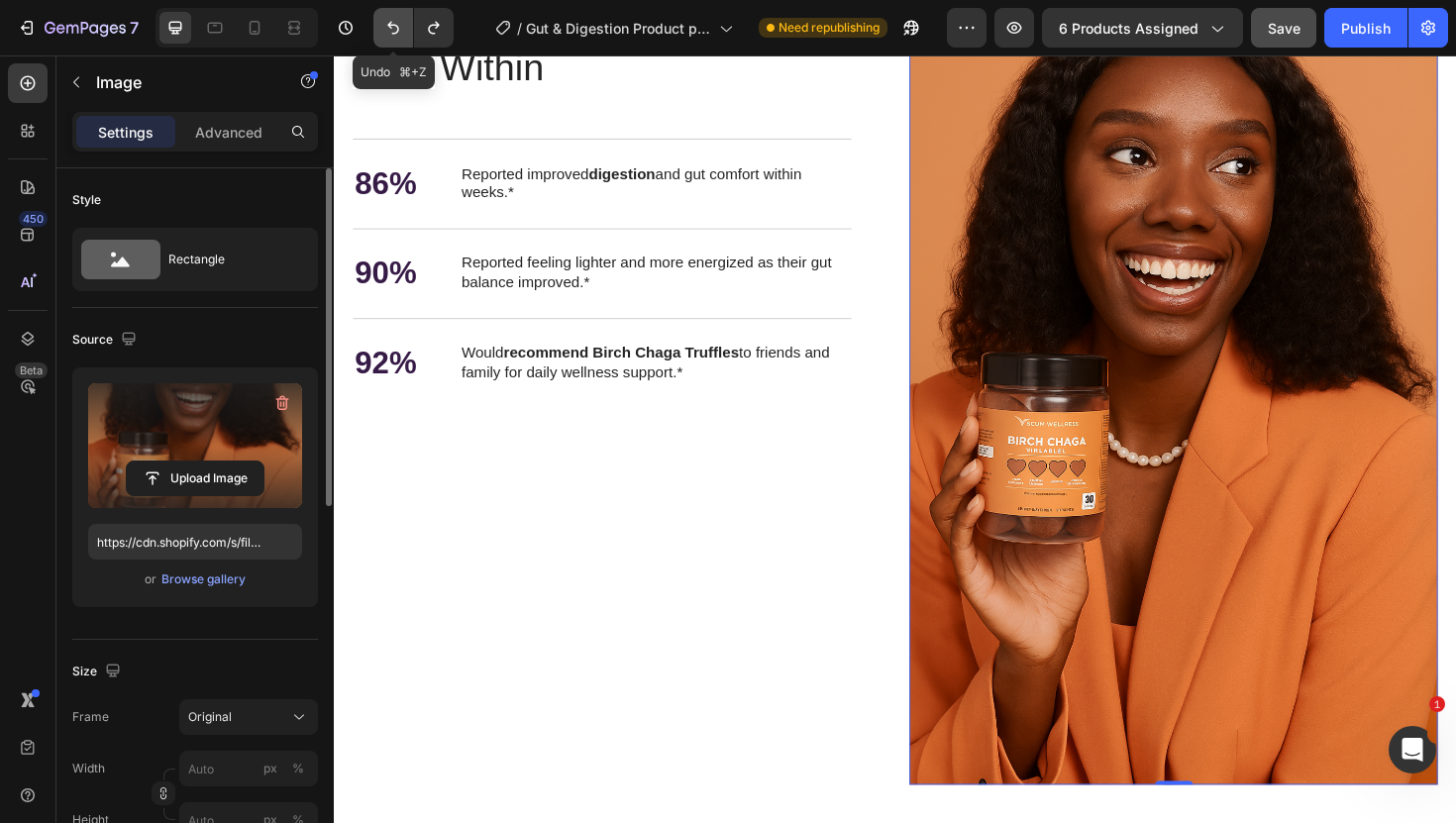 click 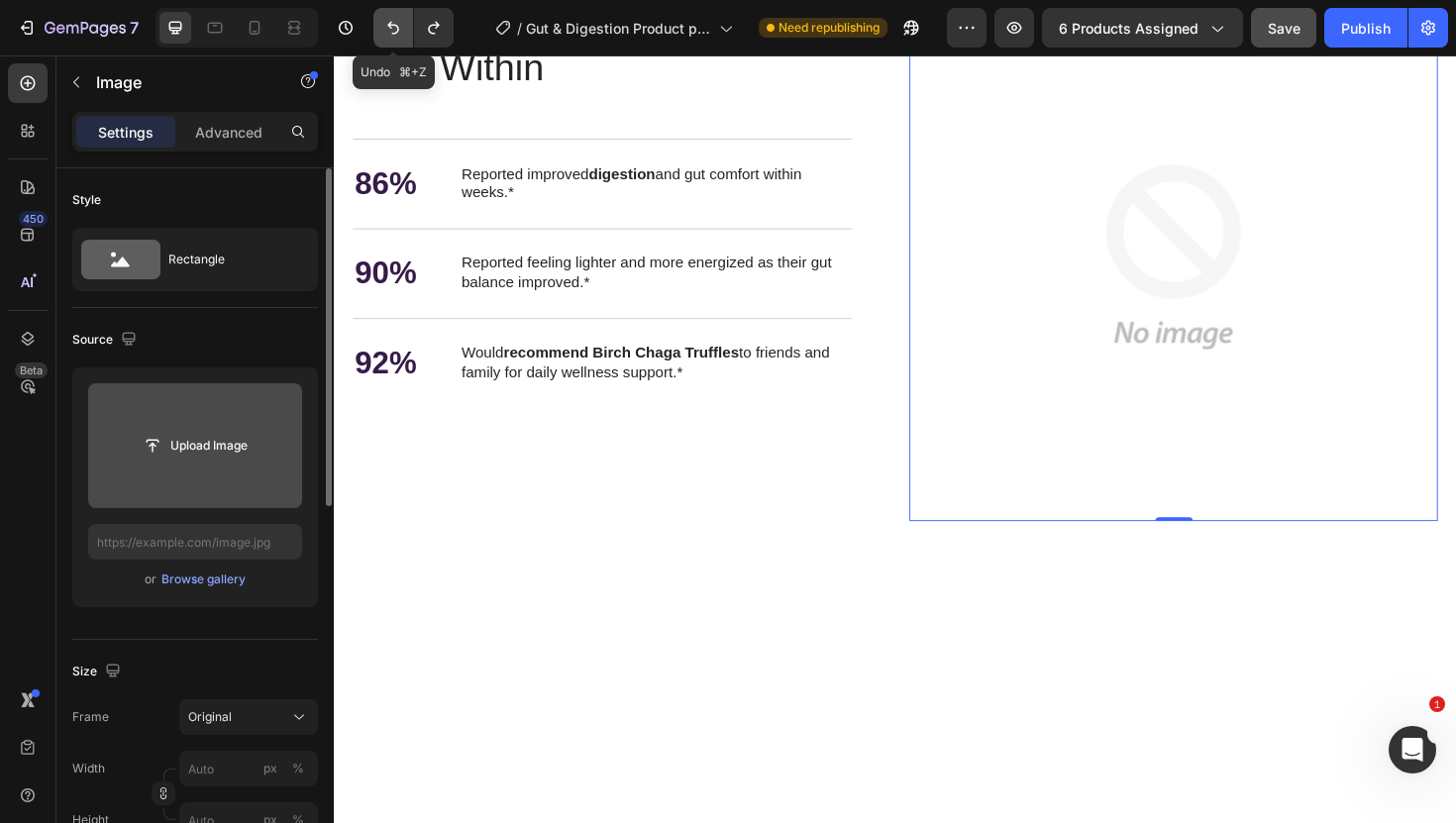click 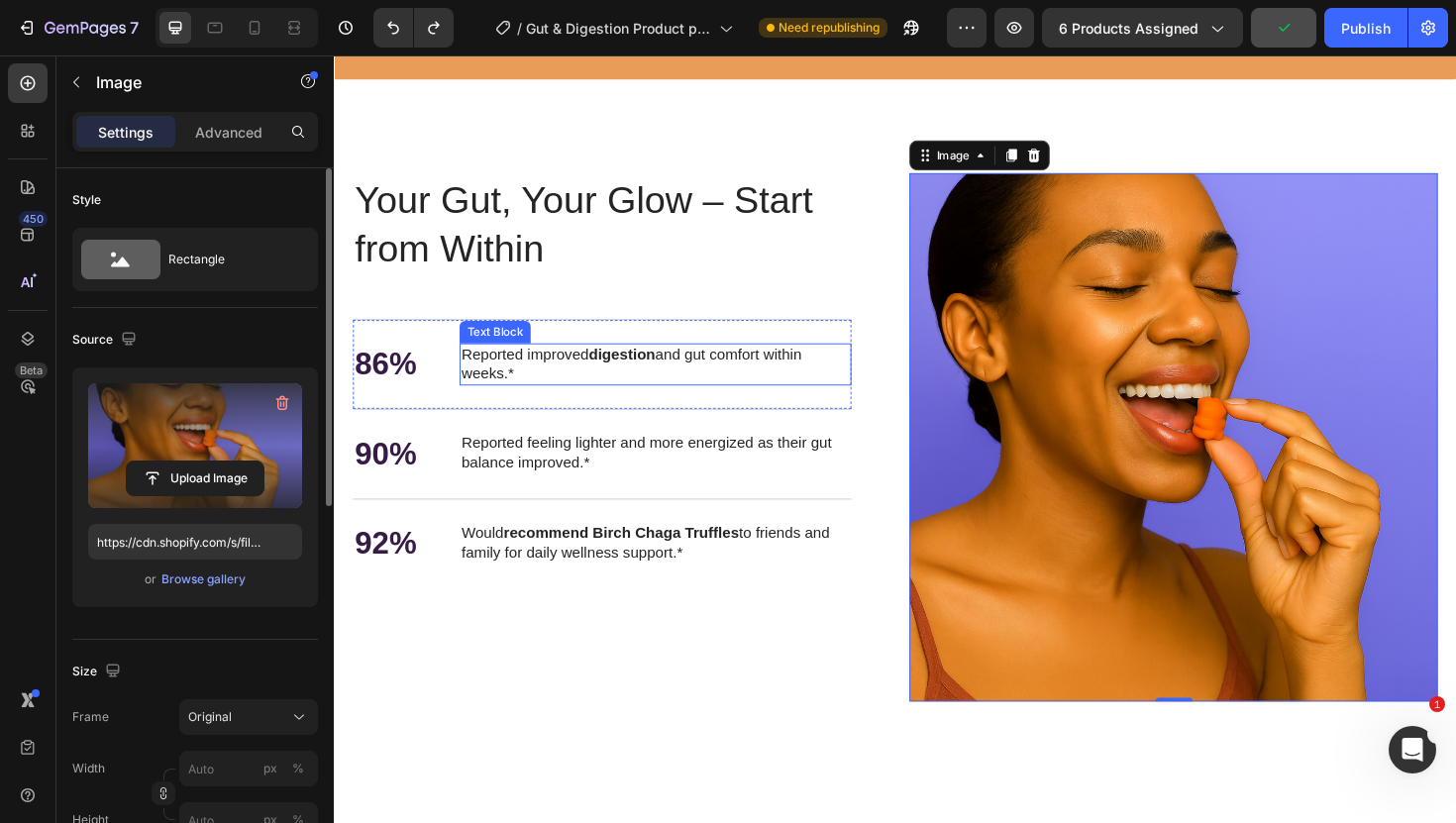 scroll, scrollTop: 3239, scrollLeft: 0, axis: vertical 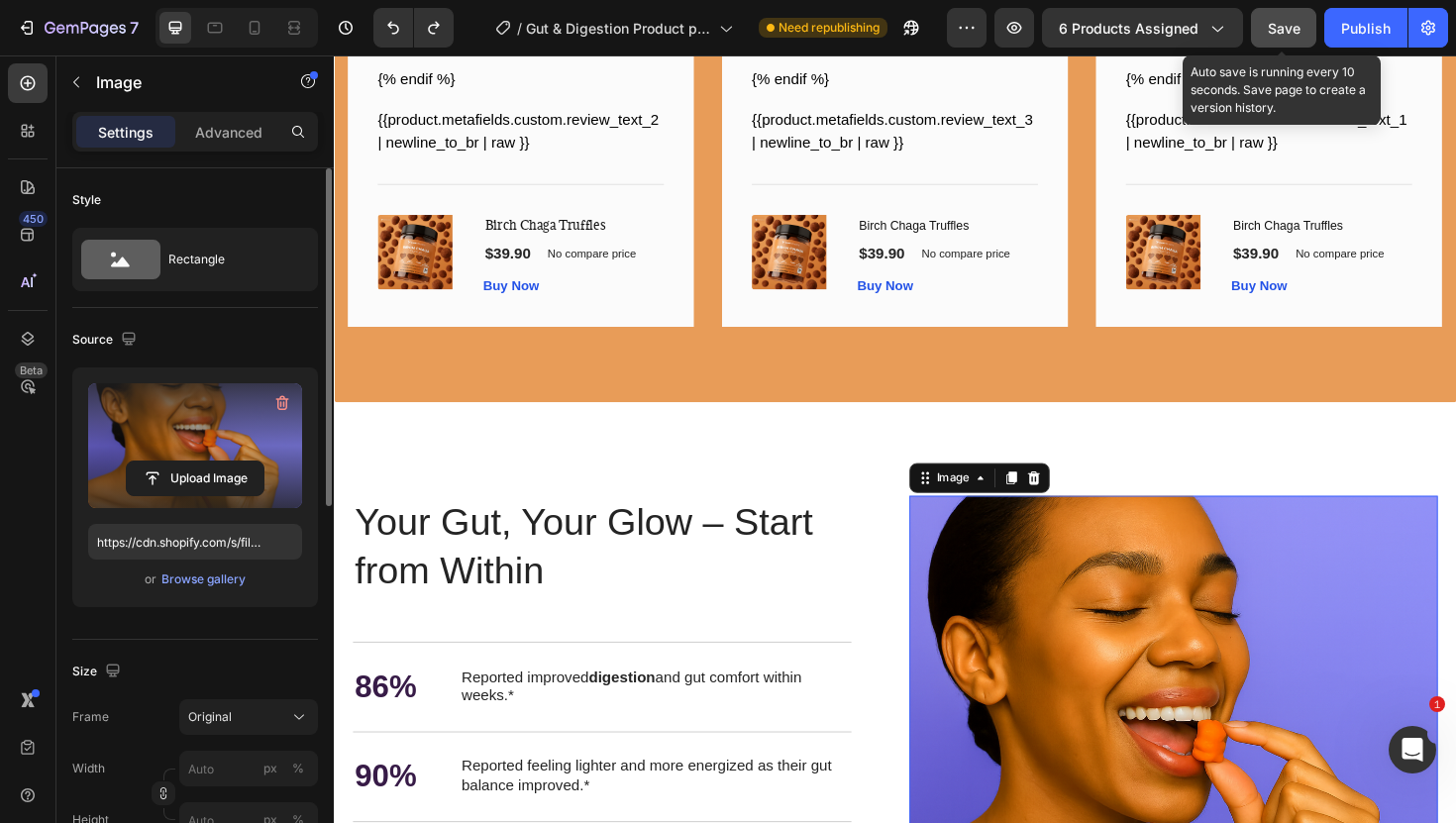 click on "Save" at bounding box center (1284, 28) 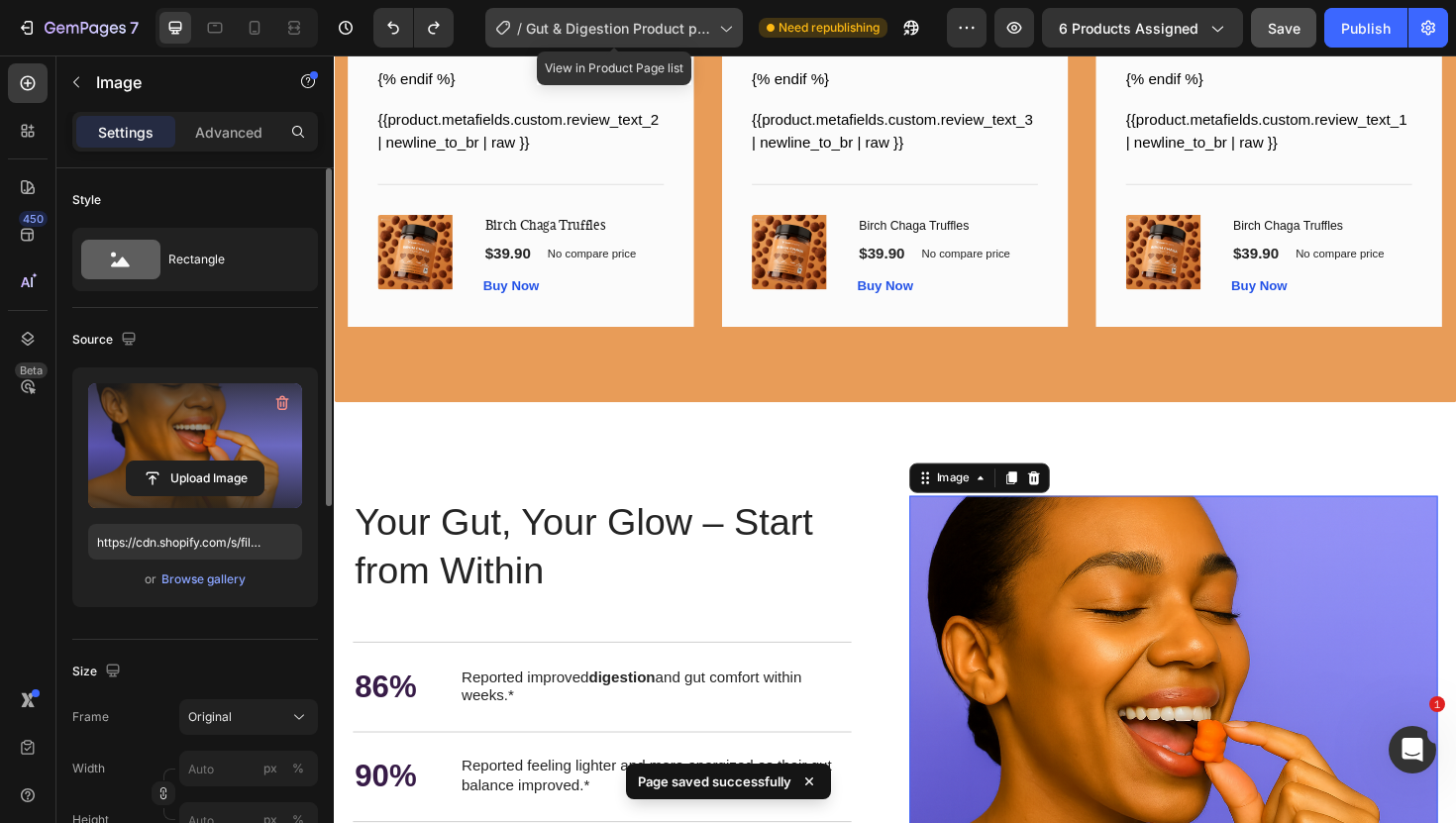 click on "Gut & Digestion Product page" at bounding box center (618, 28) 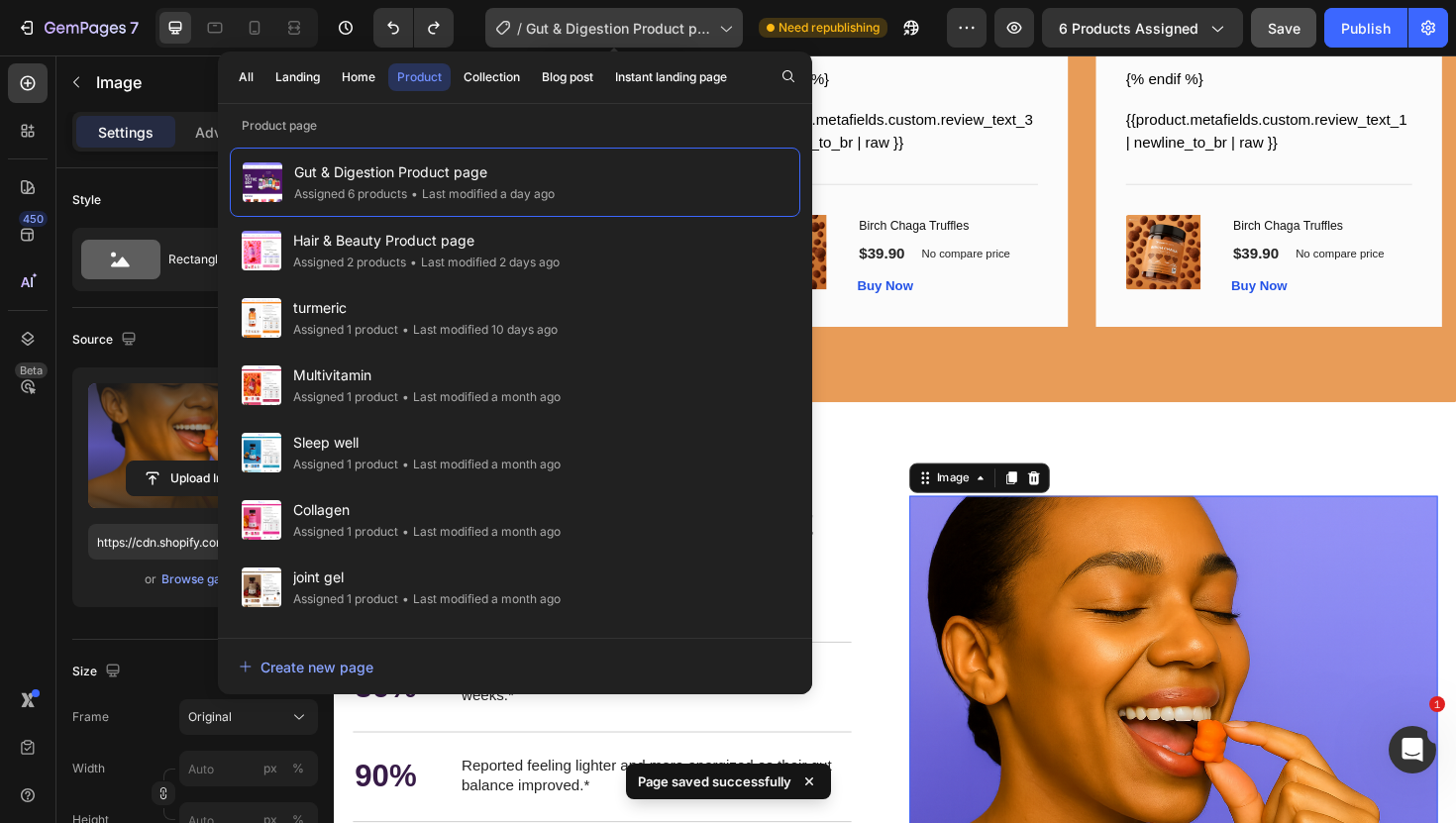 click on "Gut & Digestion Product page" at bounding box center [618, 28] 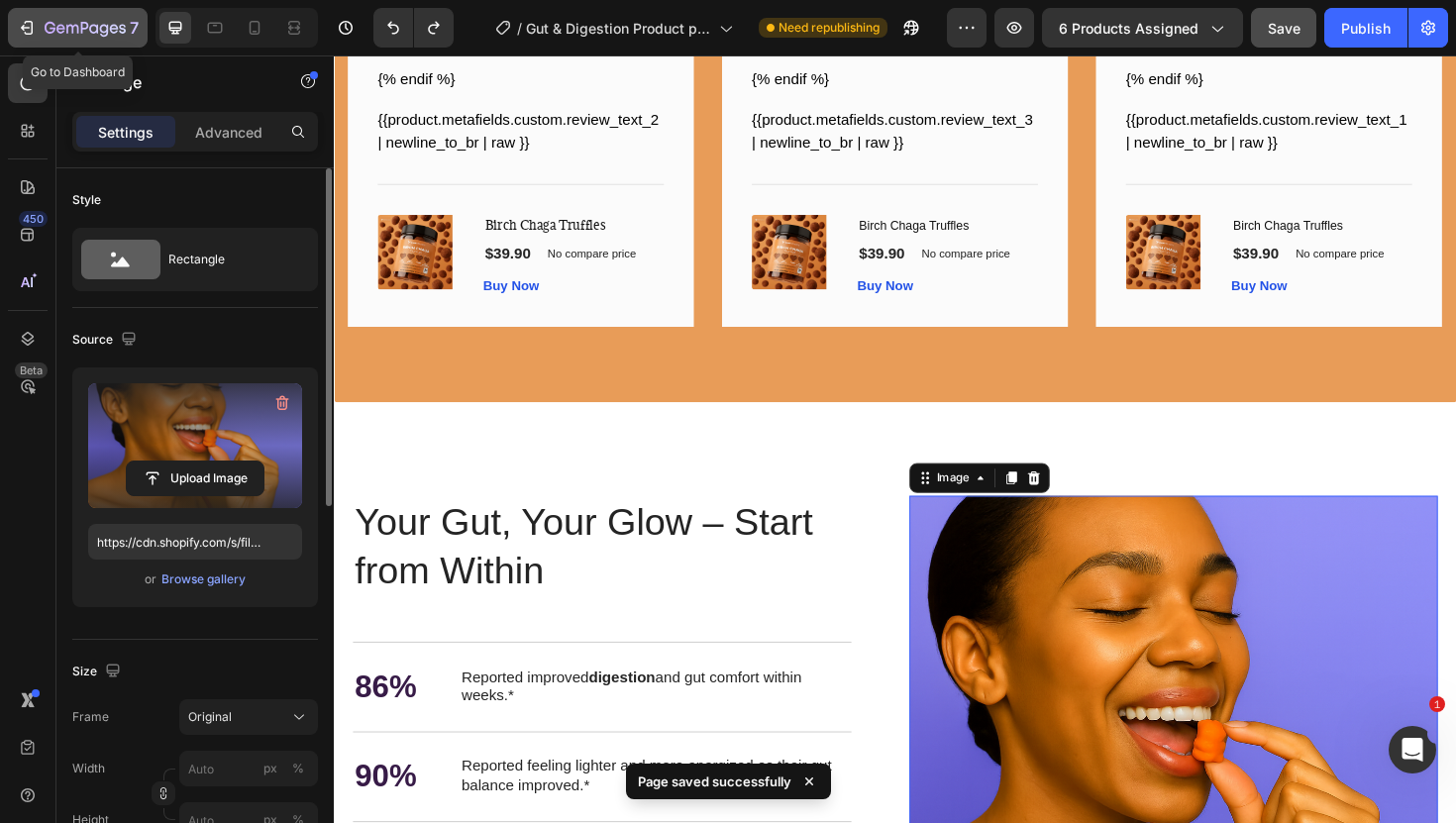 click 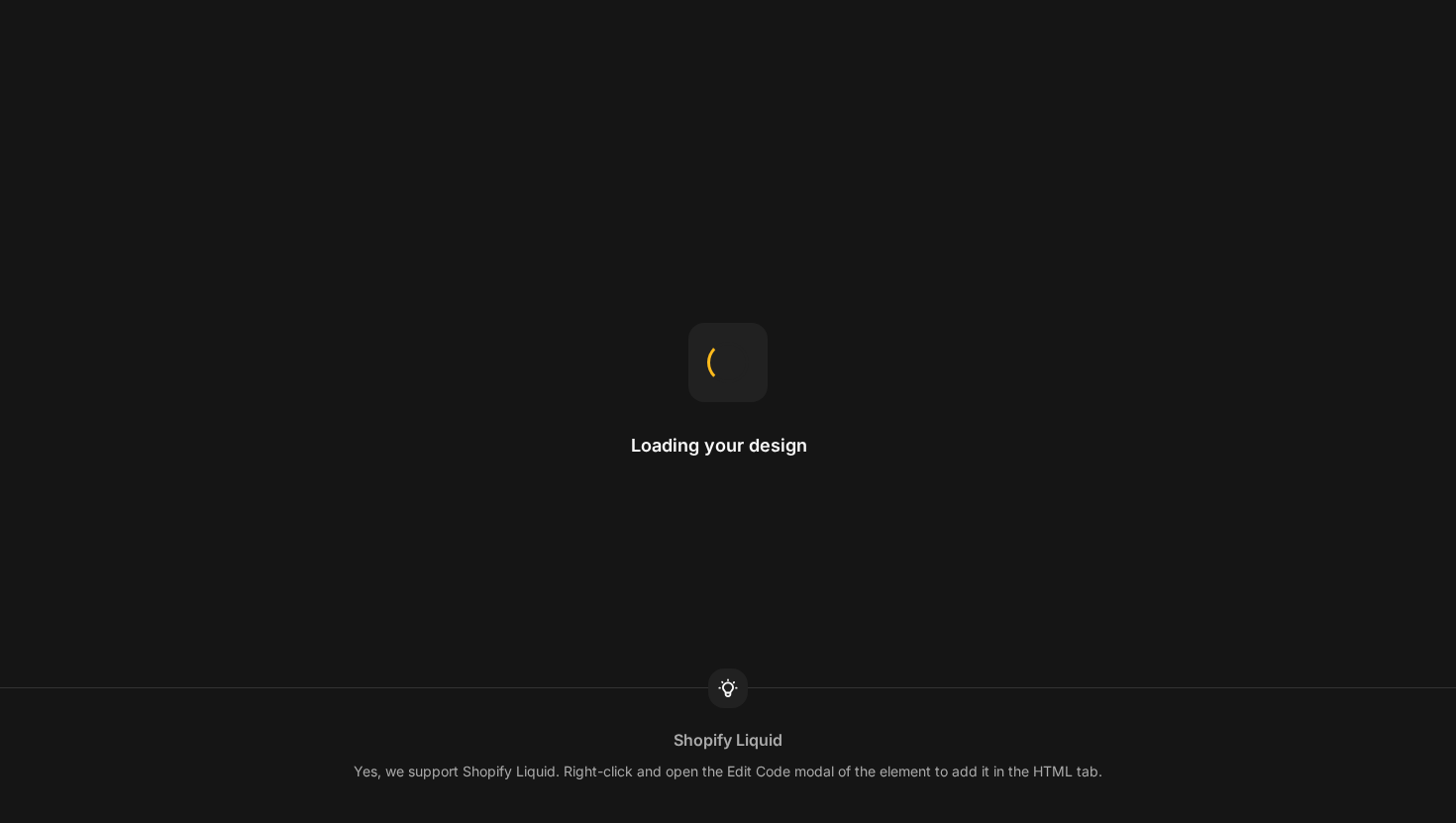 scroll, scrollTop: 0, scrollLeft: 0, axis: both 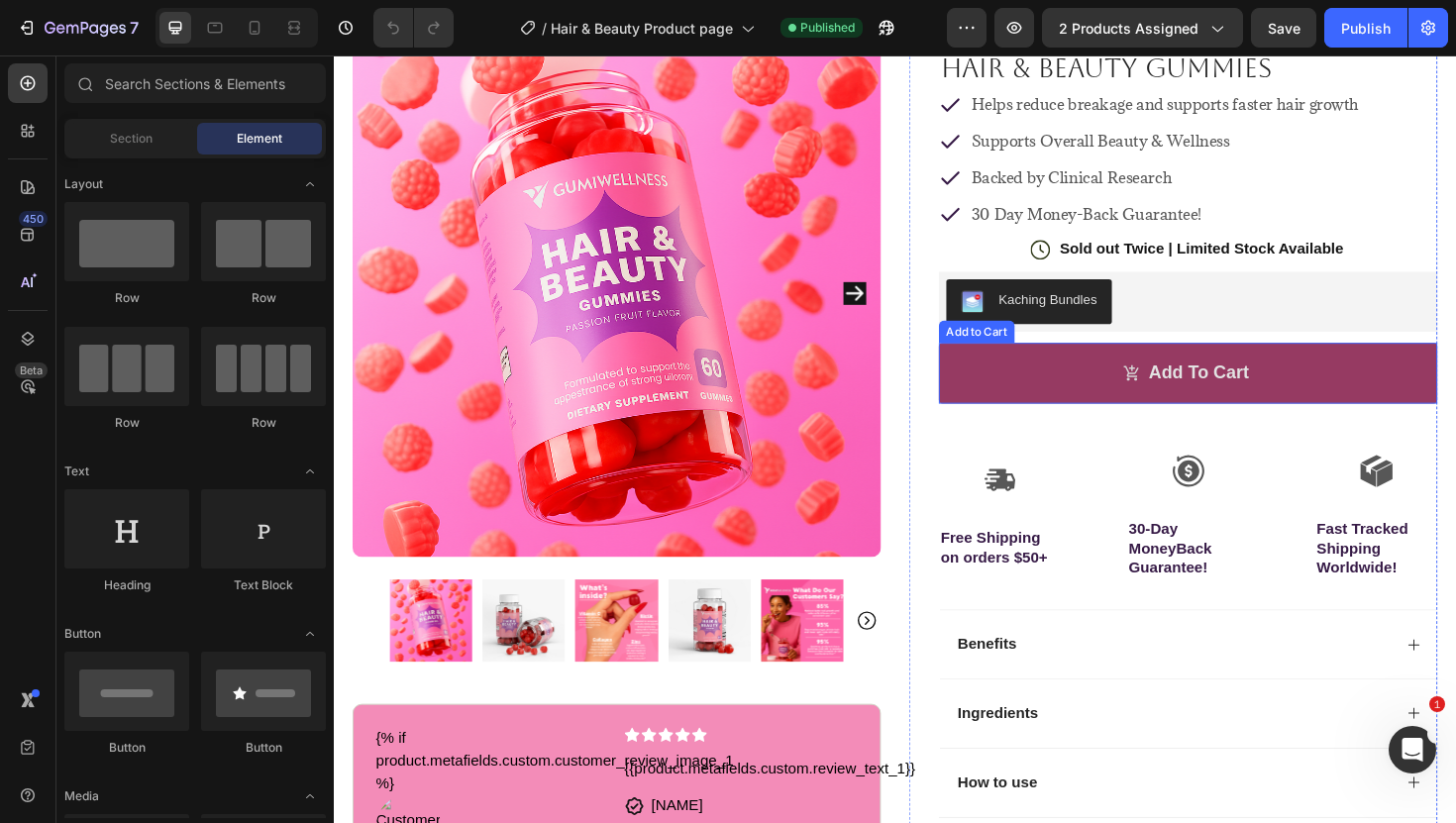 click on "Add to cart" at bounding box center [1238, 391] 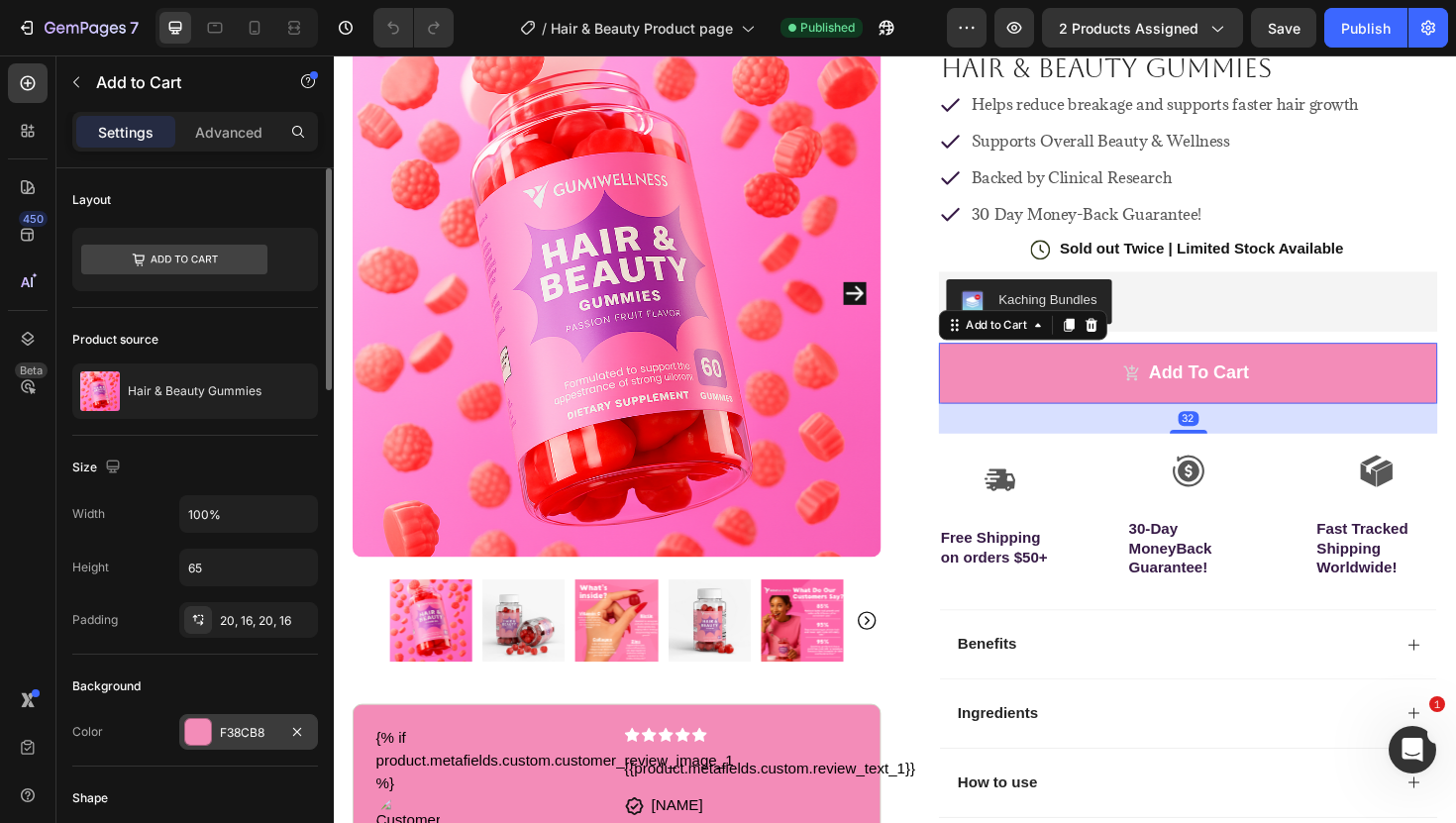 click on "F38CB8" at bounding box center [249, 733] 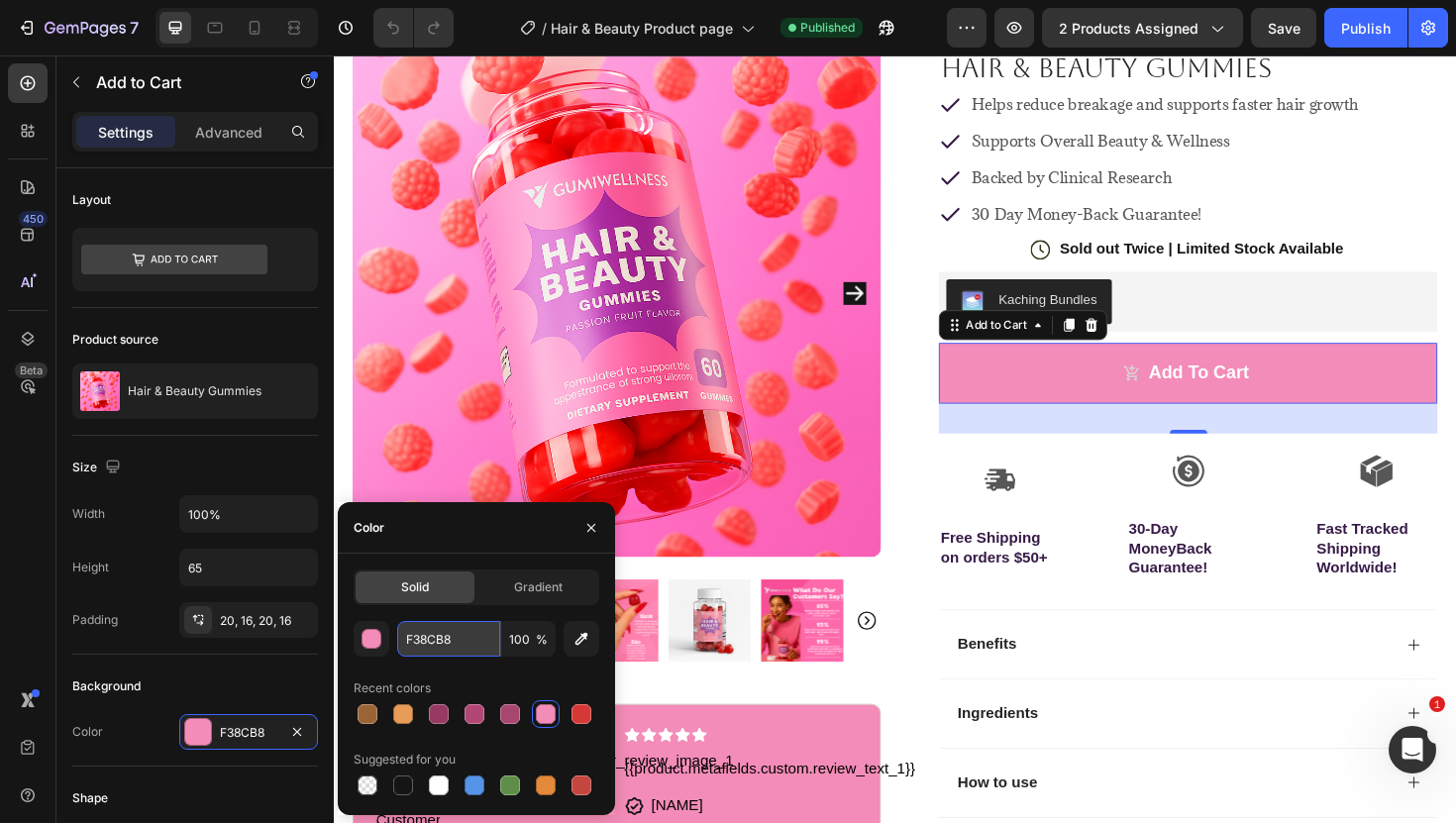 click on "F38CB8" at bounding box center (449, 639) 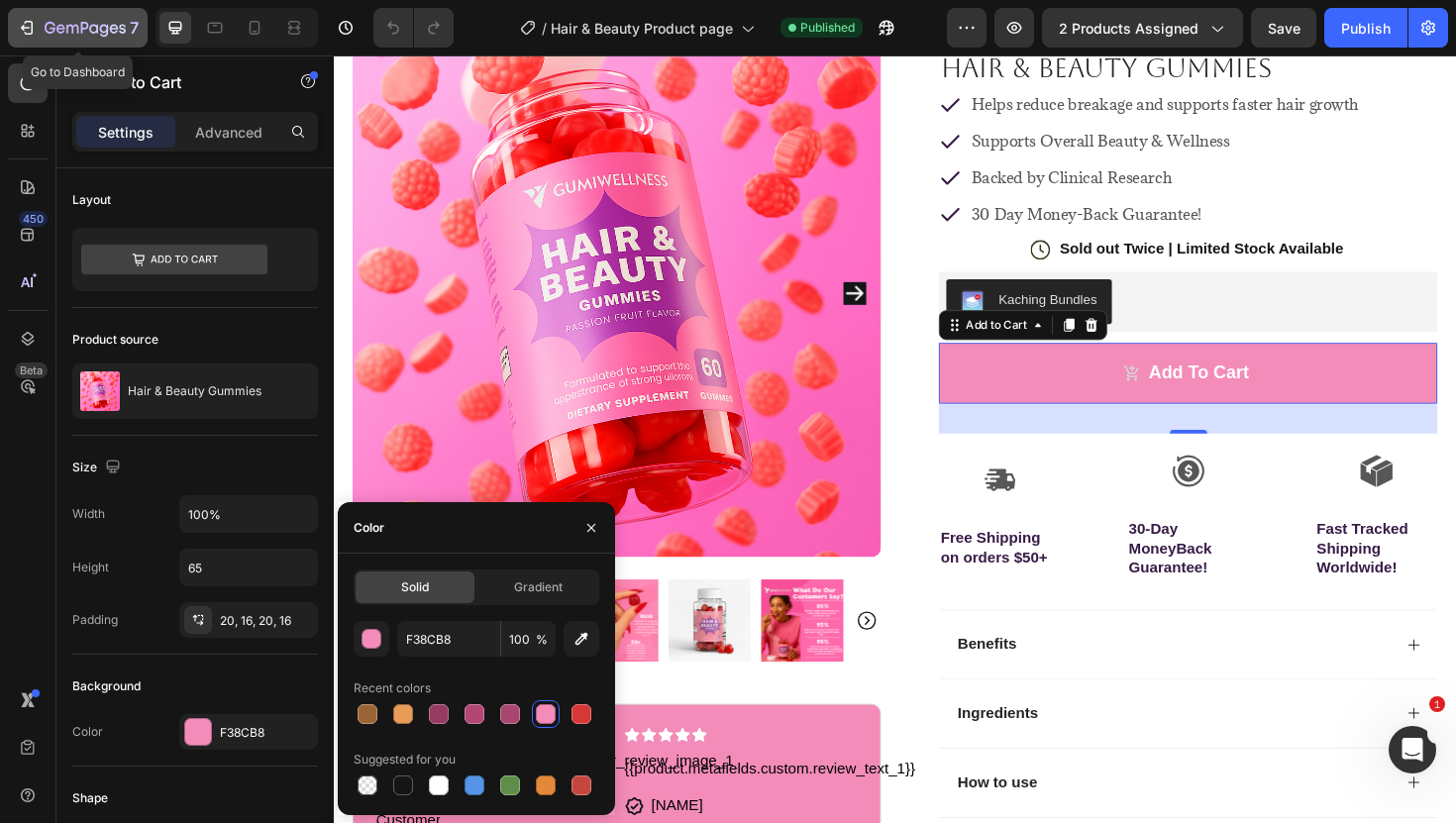 click 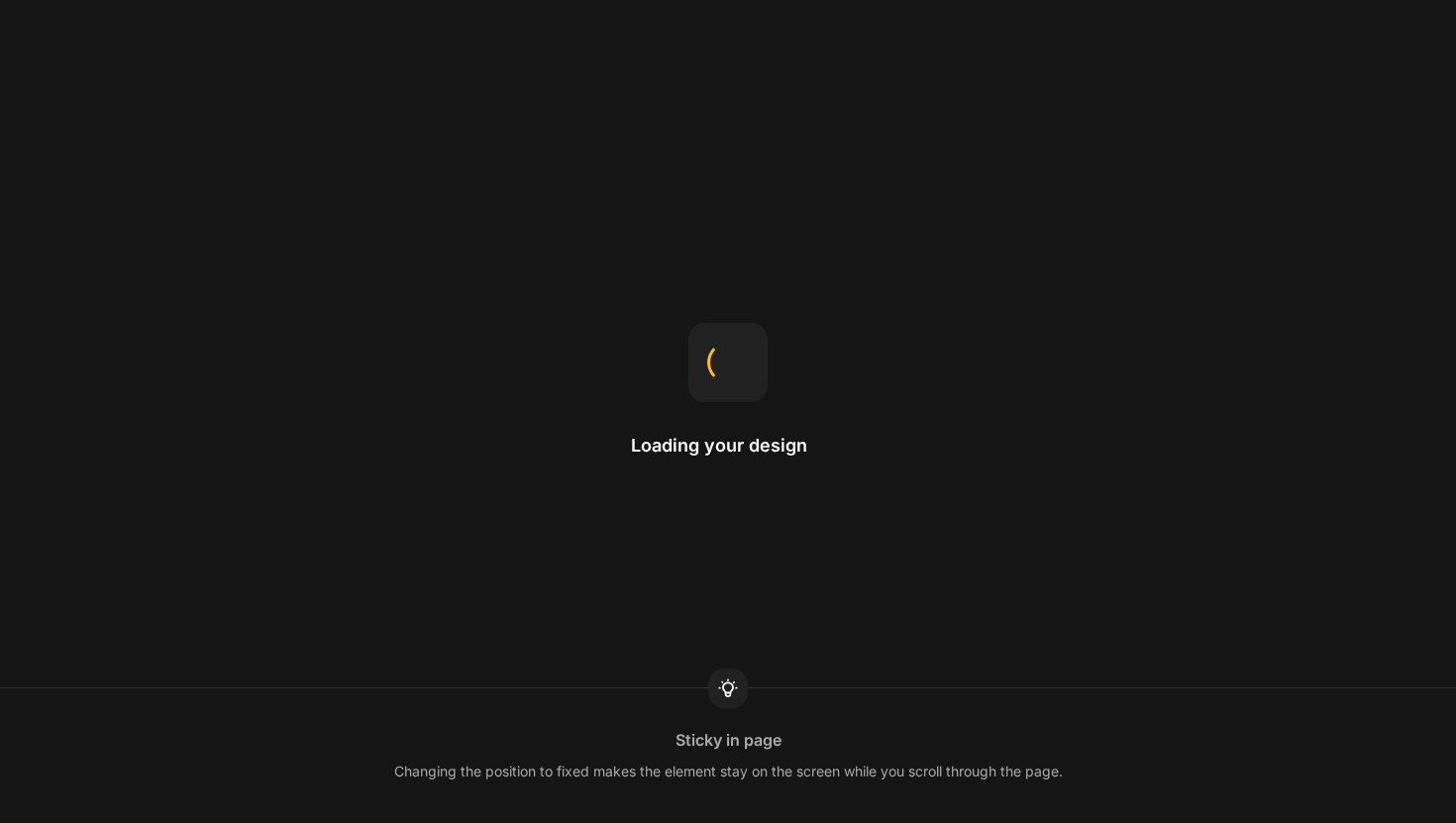 scroll, scrollTop: 0, scrollLeft: 0, axis: both 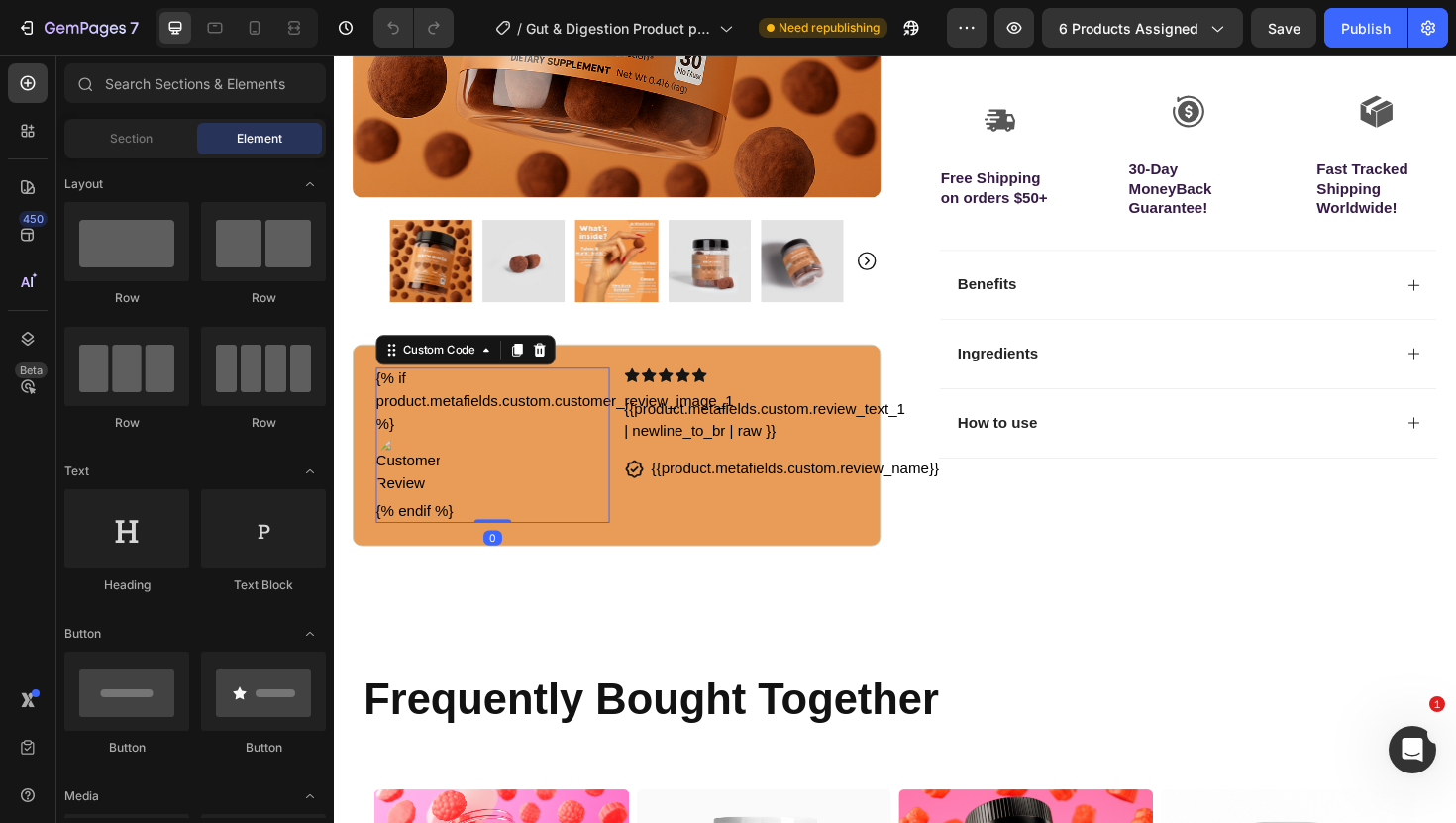 click on "{% if product.metafields.custom.customer_review_image_1 %}
{% endif %}" at bounding box center (502, 468) 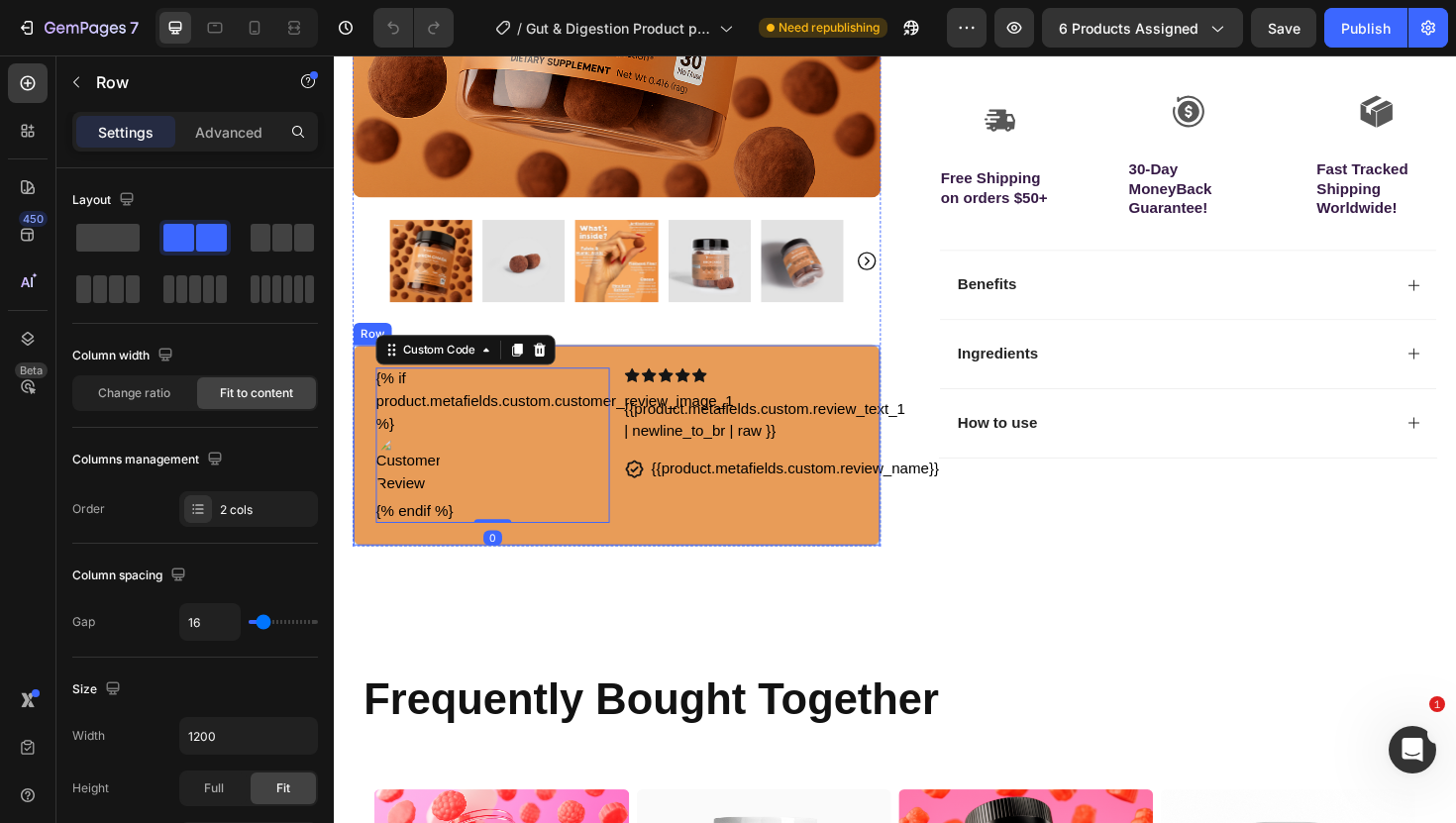 click on "{% if product.metafields.custom.customer_review_image_1 %}
{% endif %} Custom Code   0 Icon Icon Icon Icon Icon Icon List {{product.metafields.custom.review_text_1 | newline_to_br | raw }} Custom Code
Icon {{product.metafields.custom.review_name}} Custom Code Row Row" at bounding box center [633, 468] 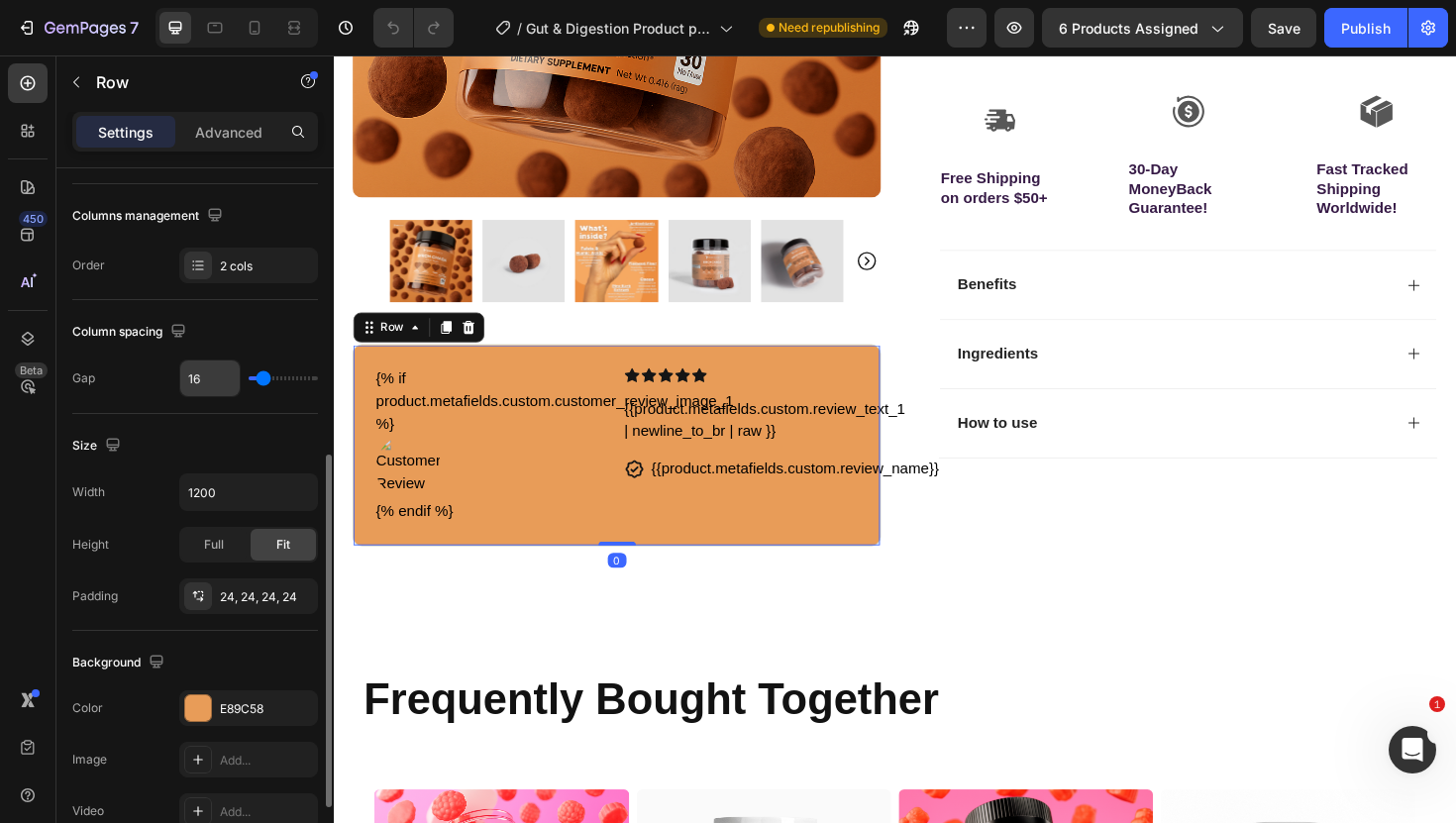 scroll, scrollTop: 552, scrollLeft: 0, axis: vertical 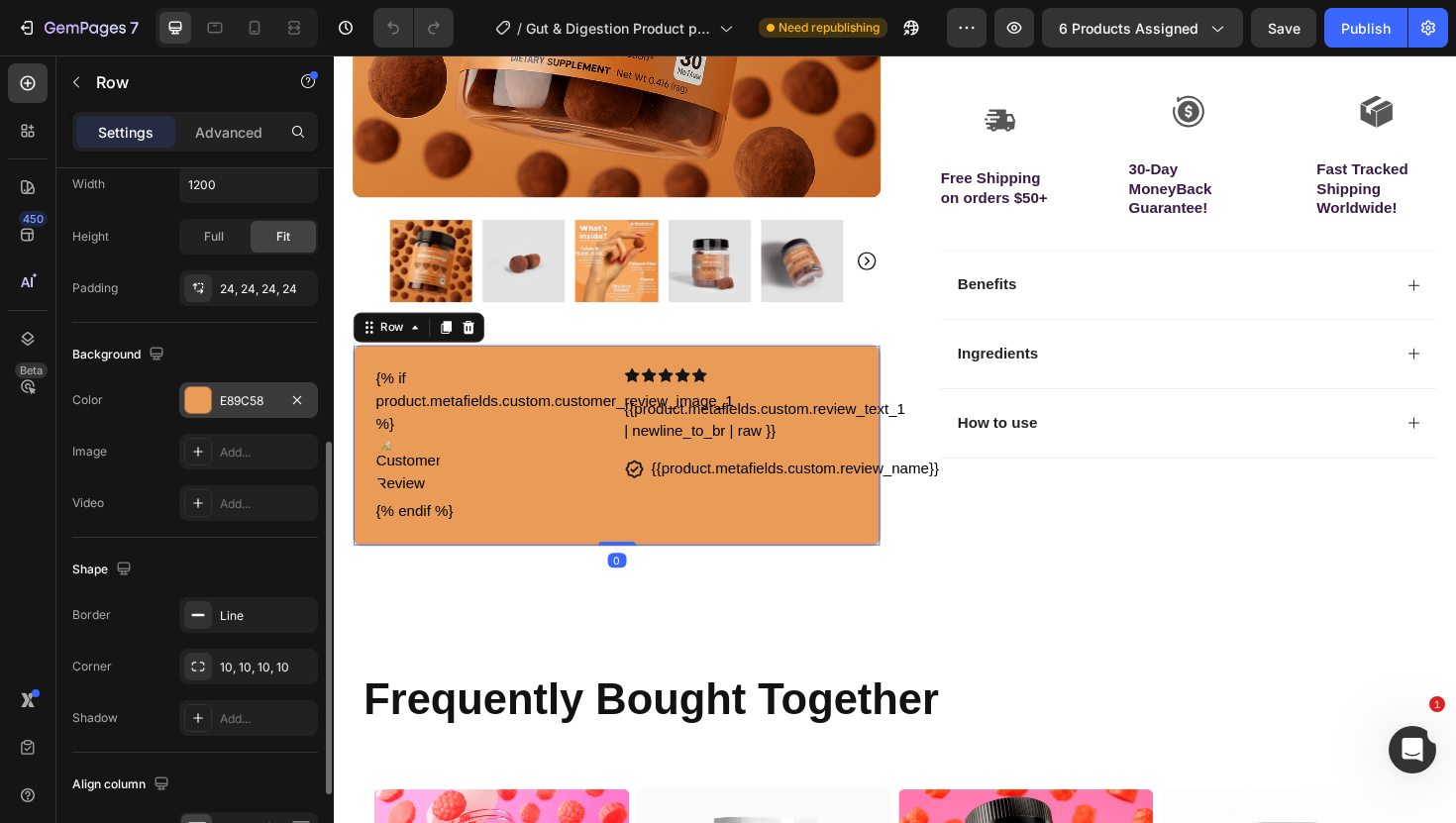 click on "E89C58" at bounding box center (249, 401) 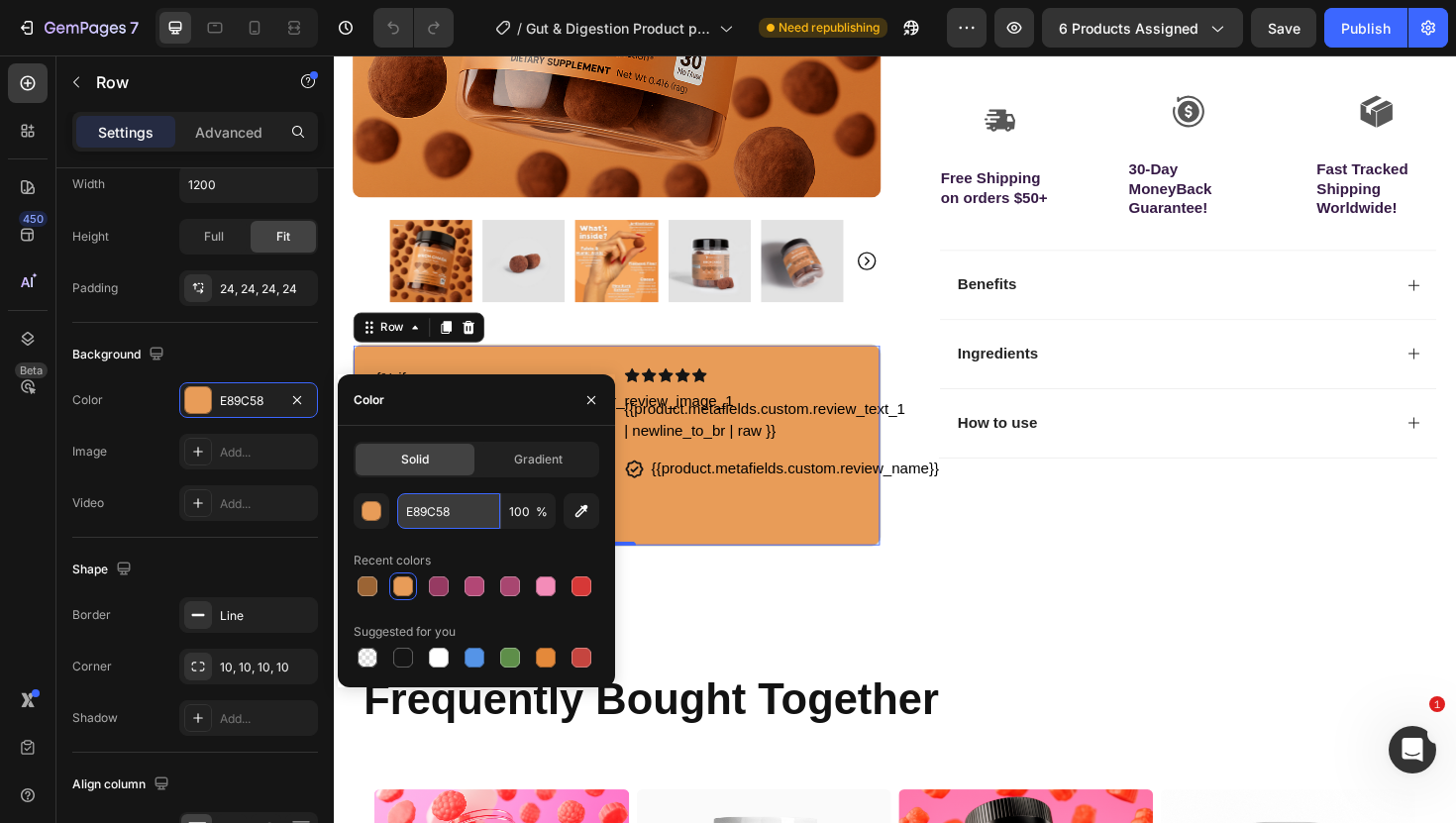 click on "E89C58" at bounding box center (449, 511) 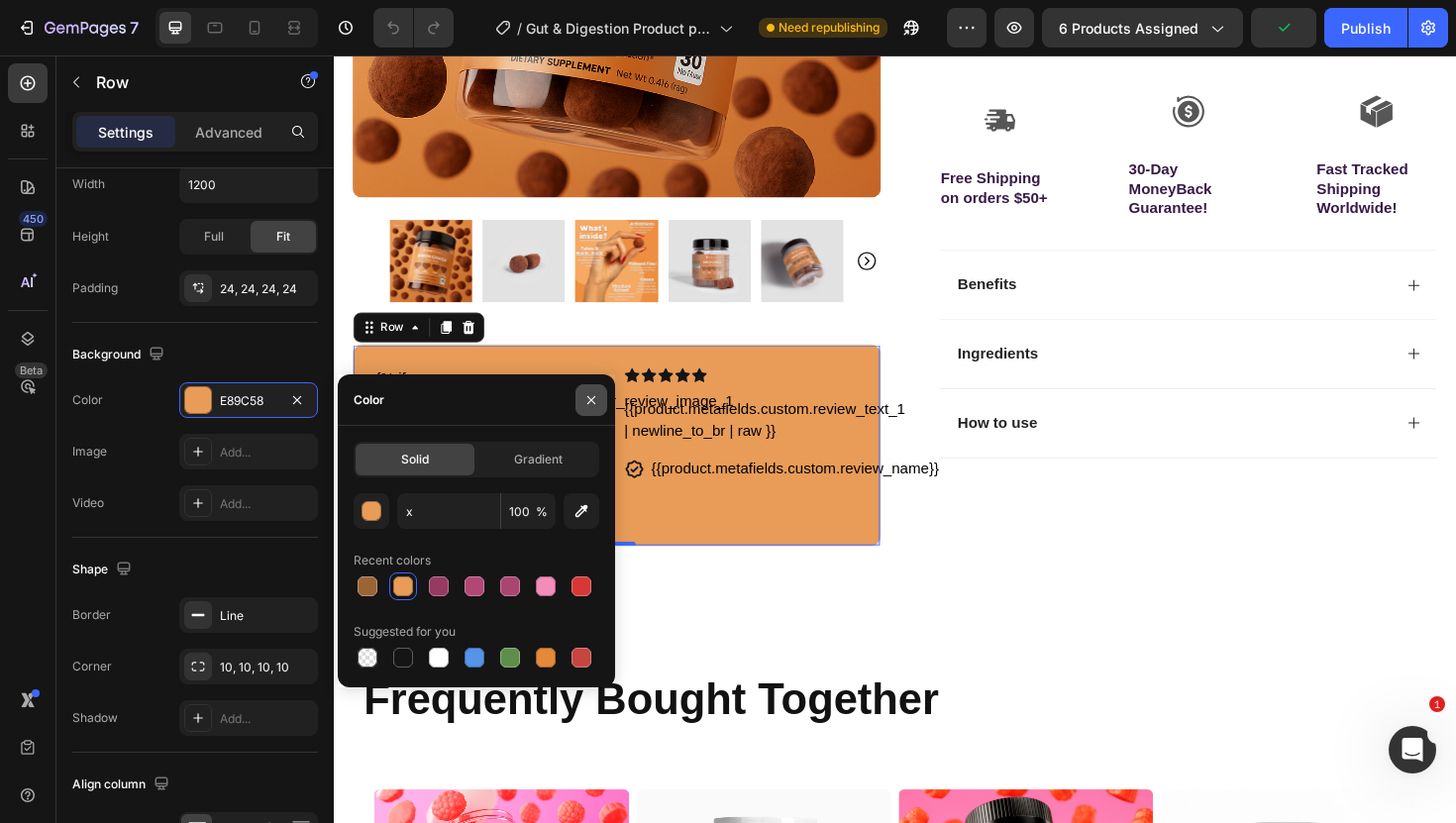 click at bounding box center [591, 400] 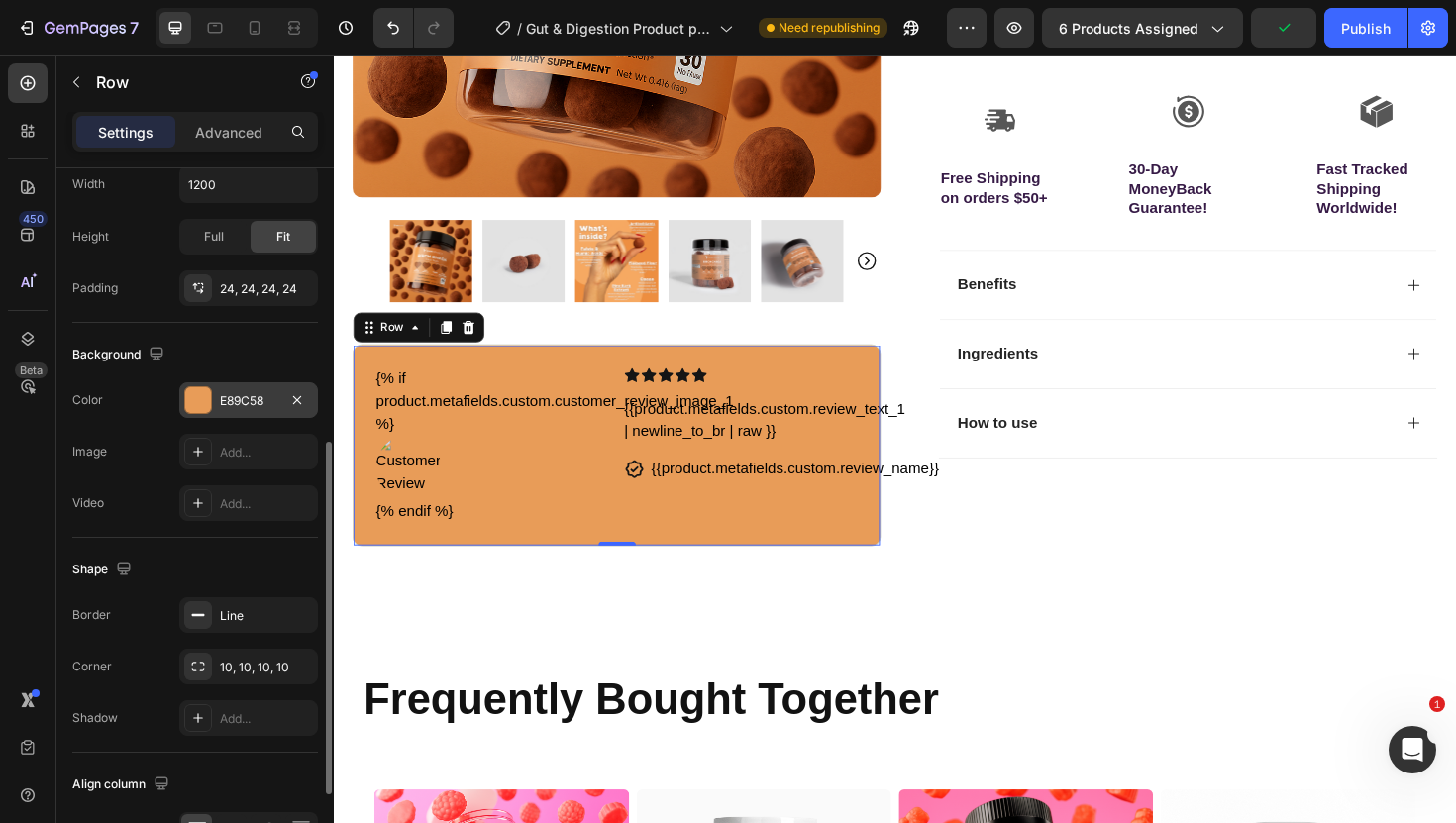click on "E89C58" at bounding box center (249, 400) 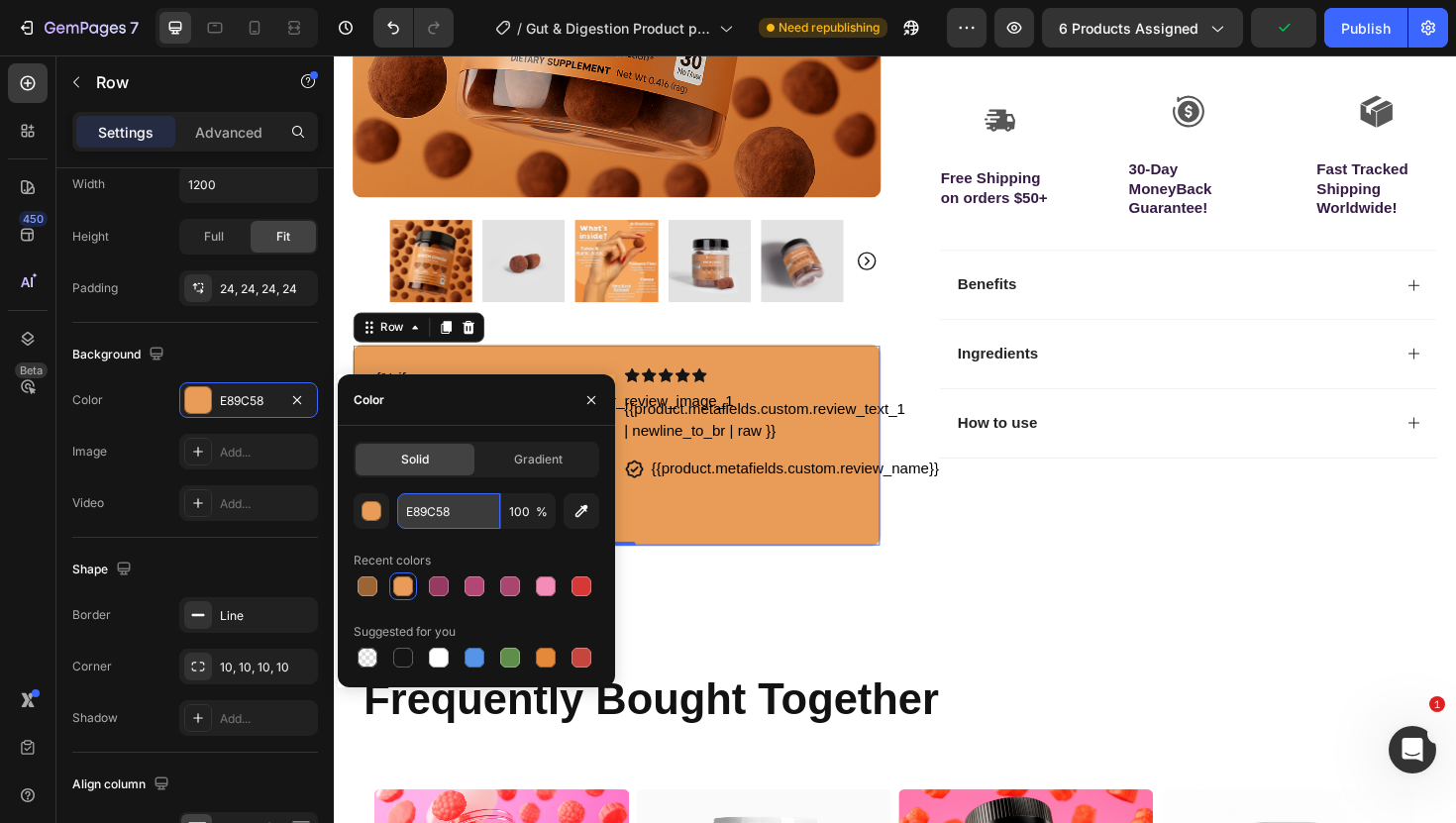 click on "E89C58" at bounding box center (449, 511) 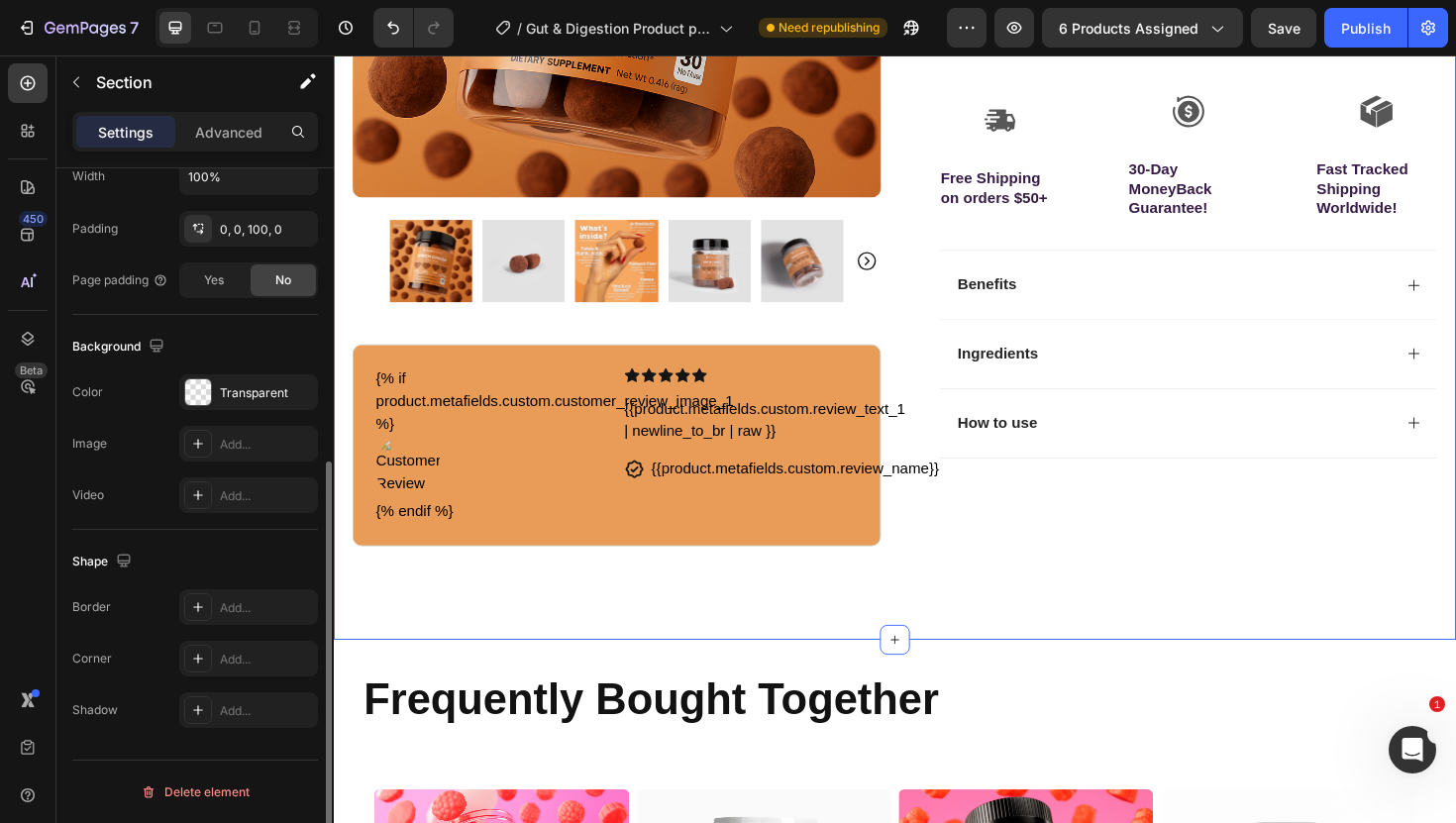 click on "Icon Free Shipping on orders $50+ Text Block Row
Icon 56,000+ Happy Customers Text Block Row Carousel Row
Product Images The 2024 TOP RATED Supplement! Text Block {% if product.metafields.custom.customer_review_image_1 %}
{% endif %} Custom Code Icon Icon Icon Icon Icon Icon List {{product.metafields.custom.review_text_1 | newline_to_br | raw }} Custom Code
Icon {{product.metafields.custom.review_name}} Custom Code Row Row Row Icon Icon Icon Icon Icon Icon List 4.8 based on 56,400 Customers Text Block Row Birch Chaga Truffles Product Title
Helps Balance Gut Microbiome
Supports Healthy Digestion & Regularity
Backed by Clinical Research
30 Day Money-Back Guarantee! Item List
Icon Sold out Twice | Limited Stock Available Text Block Row Kaching Bundles Kaching Bundles
Add to cart Add to Cart
Icon Free Shipping on orders $50+" at bounding box center (928, 118) 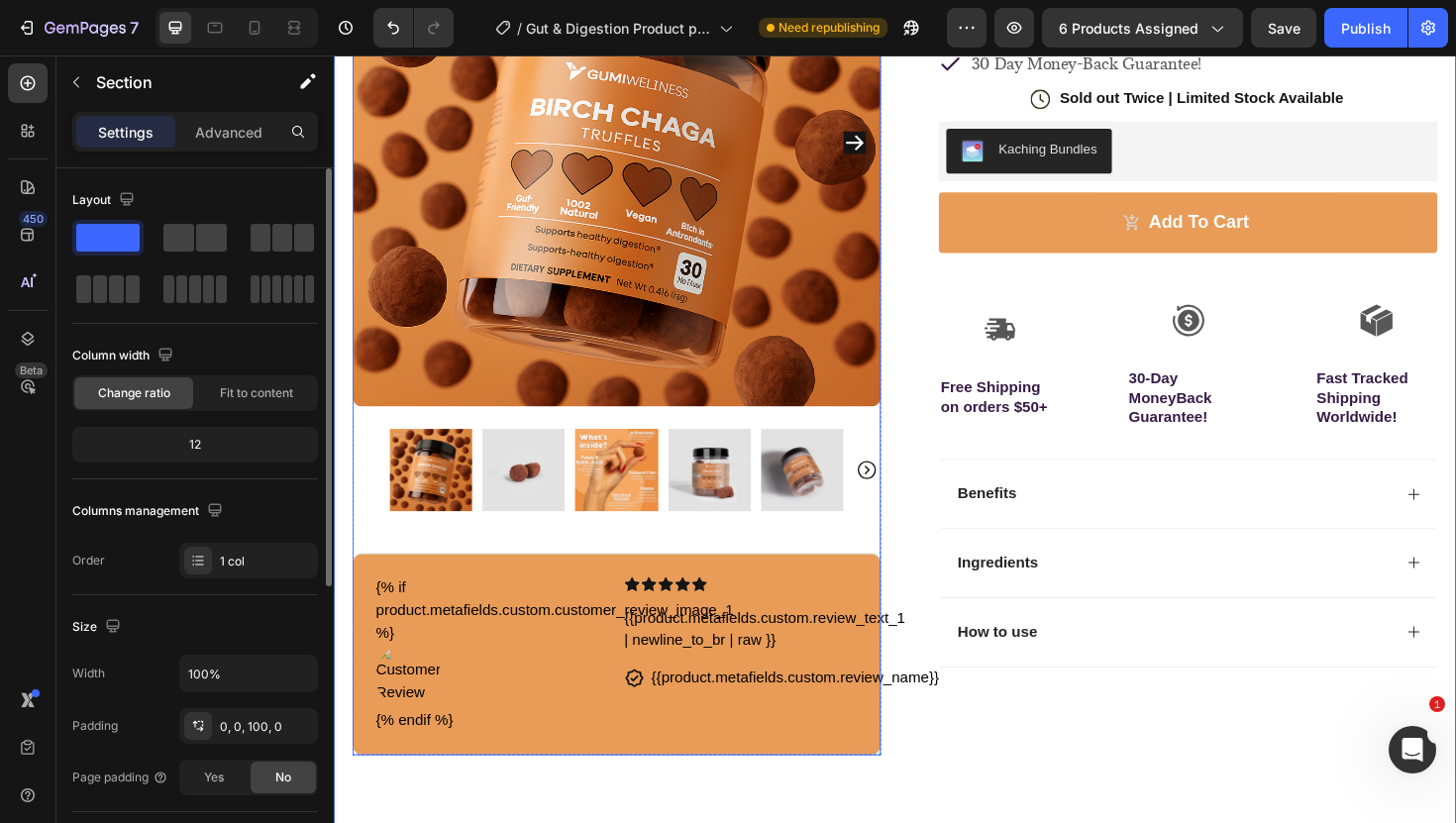 scroll, scrollTop: 311, scrollLeft: 0, axis: vertical 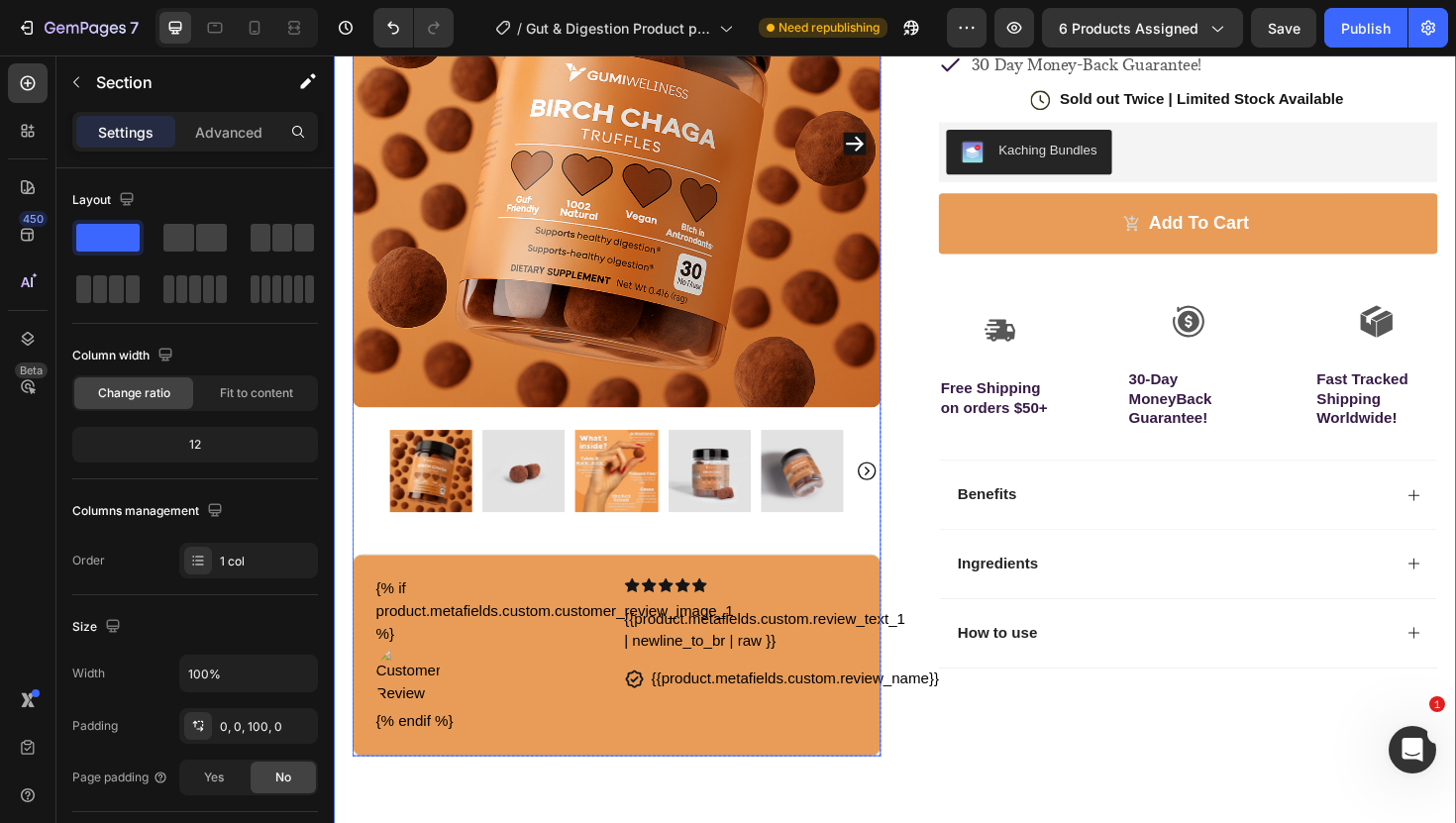 click at bounding box center [535, 496] 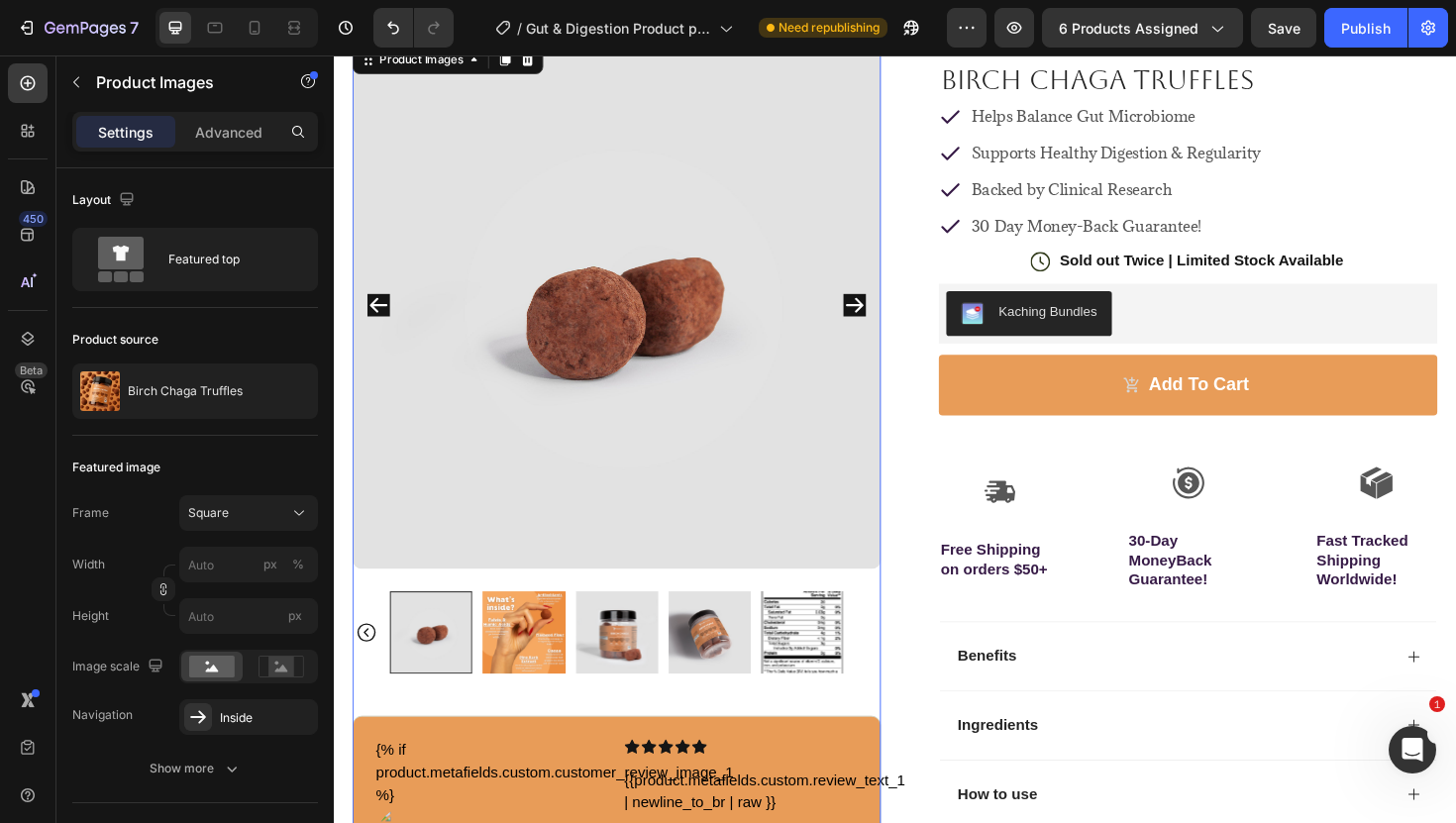 scroll, scrollTop: 139, scrollLeft: 0, axis: vertical 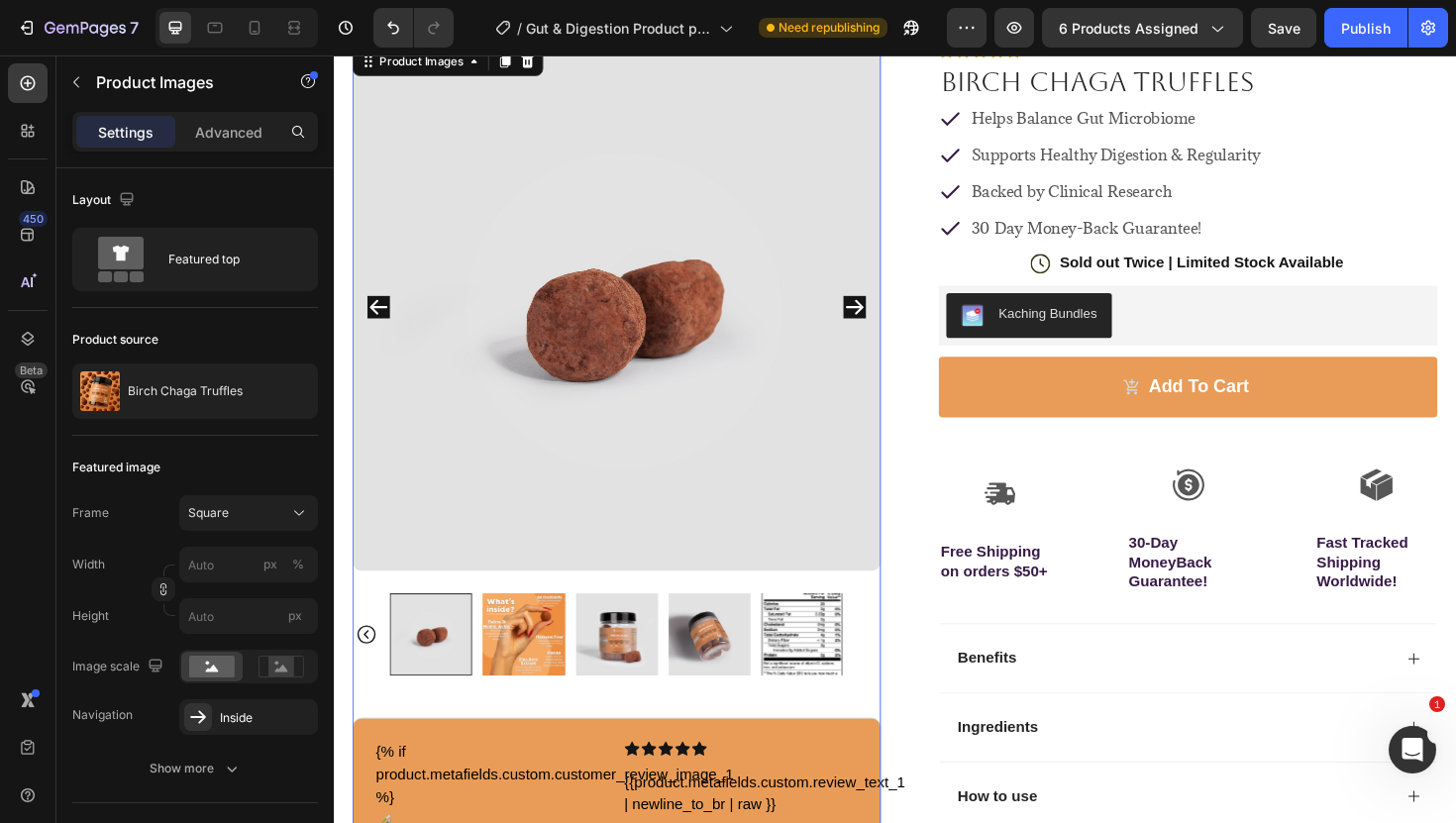 click at bounding box center [535, 669] 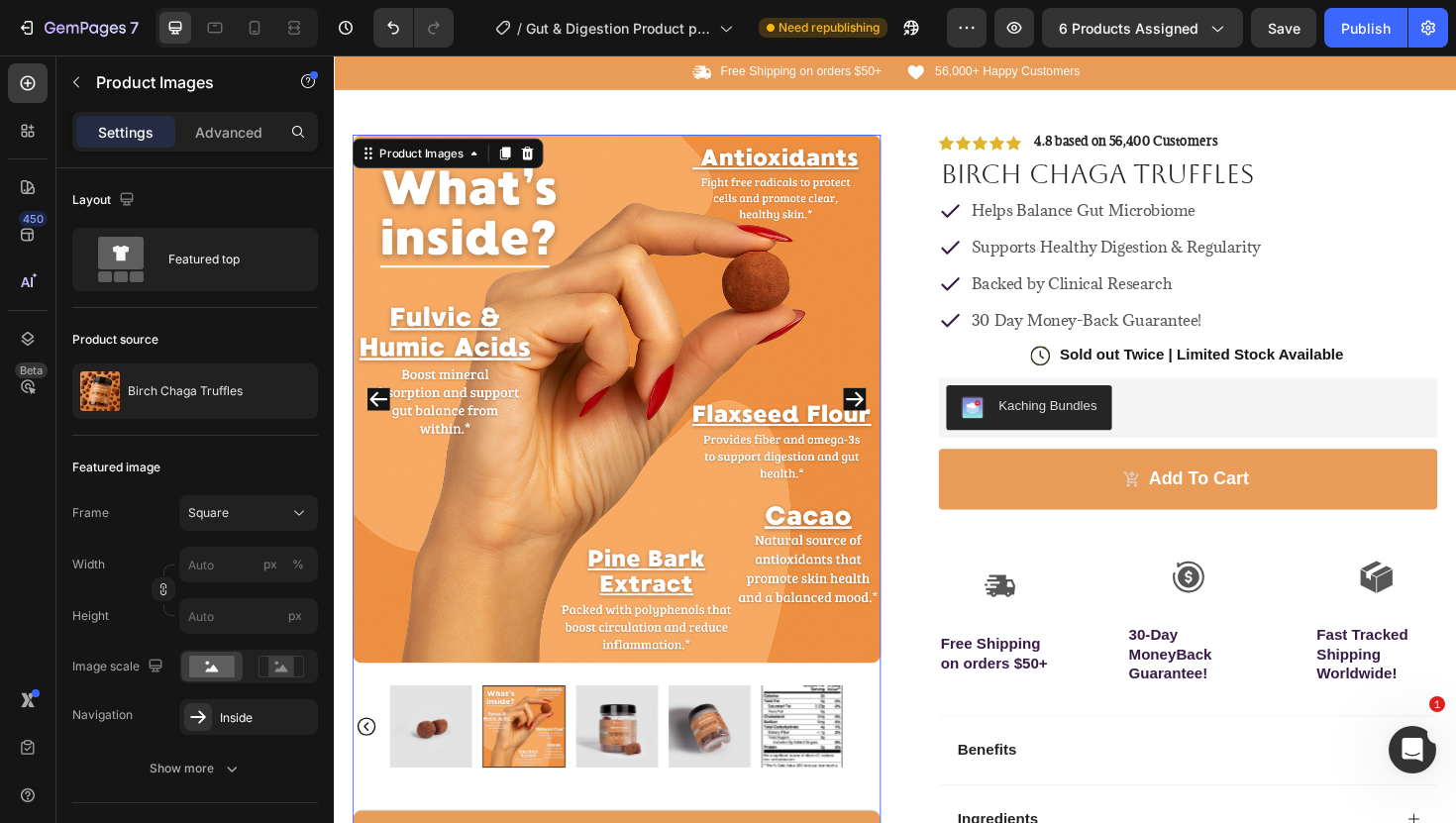 scroll, scrollTop: 0, scrollLeft: 0, axis: both 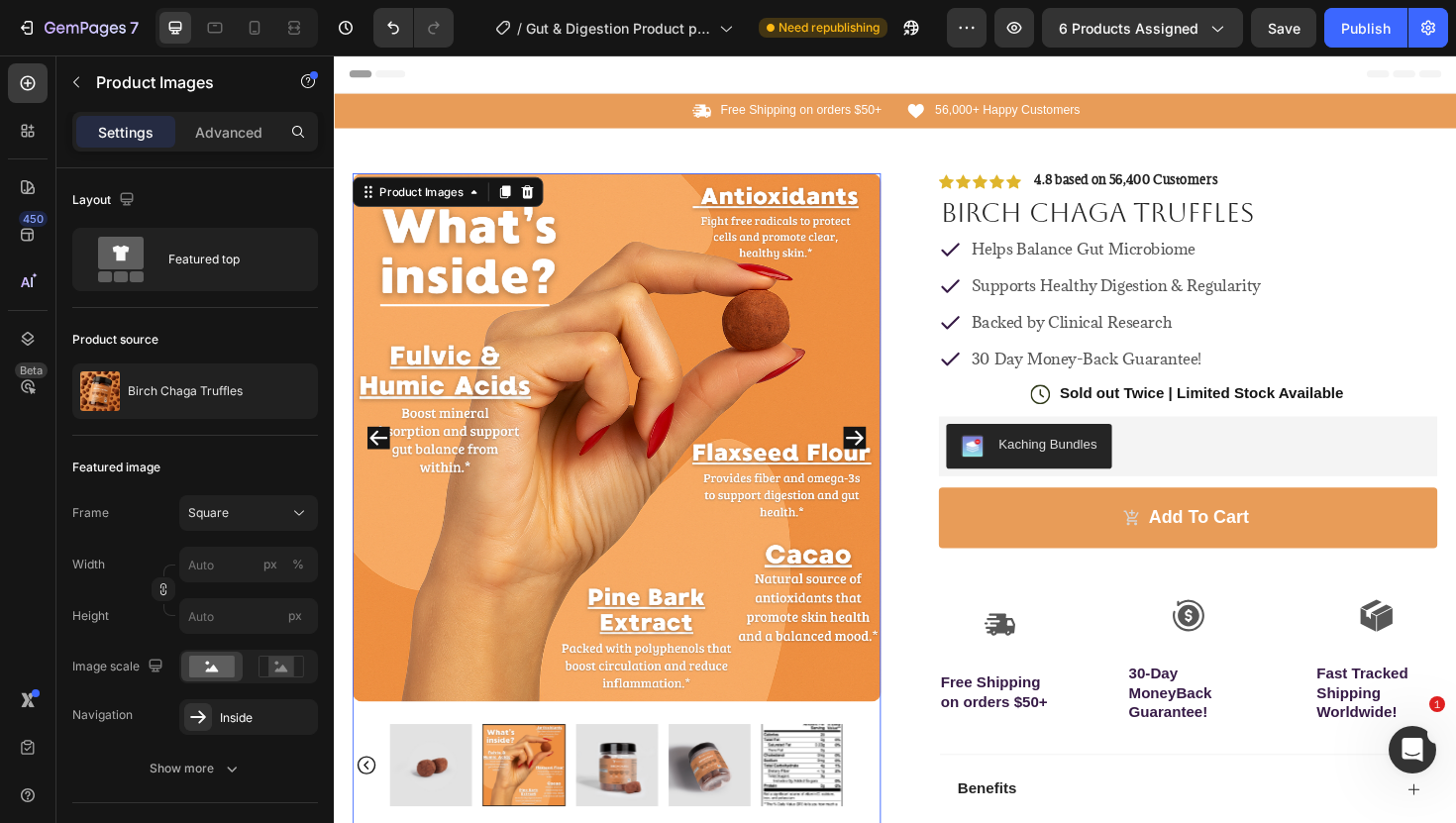 click at bounding box center (633, 807) 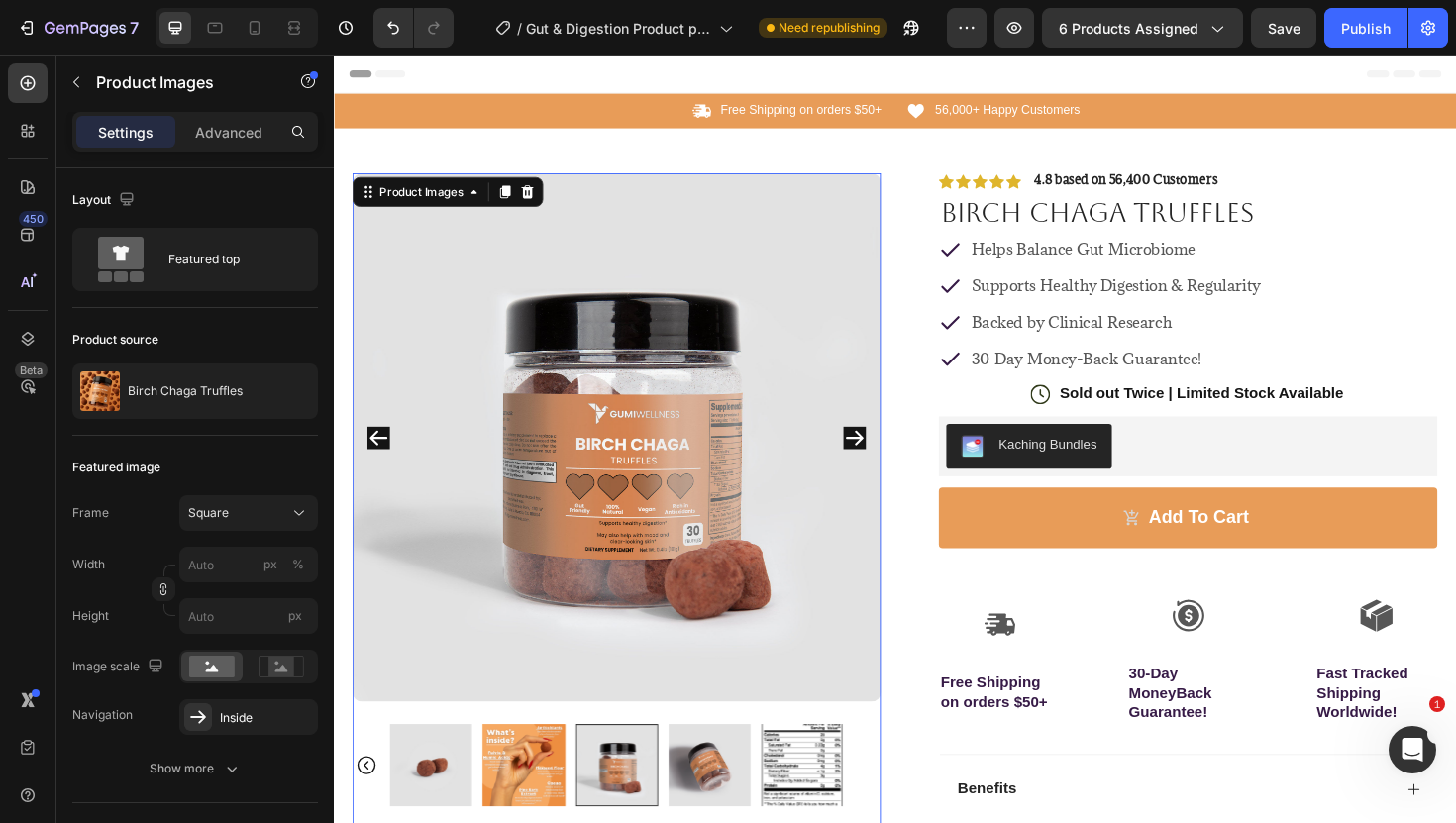 click at bounding box center [732, 807] 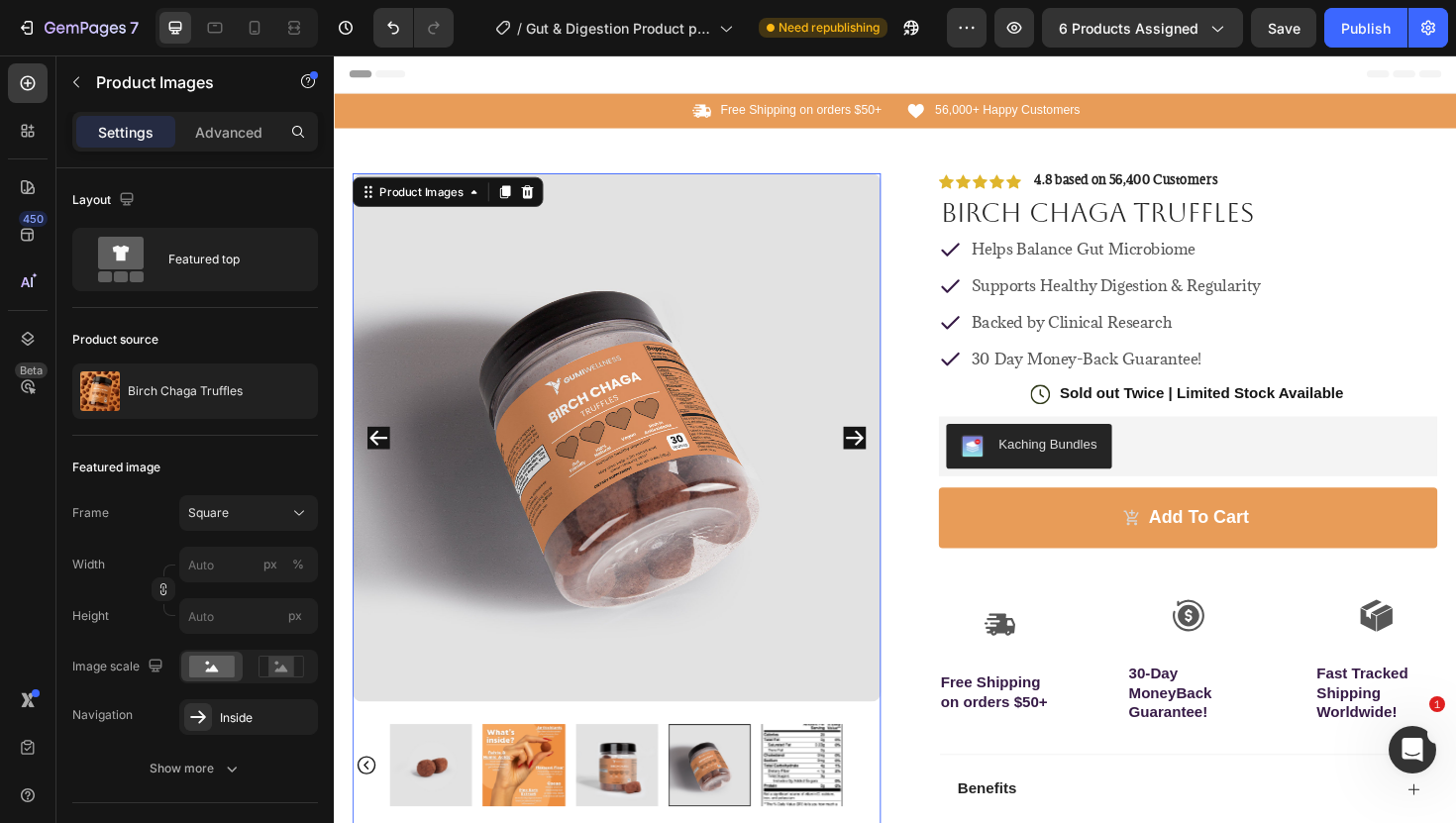 click at bounding box center (633, 807) 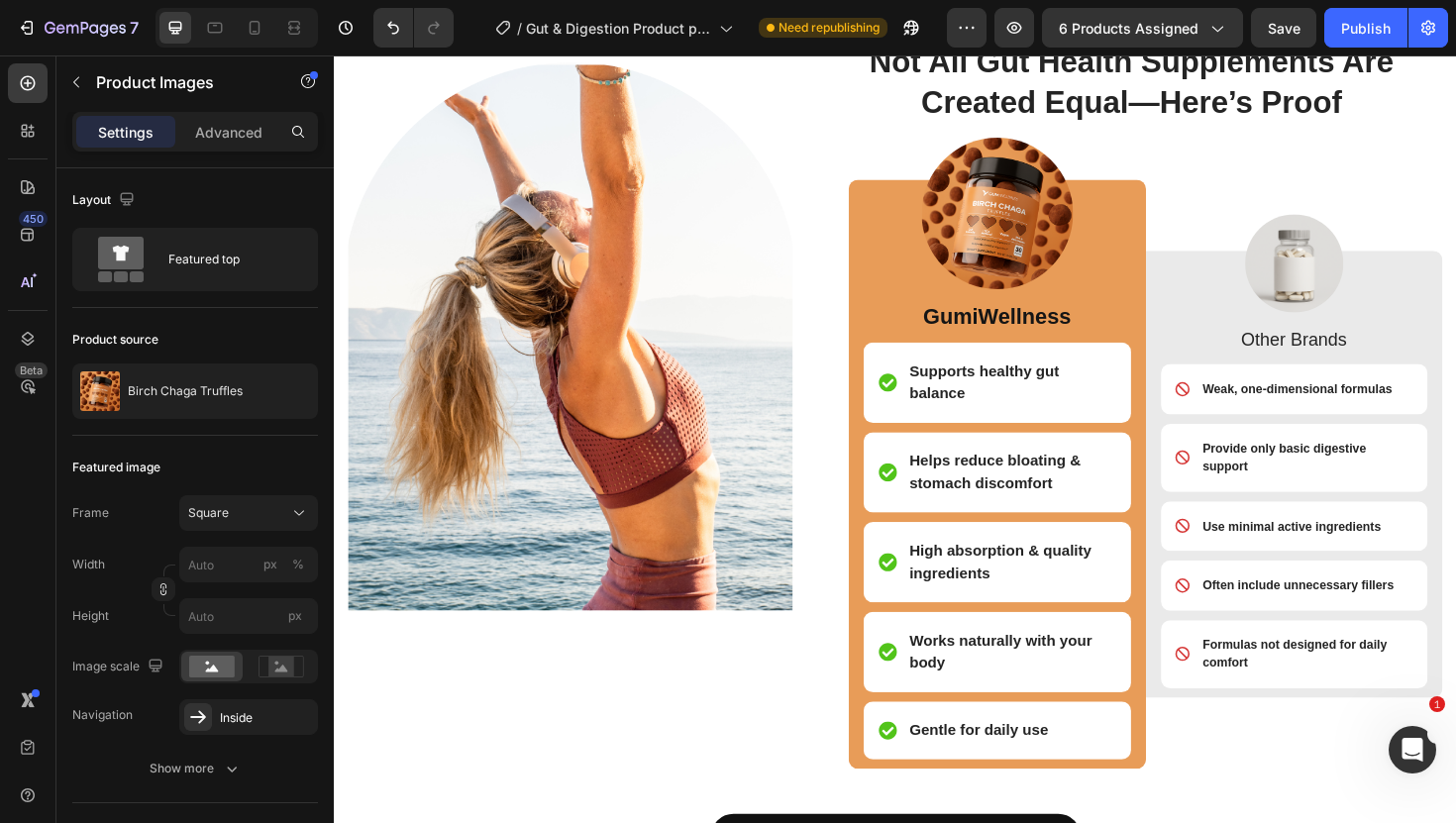 scroll, scrollTop: 2042, scrollLeft: 0, axis: vertical 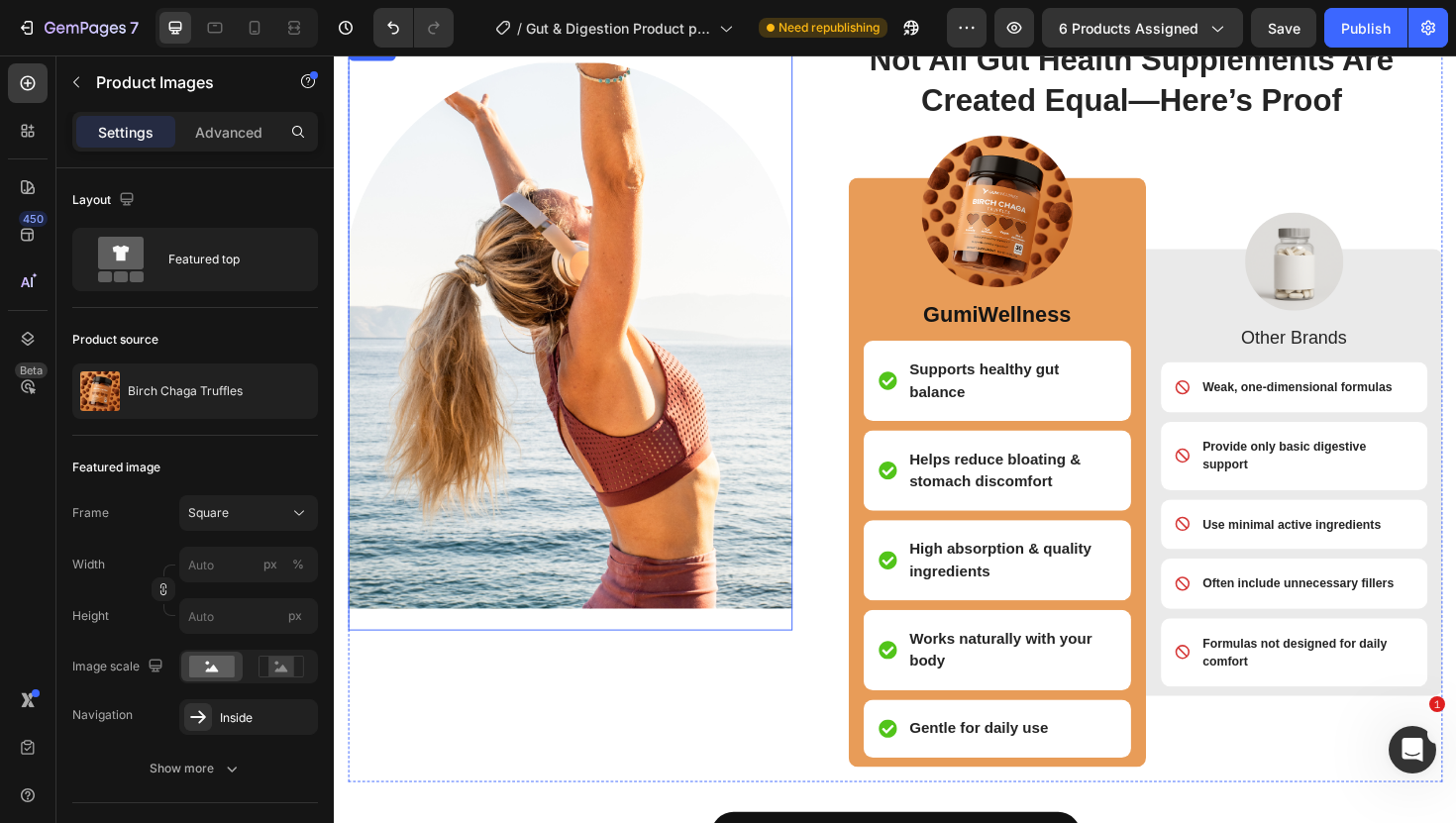 click at bounding box center (583, 351) 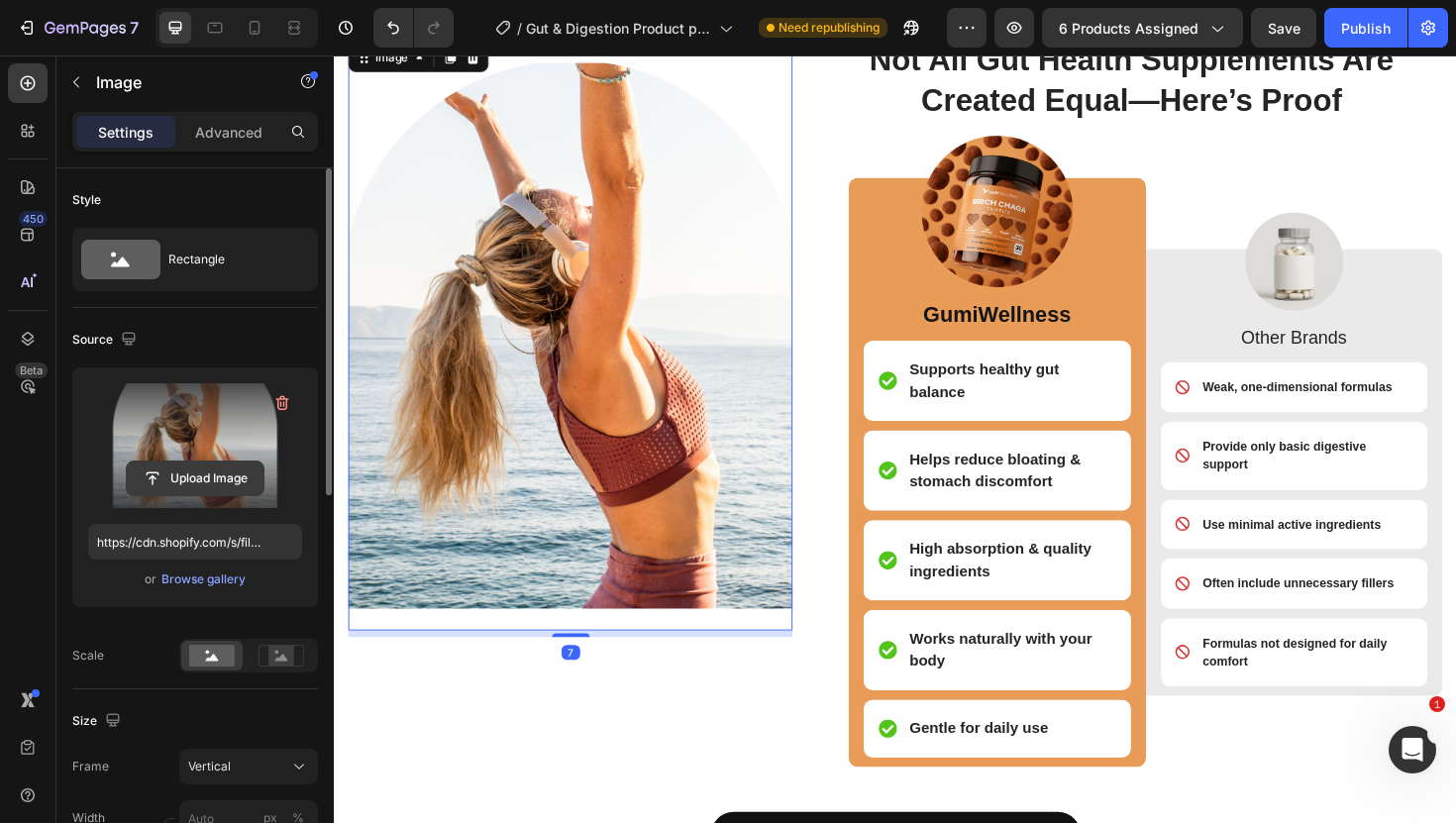 click 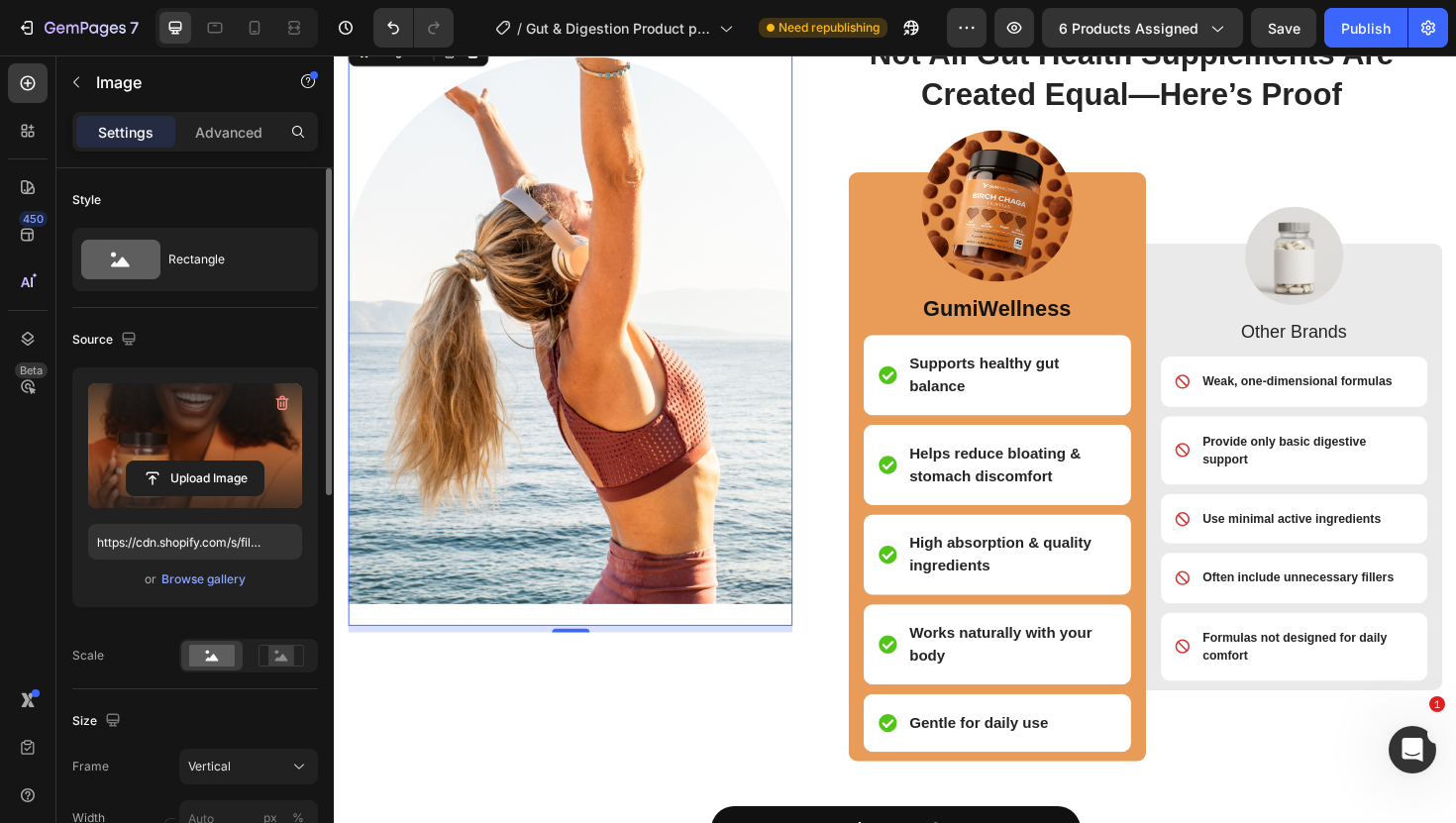 scroll, scrollTop: 1569, scrollLeft: 0, axis: vertical 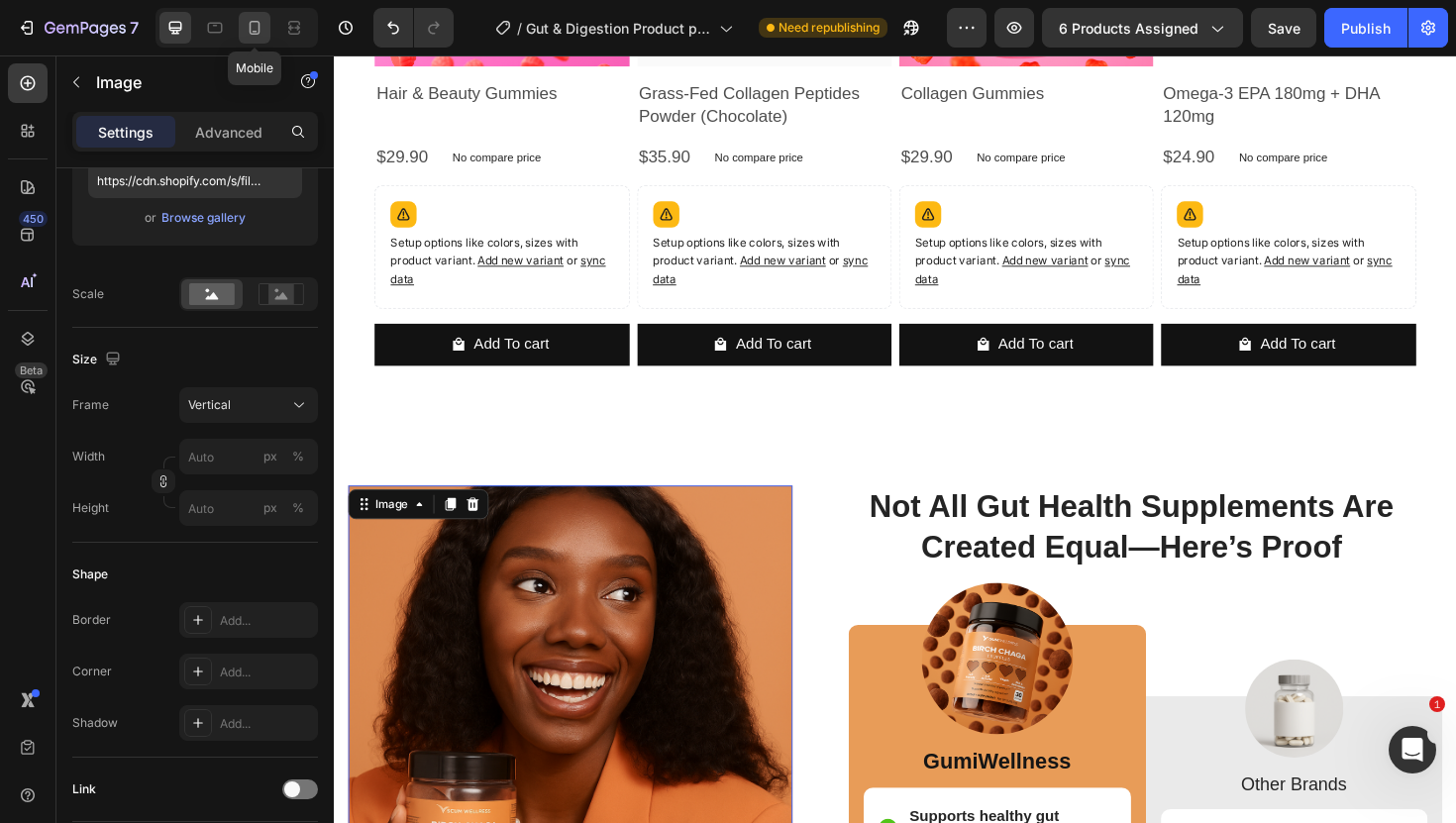 click 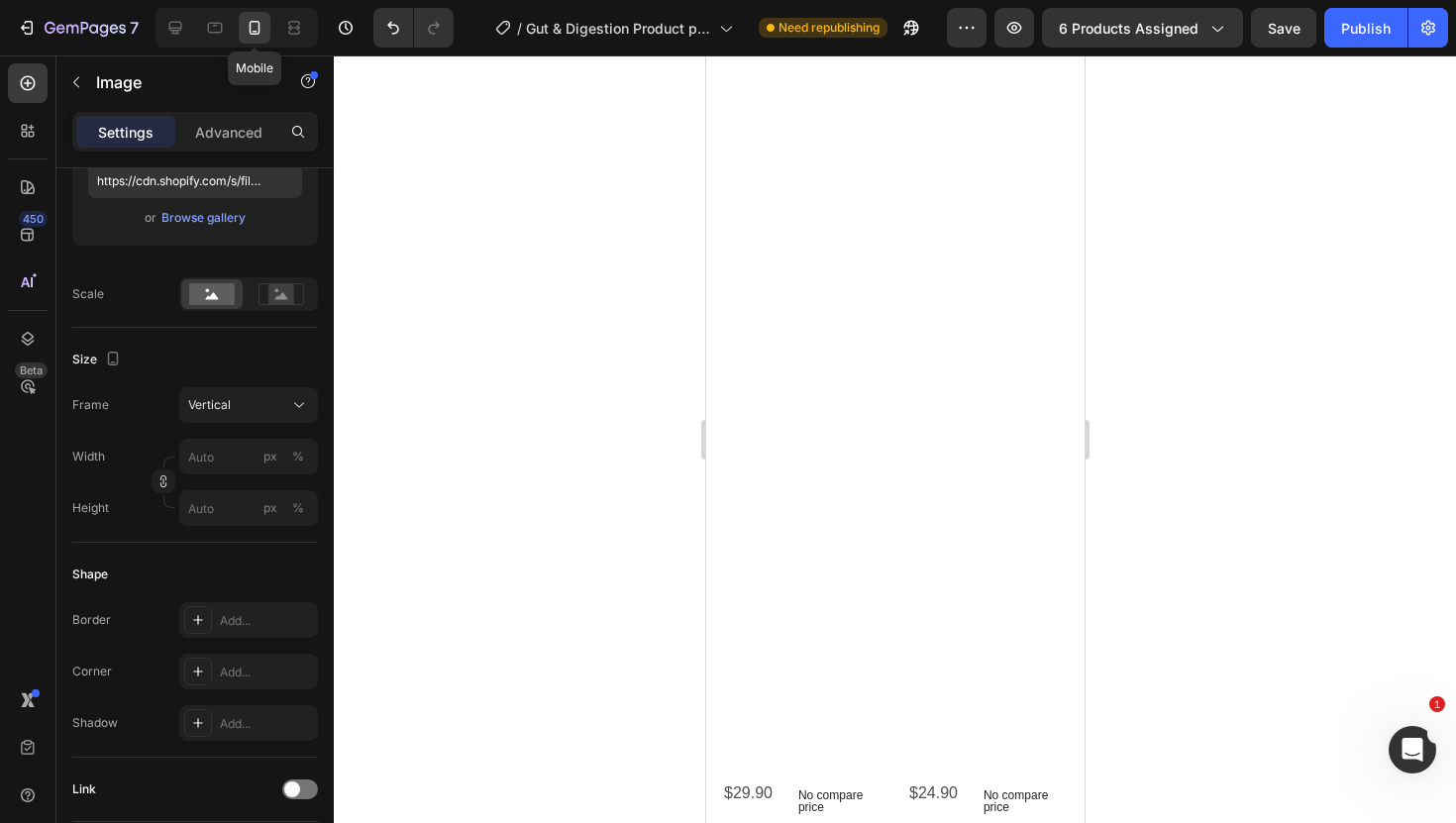 scroll, scrollTop: 1504, scrollLeft: 0, axis: vertical 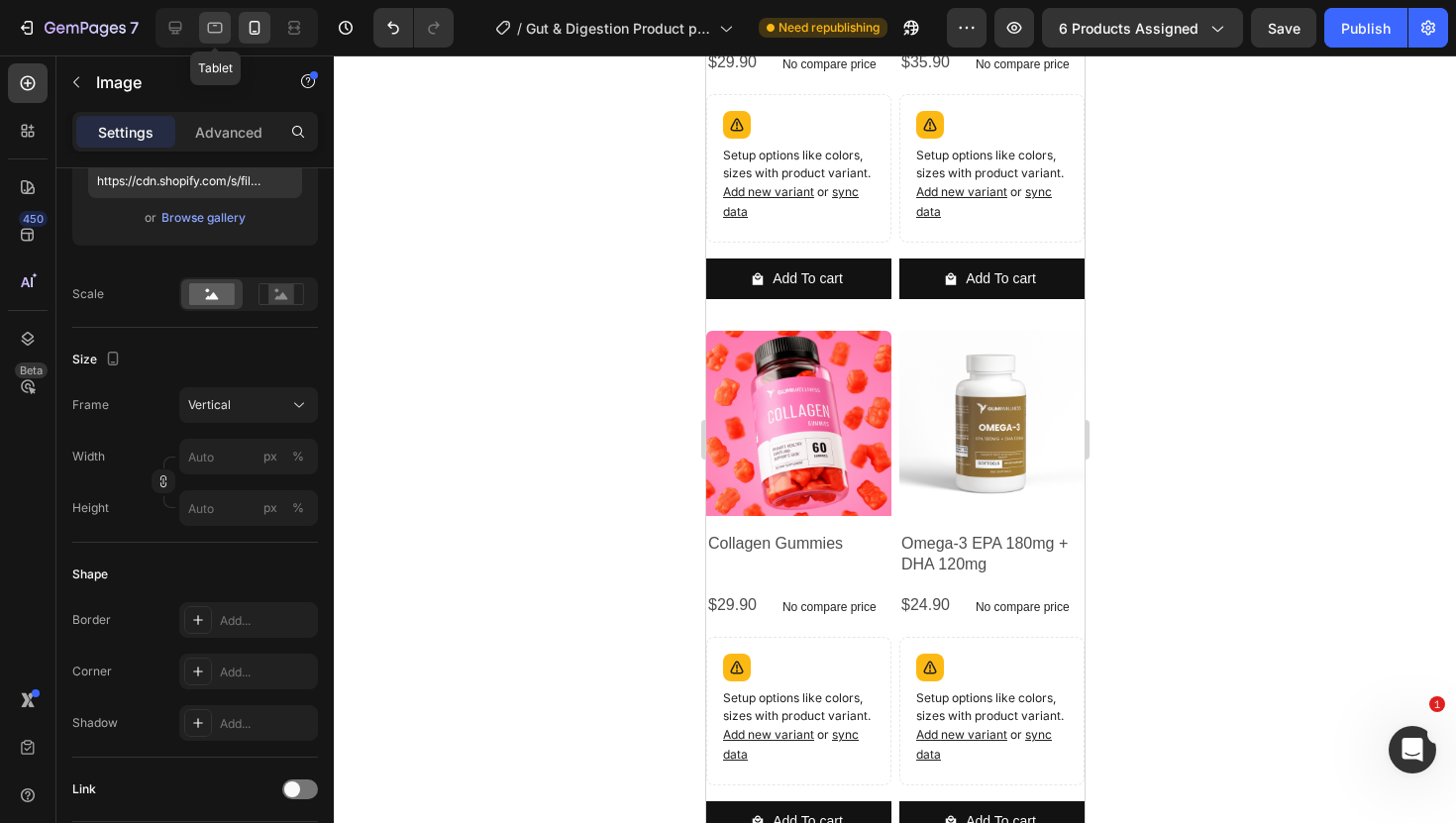click 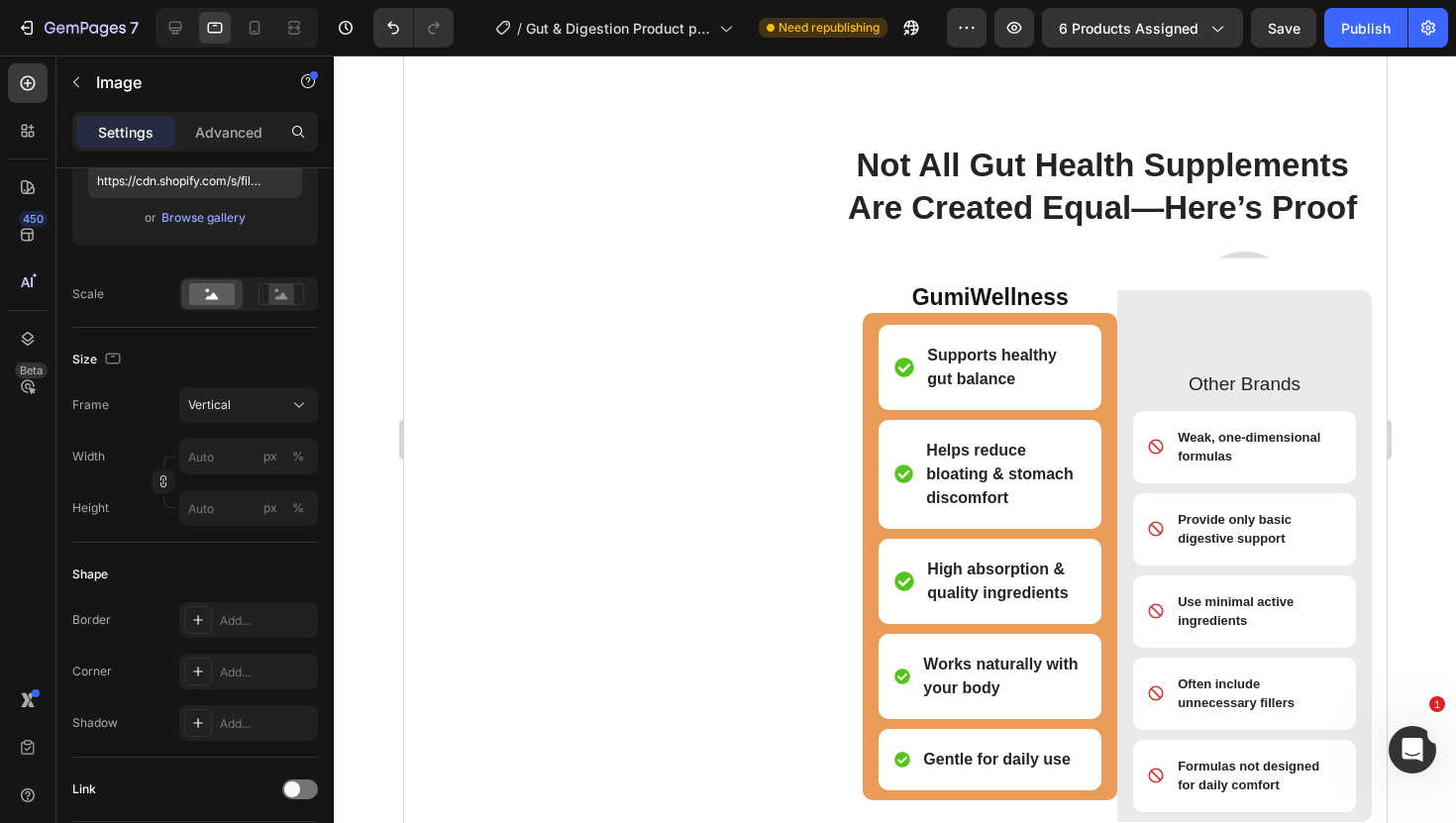 scroll, scrollTop: 1943, scrollLeft: 0, axis: vertical 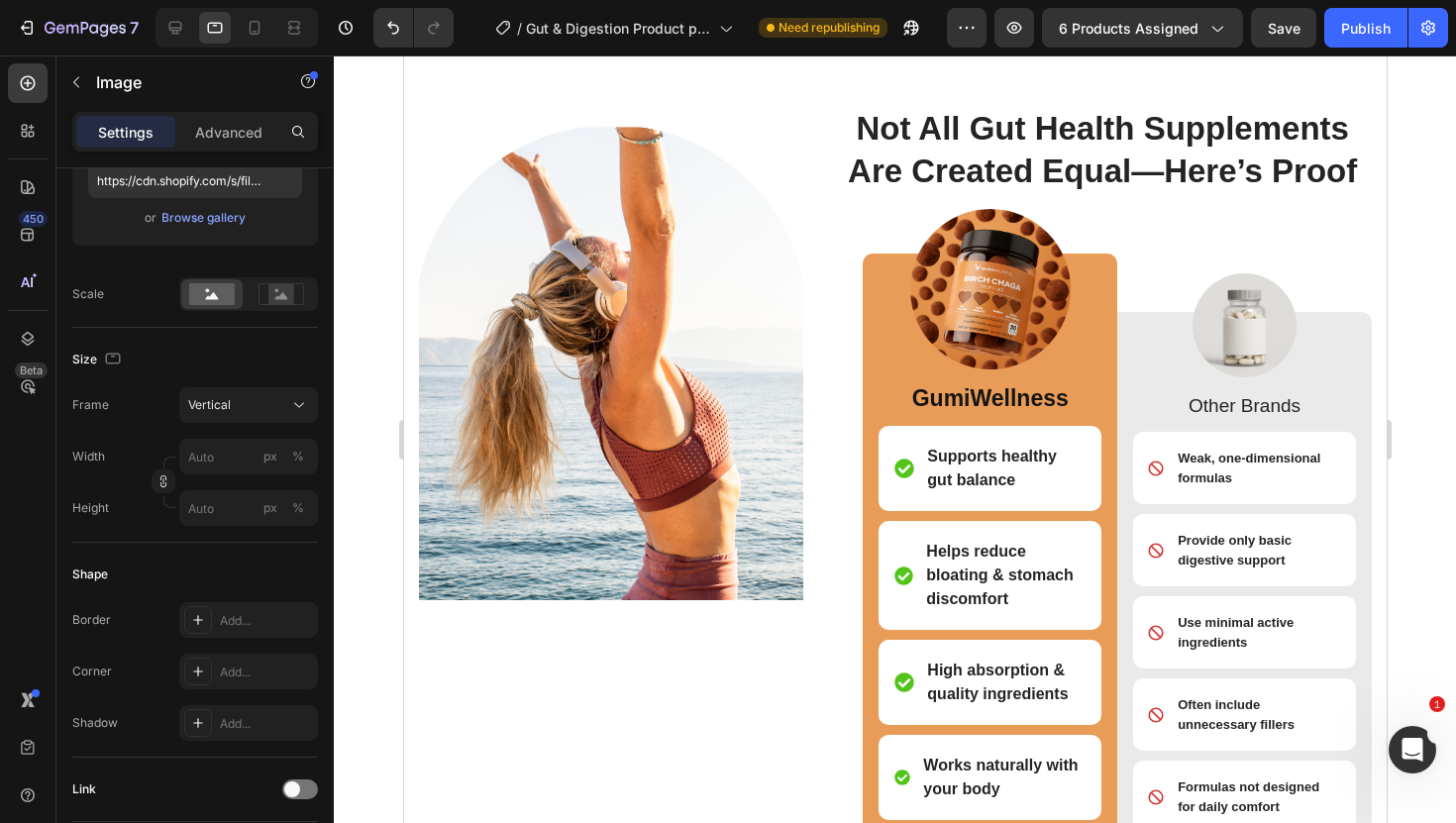 click at bounding box center (610, 362) 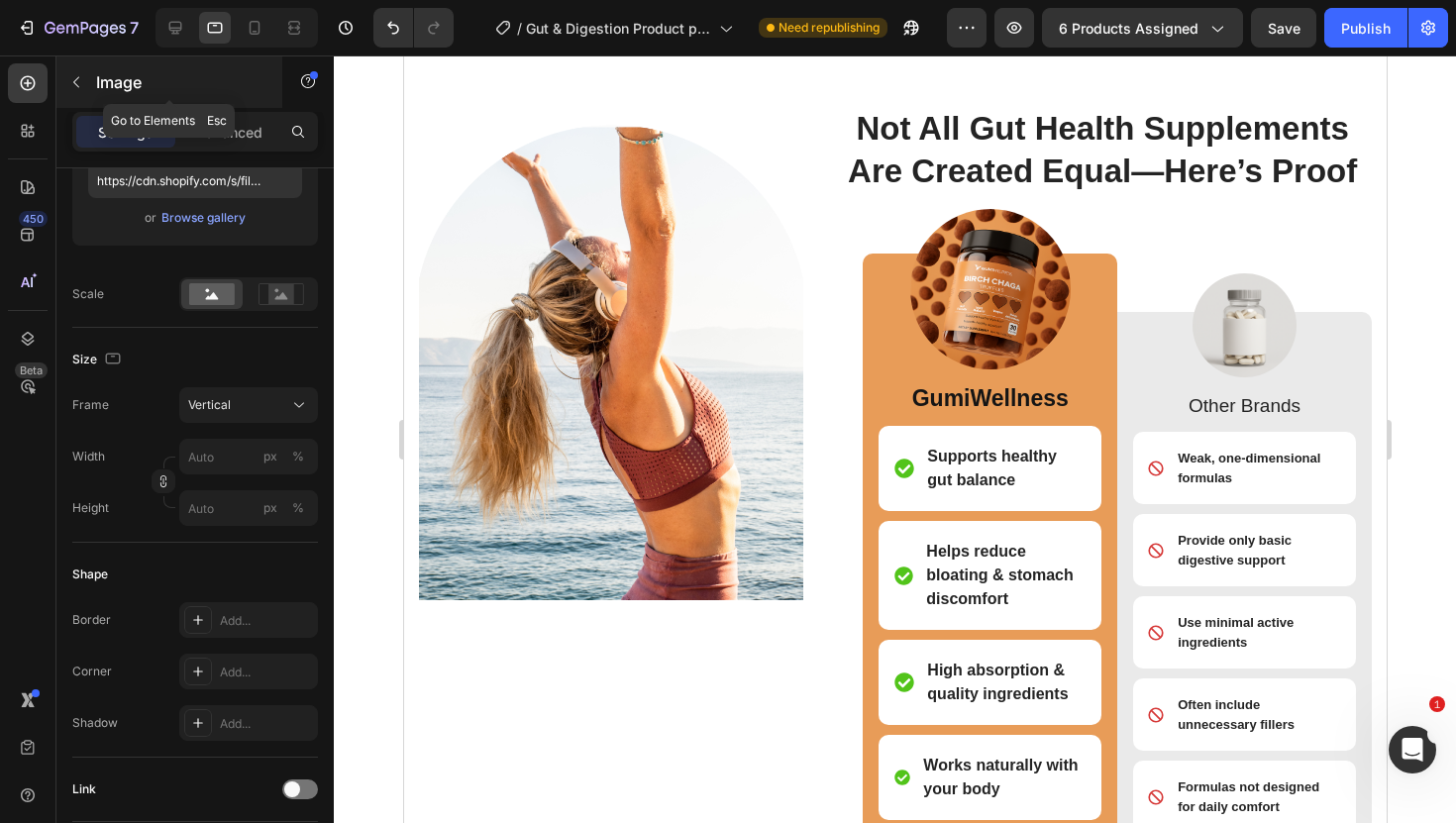 click 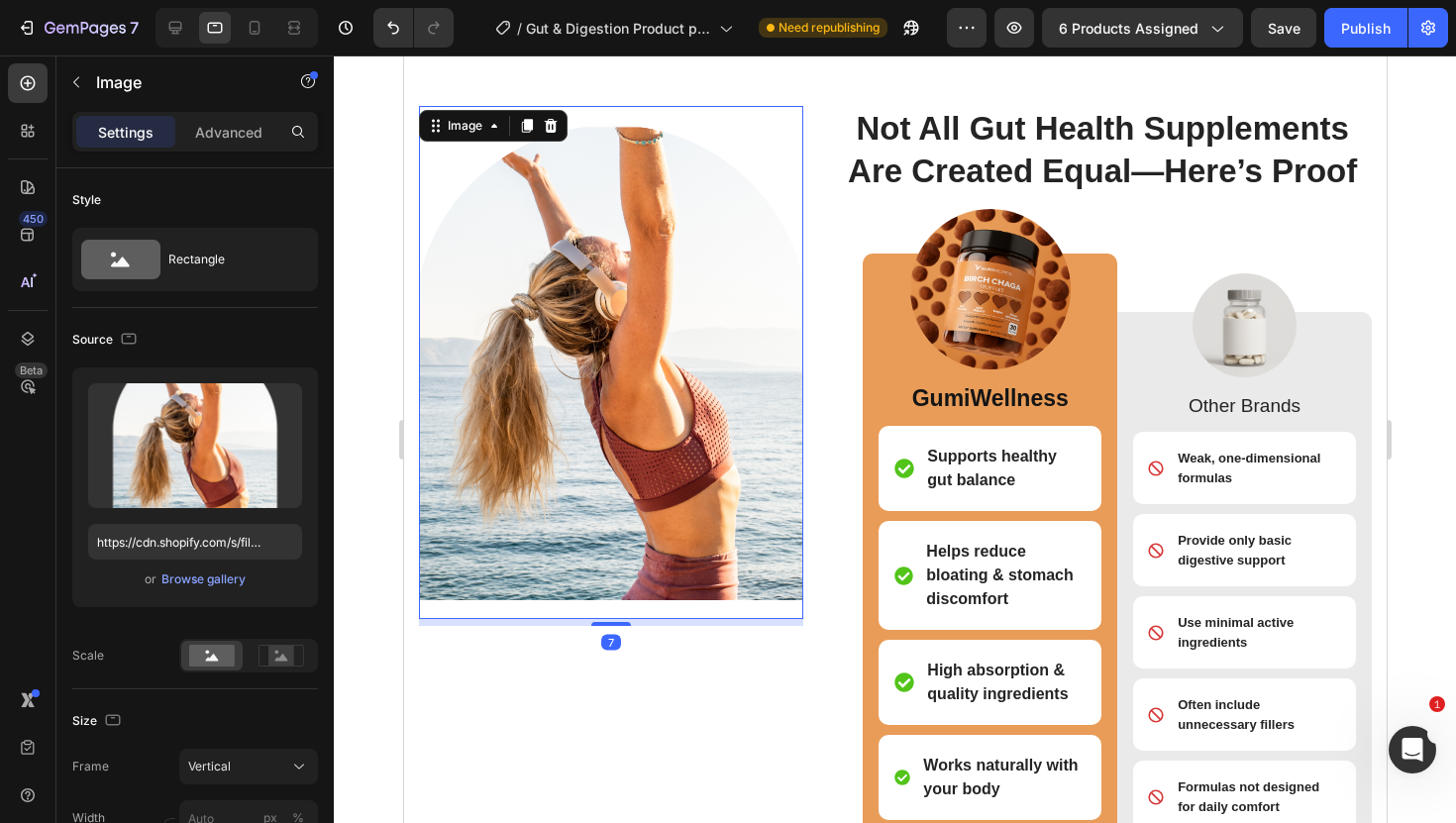 click at bounding box center [610, 362] 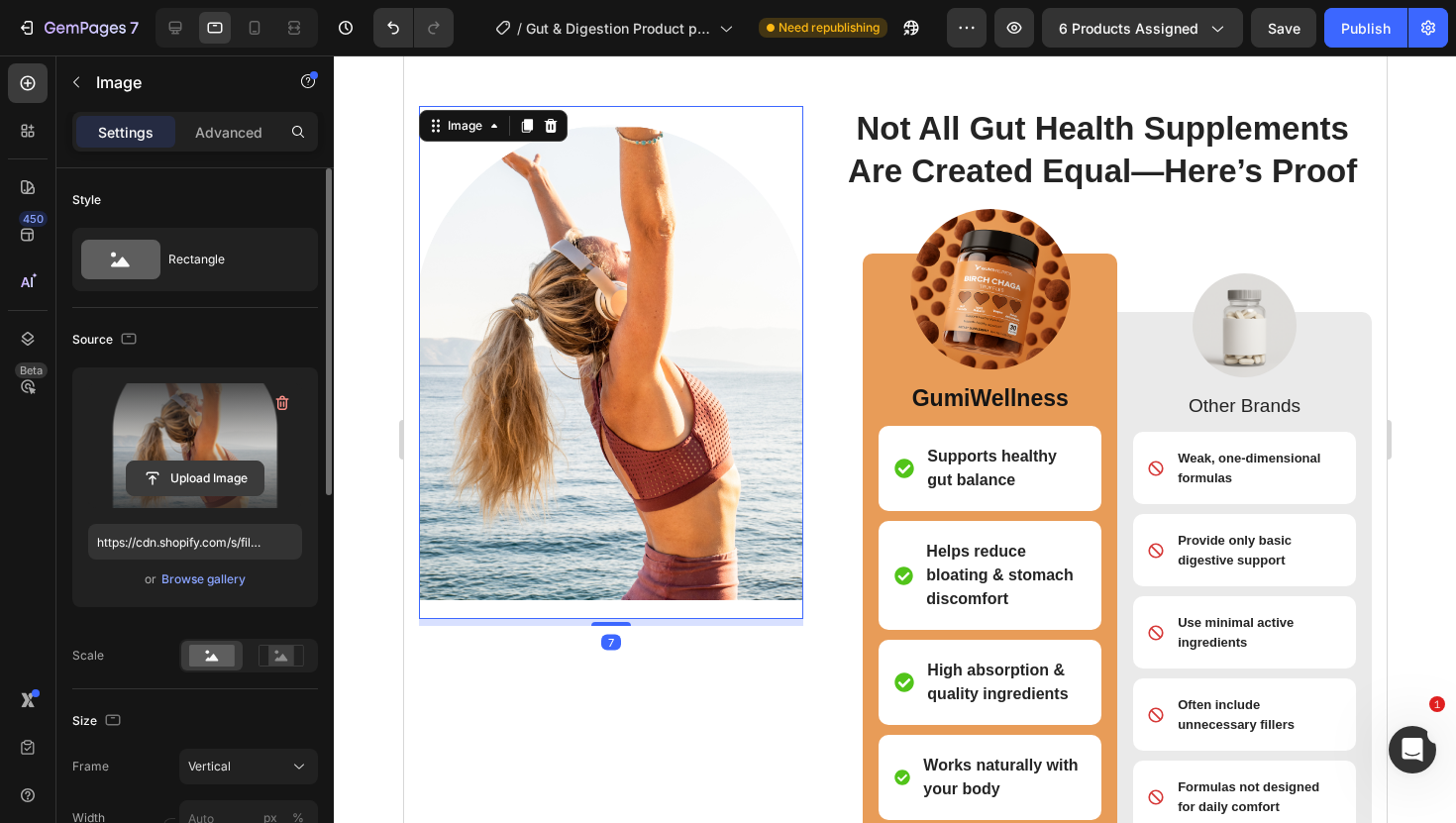 click 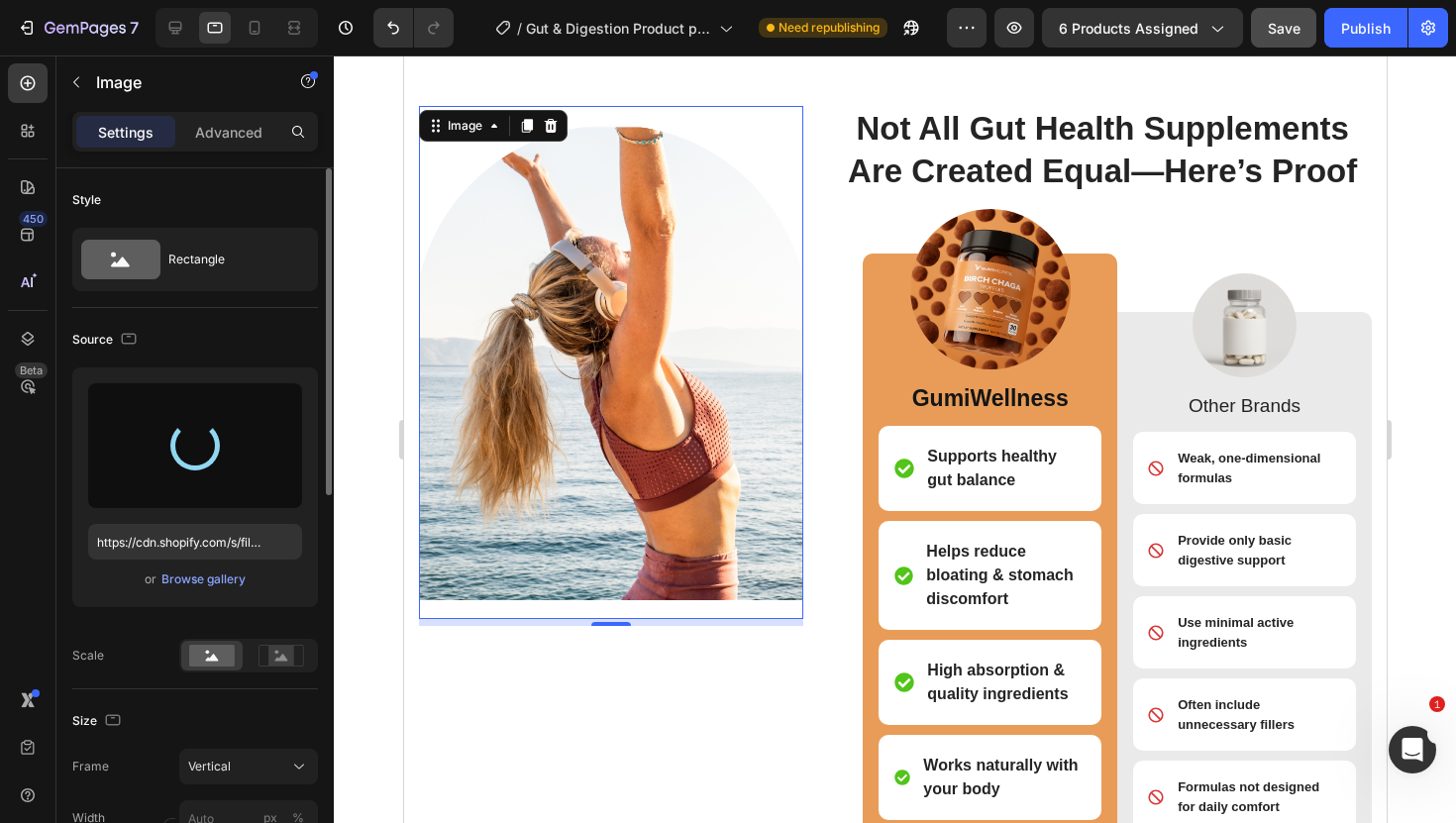 type on "https://cdn.shopify.com/s/files/1/0609/7708/6542/files/gempages_568294126617887681-dd26456b-fd79-42fe-93f9-a41705eff0af.png" 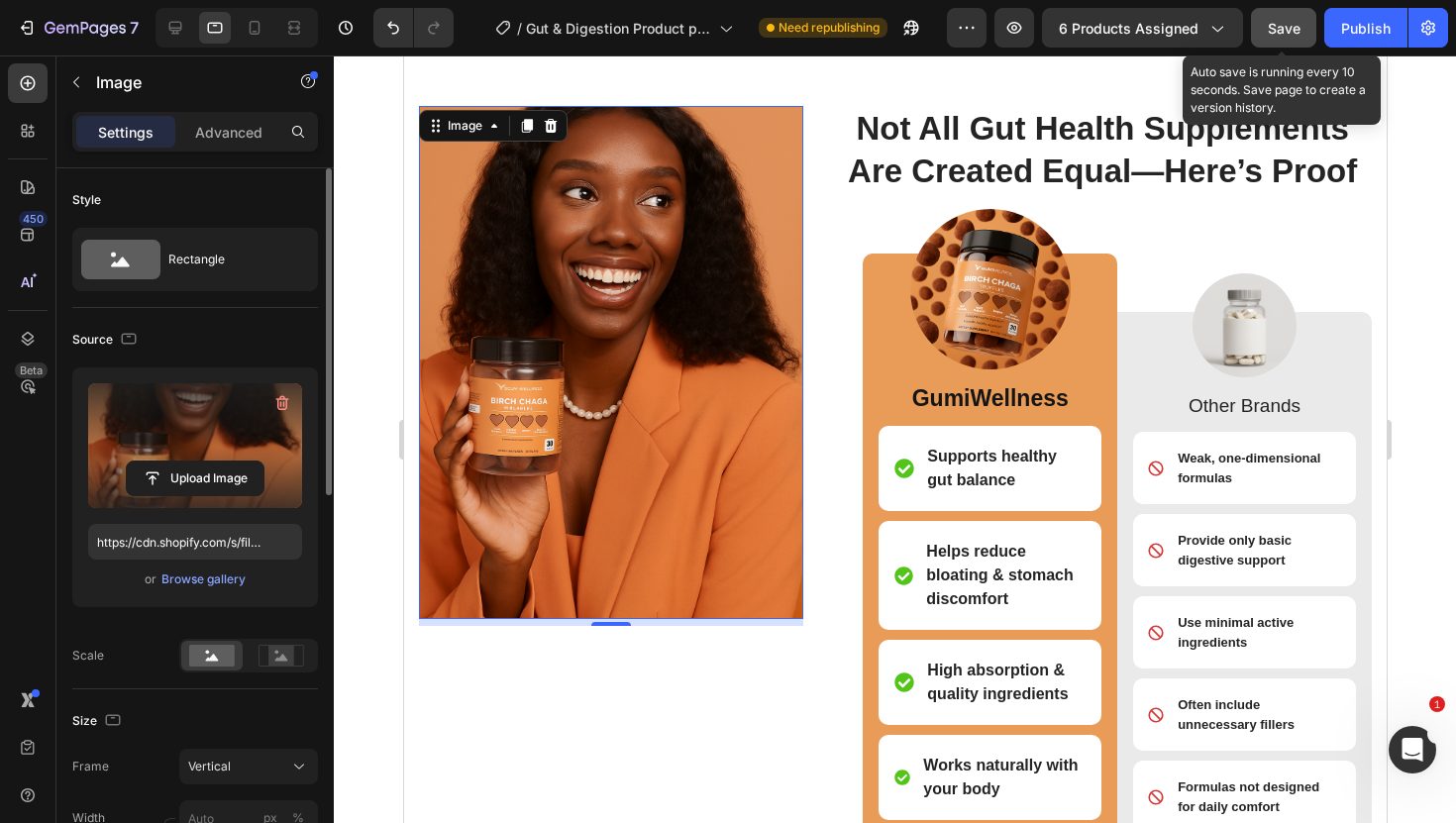 click on "Save" at bounding box center [1284, 28] 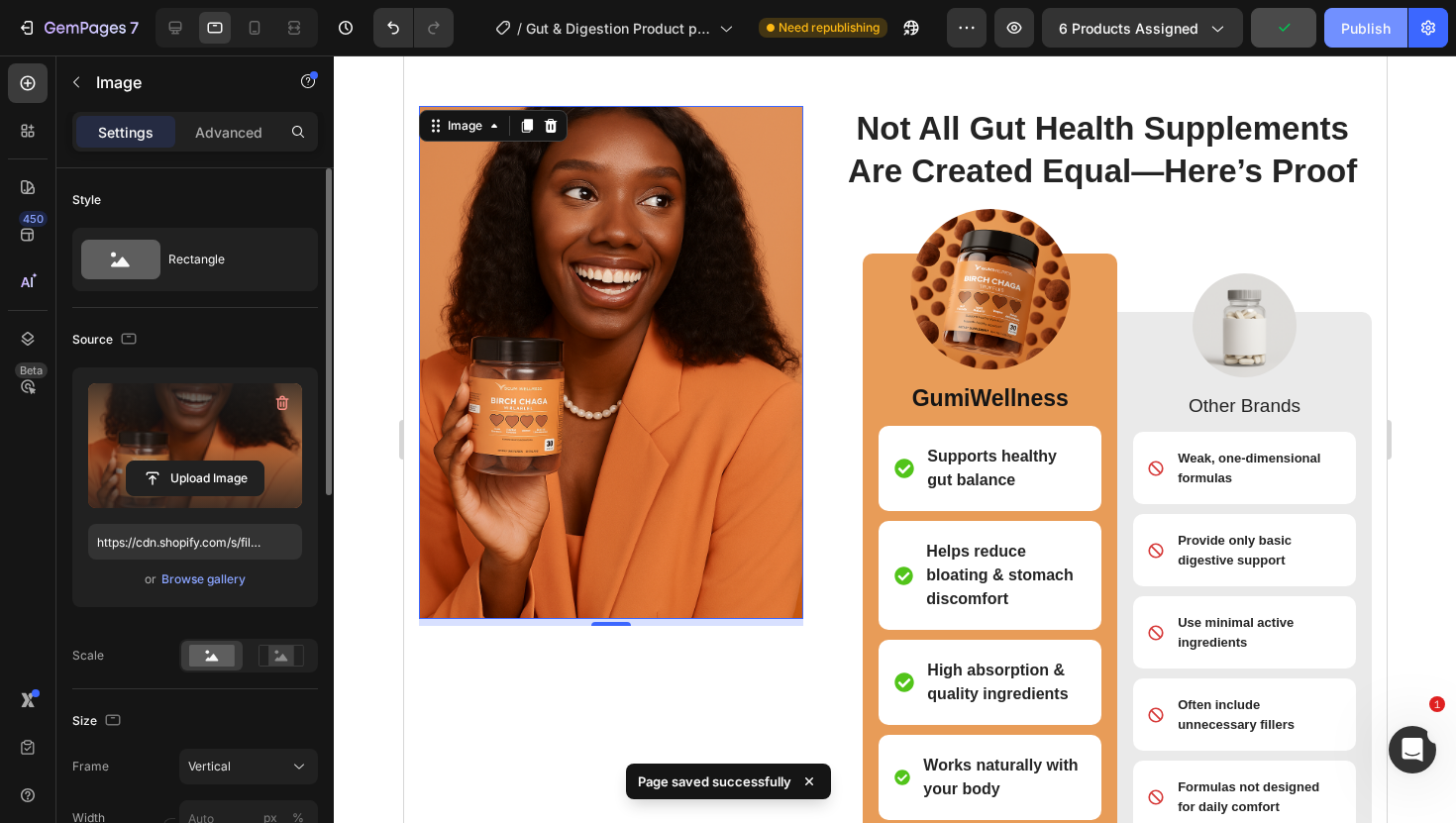 click on "Publish" 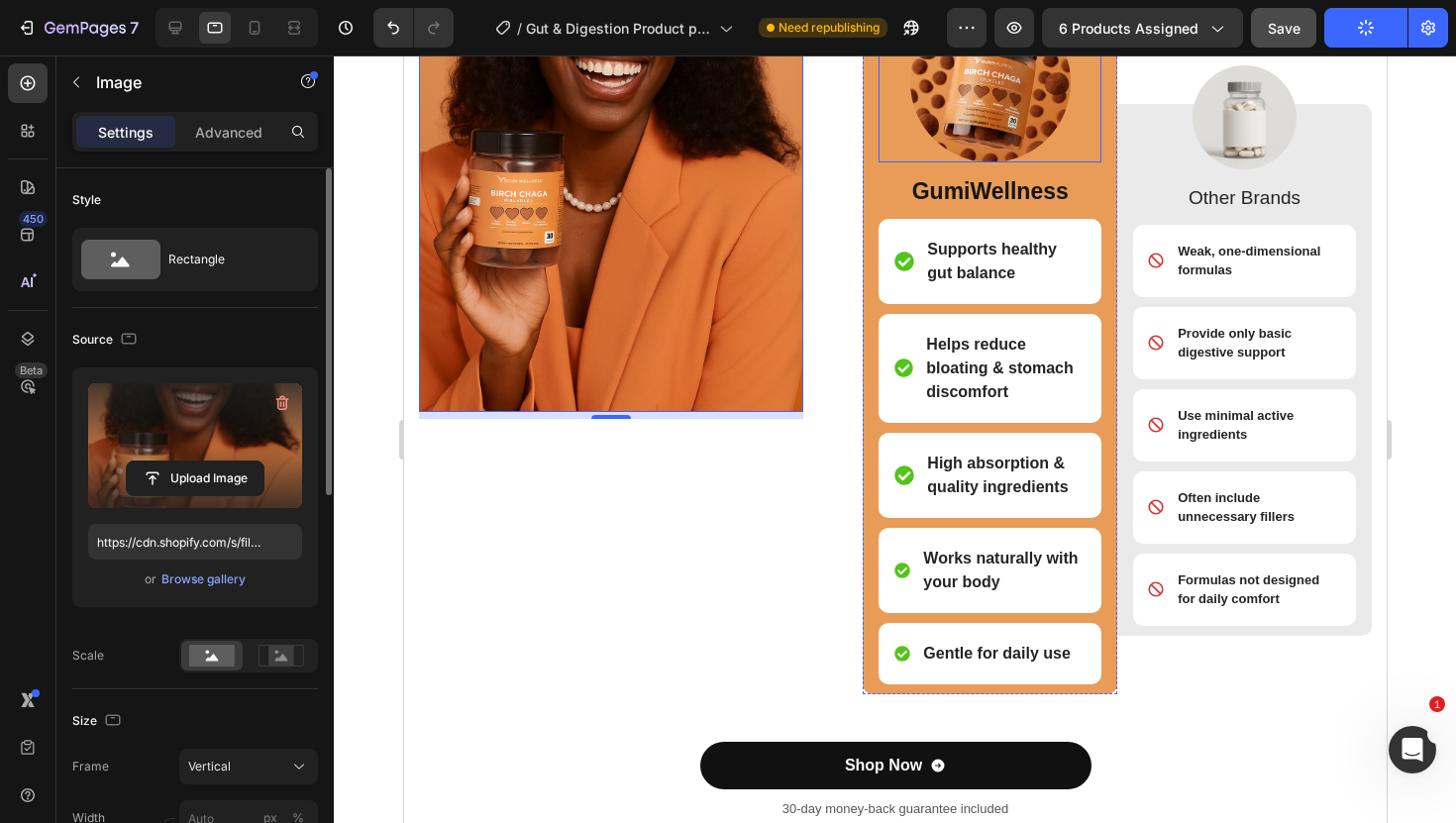 scroll, scrollTop: 1911, scrollLeft: 0, axis: vertical 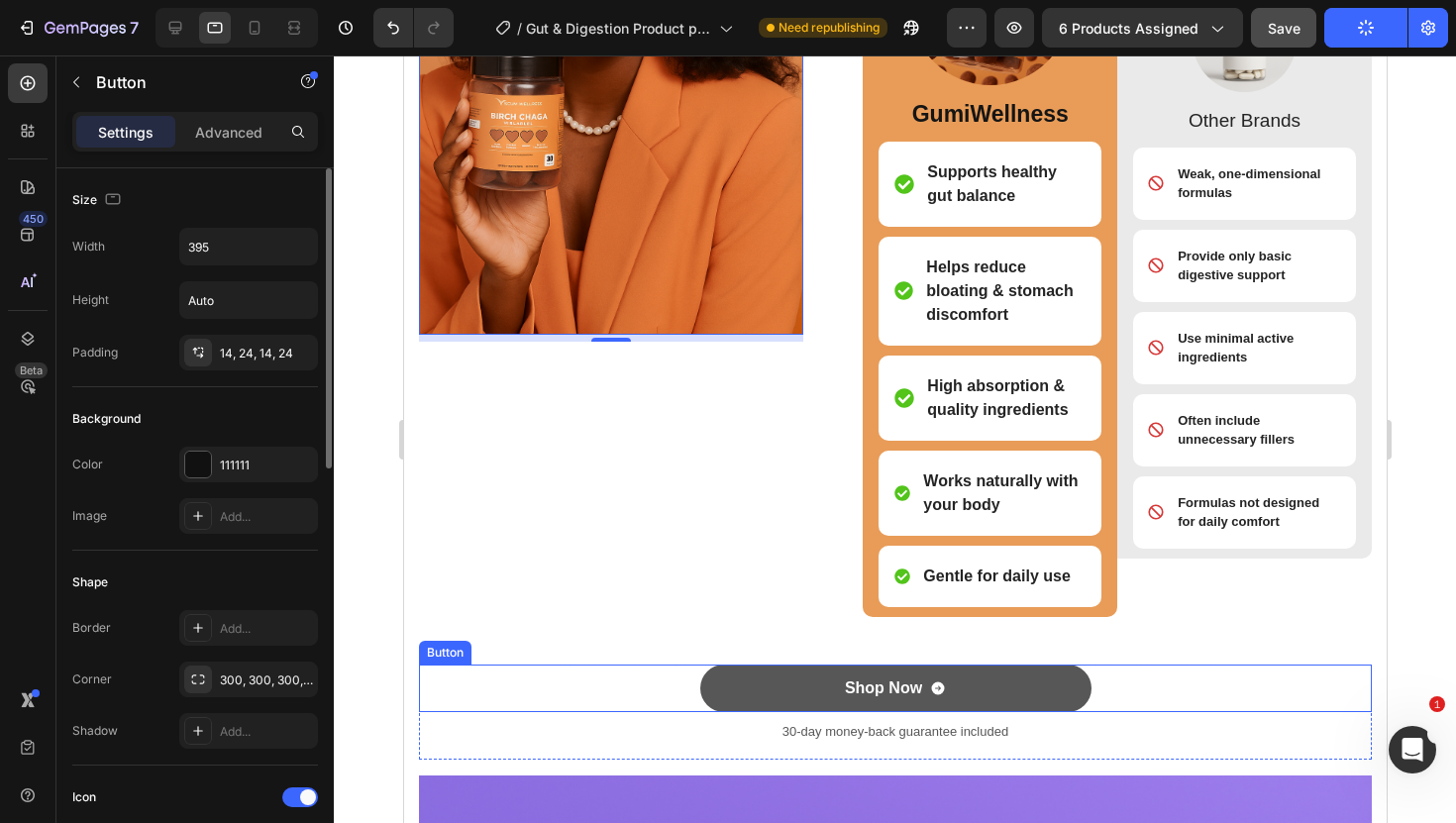 click on "Shop Now" at bounding box center (894, 688) 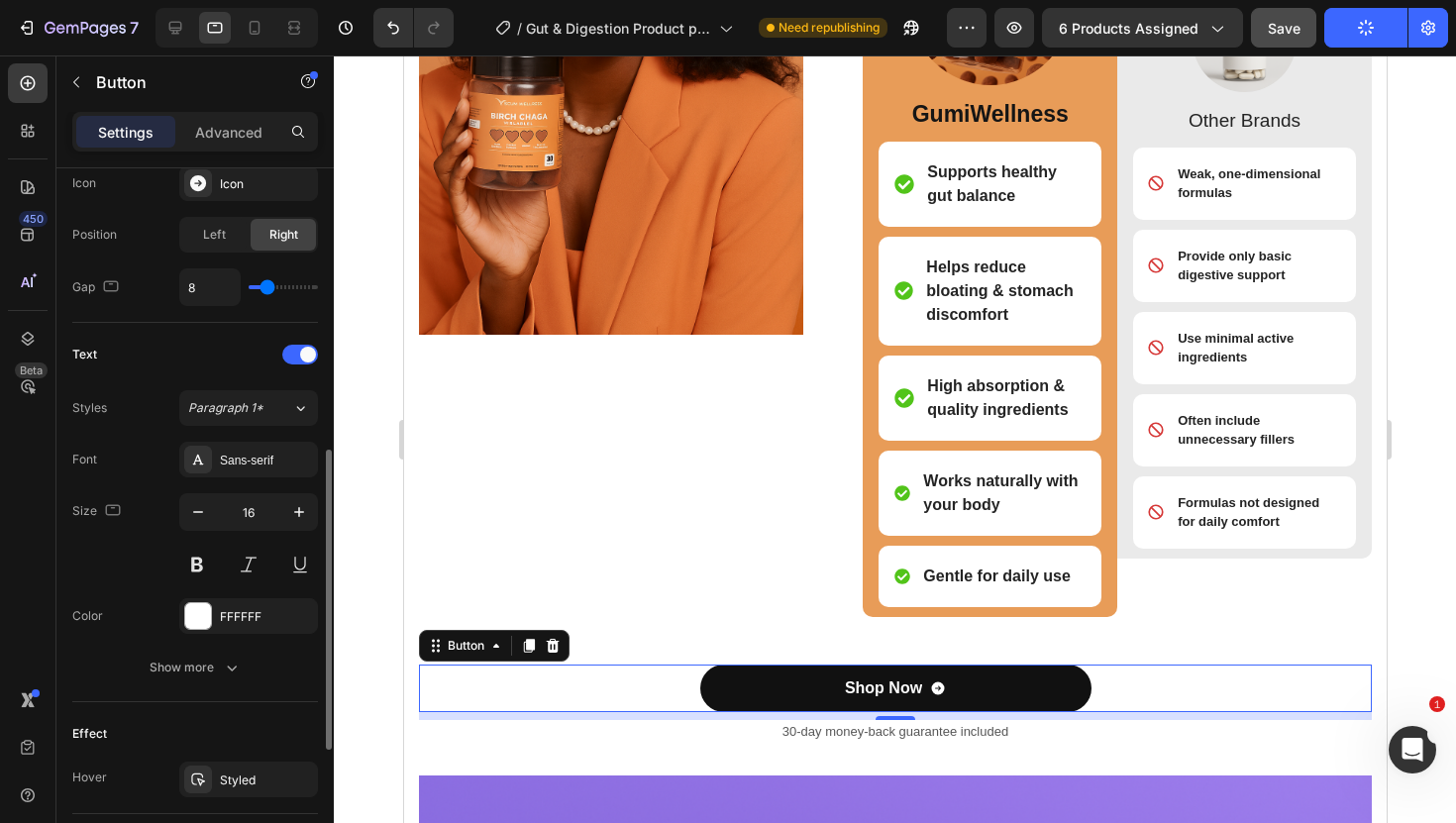 scroll, scrollTop: 969, scrollLeft: 0, axis: vertical 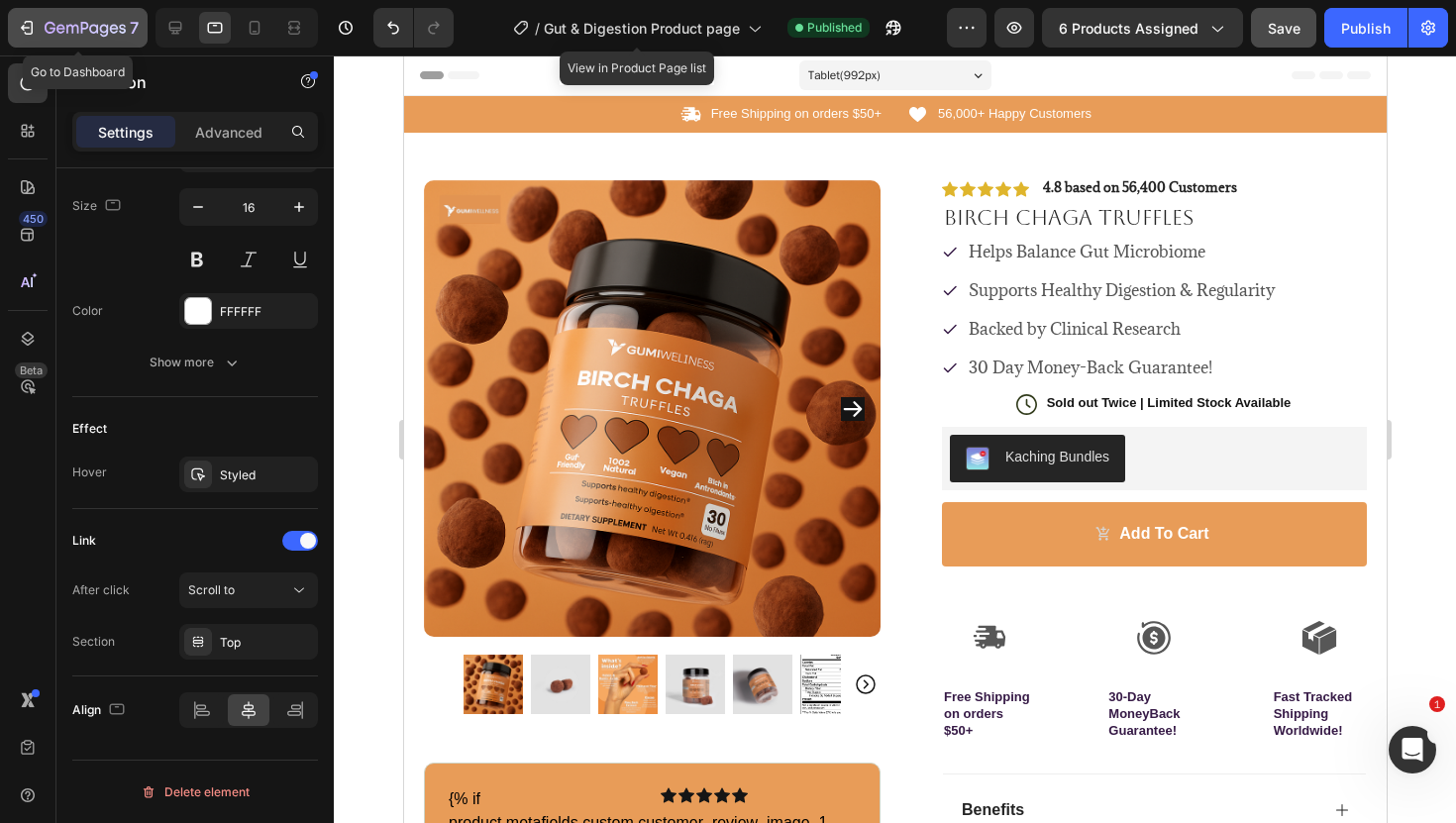click 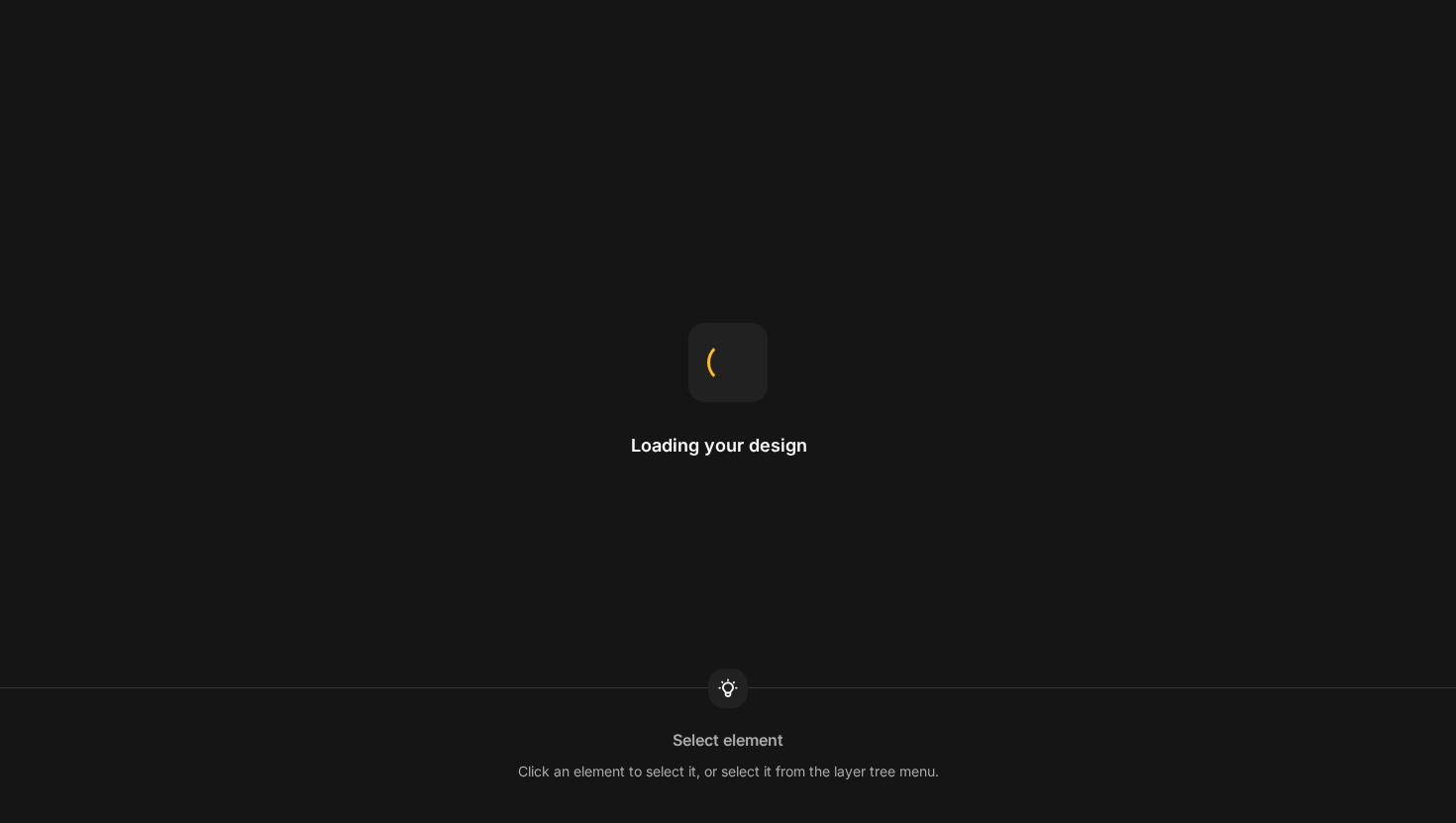 scroll, scrollTop: 0, scrollLeft: 0, axis: both 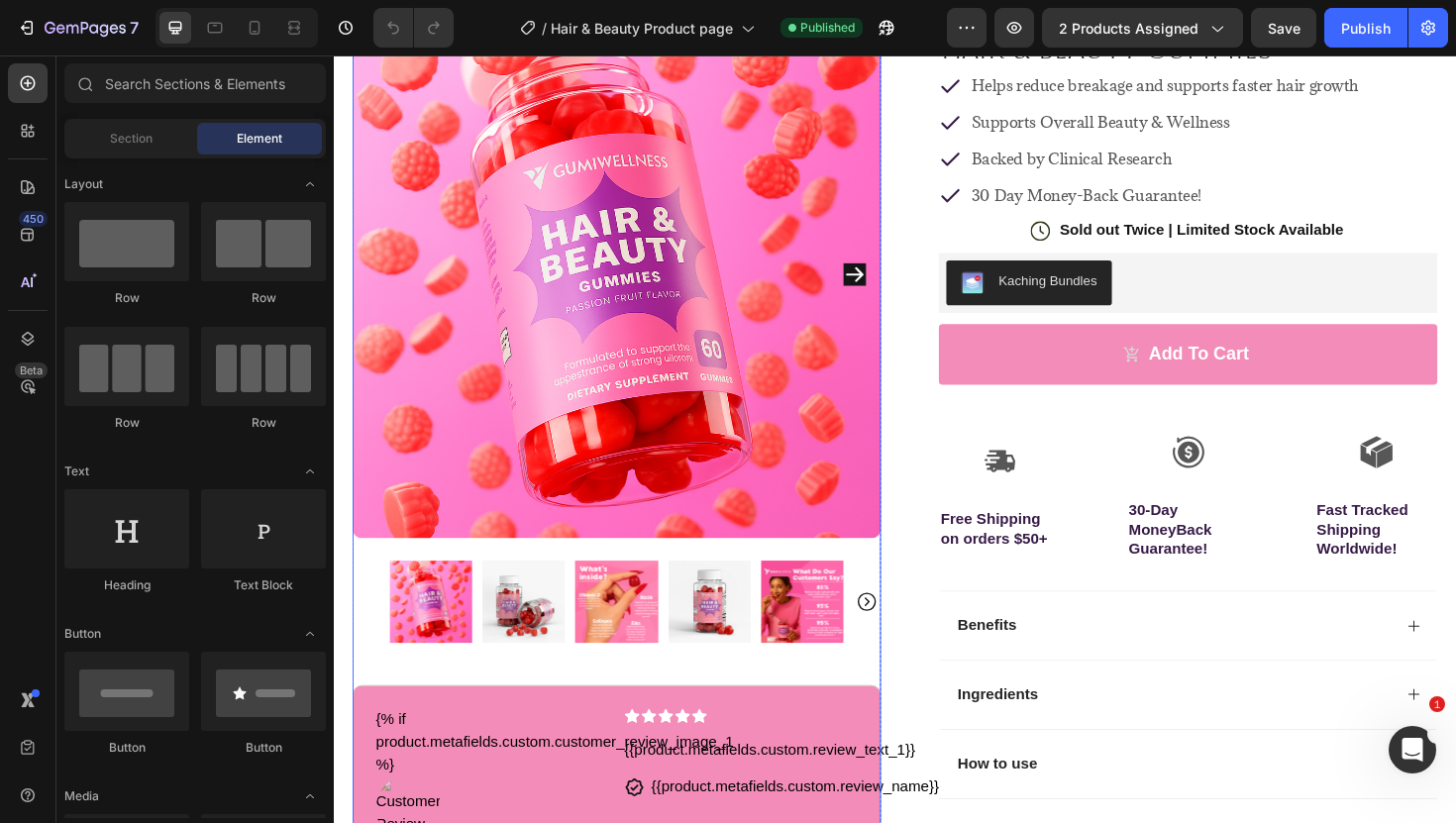 click 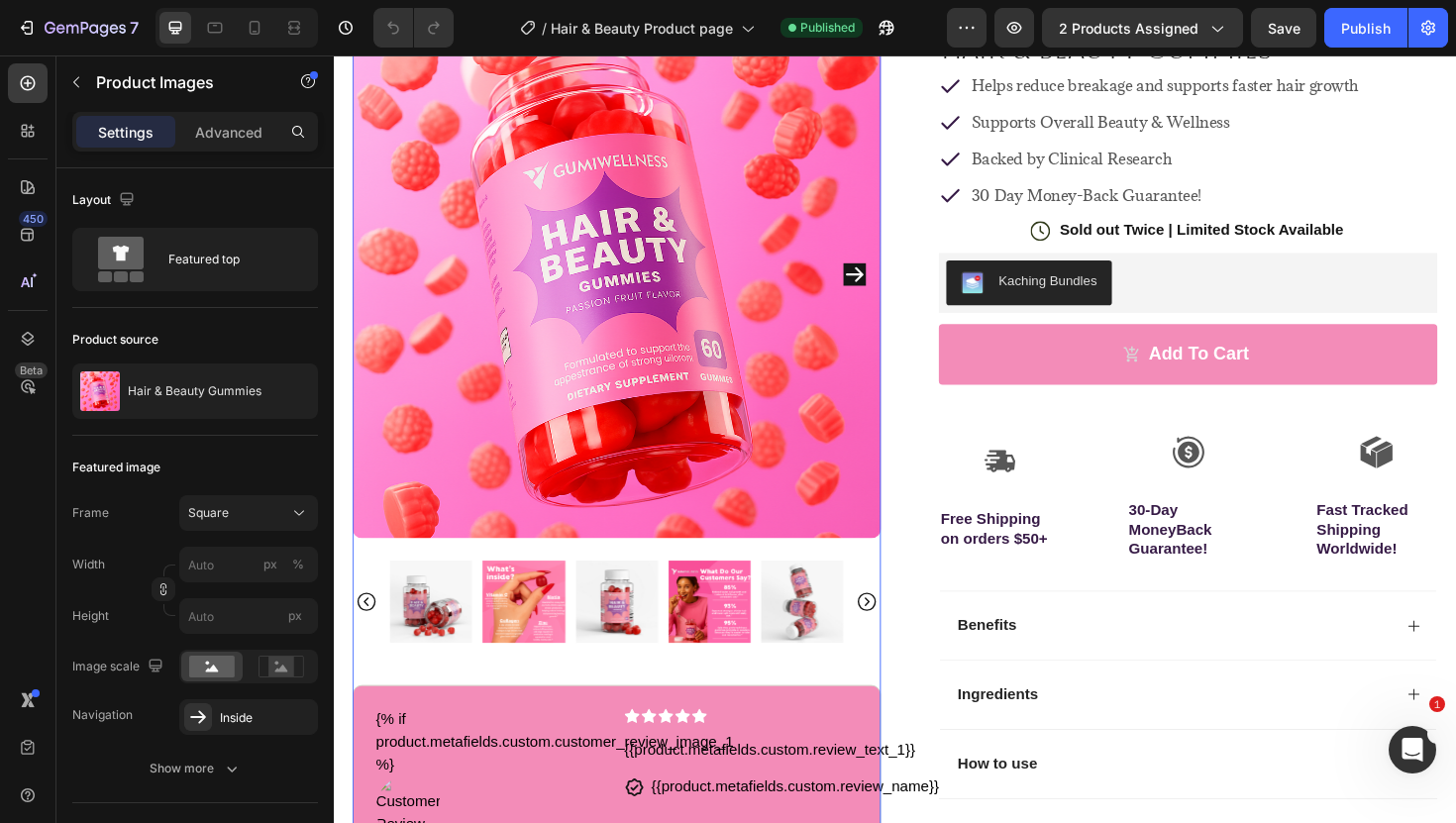 click 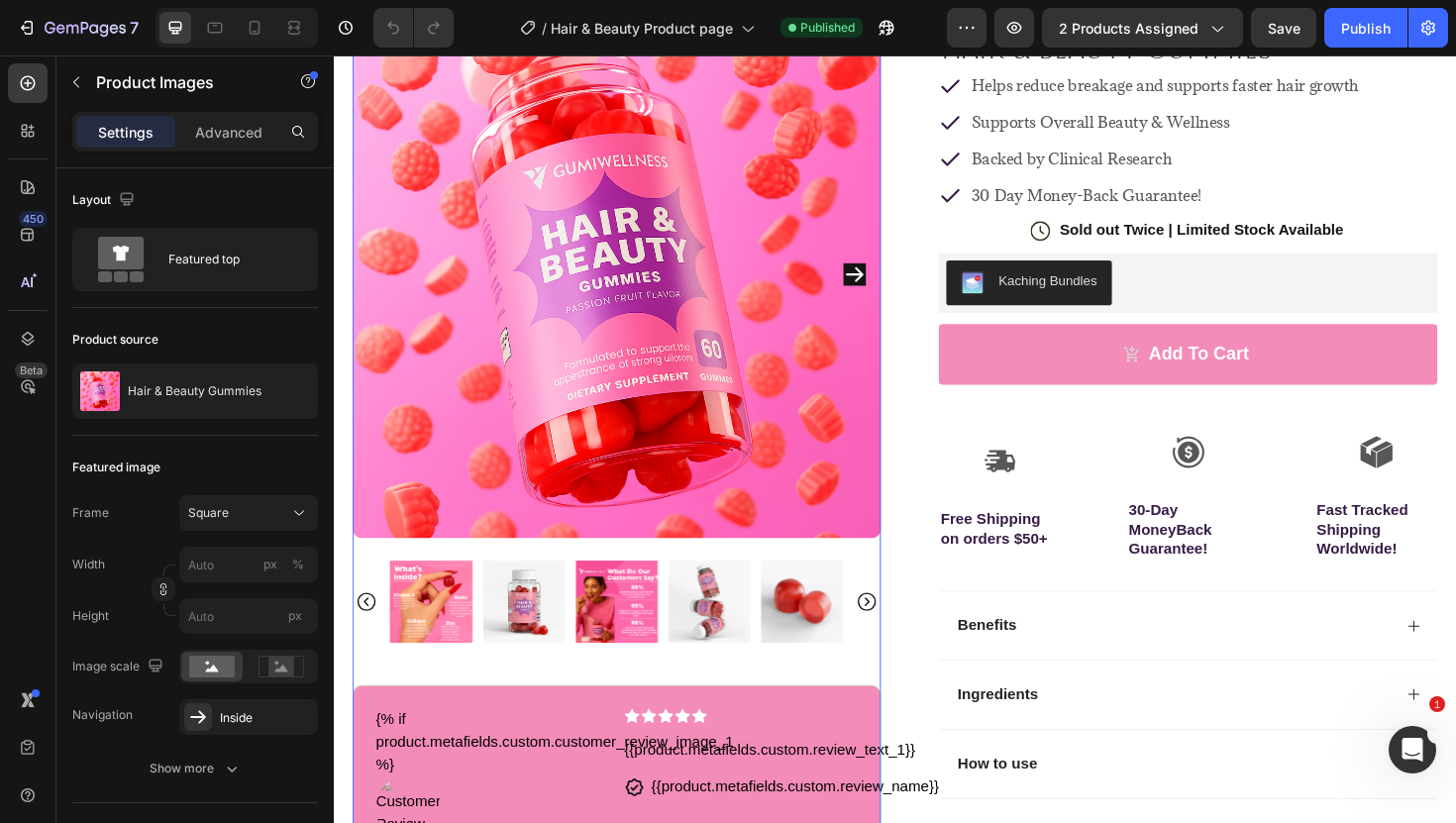 click 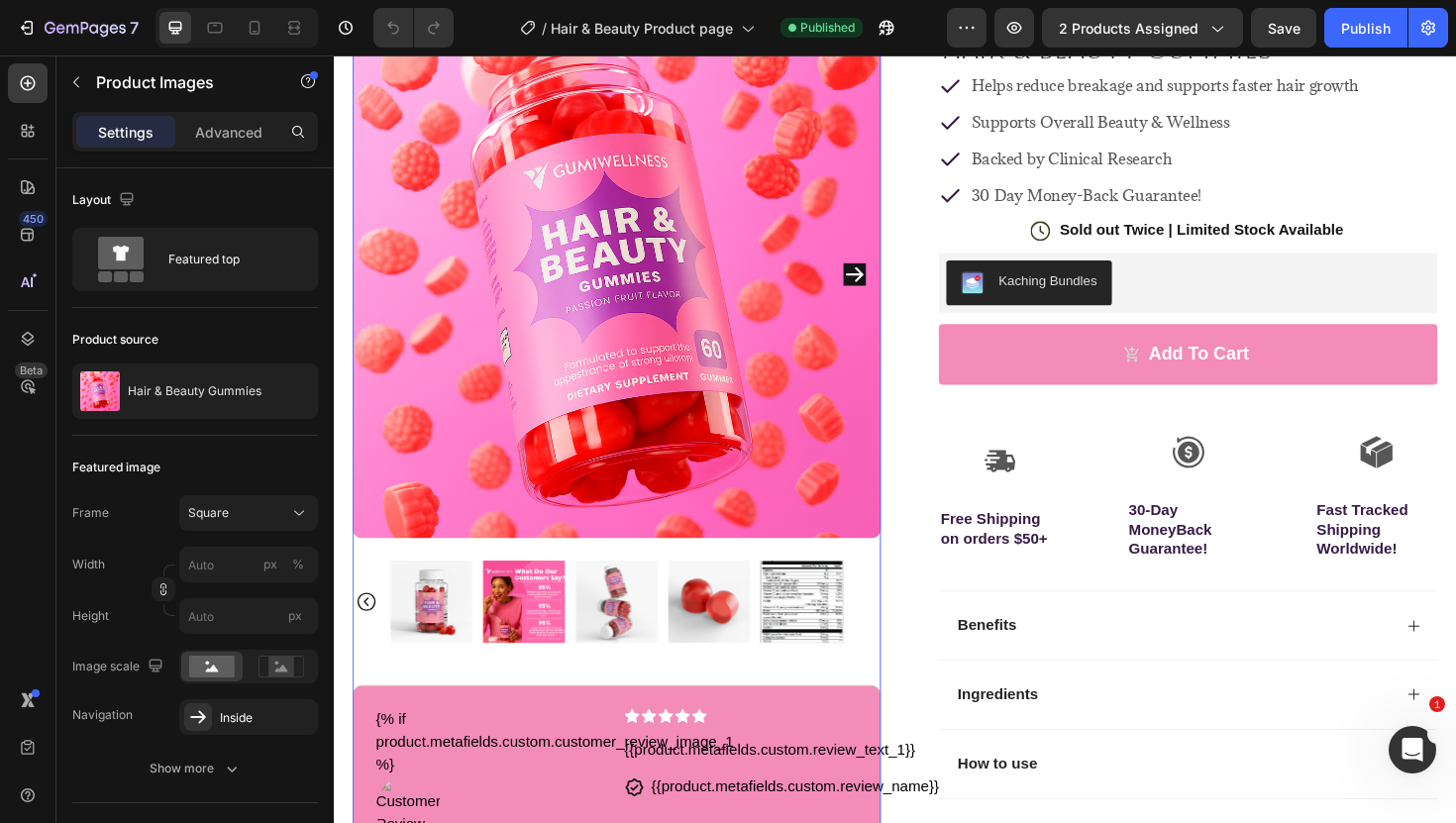click at bounding box center (535, 634) 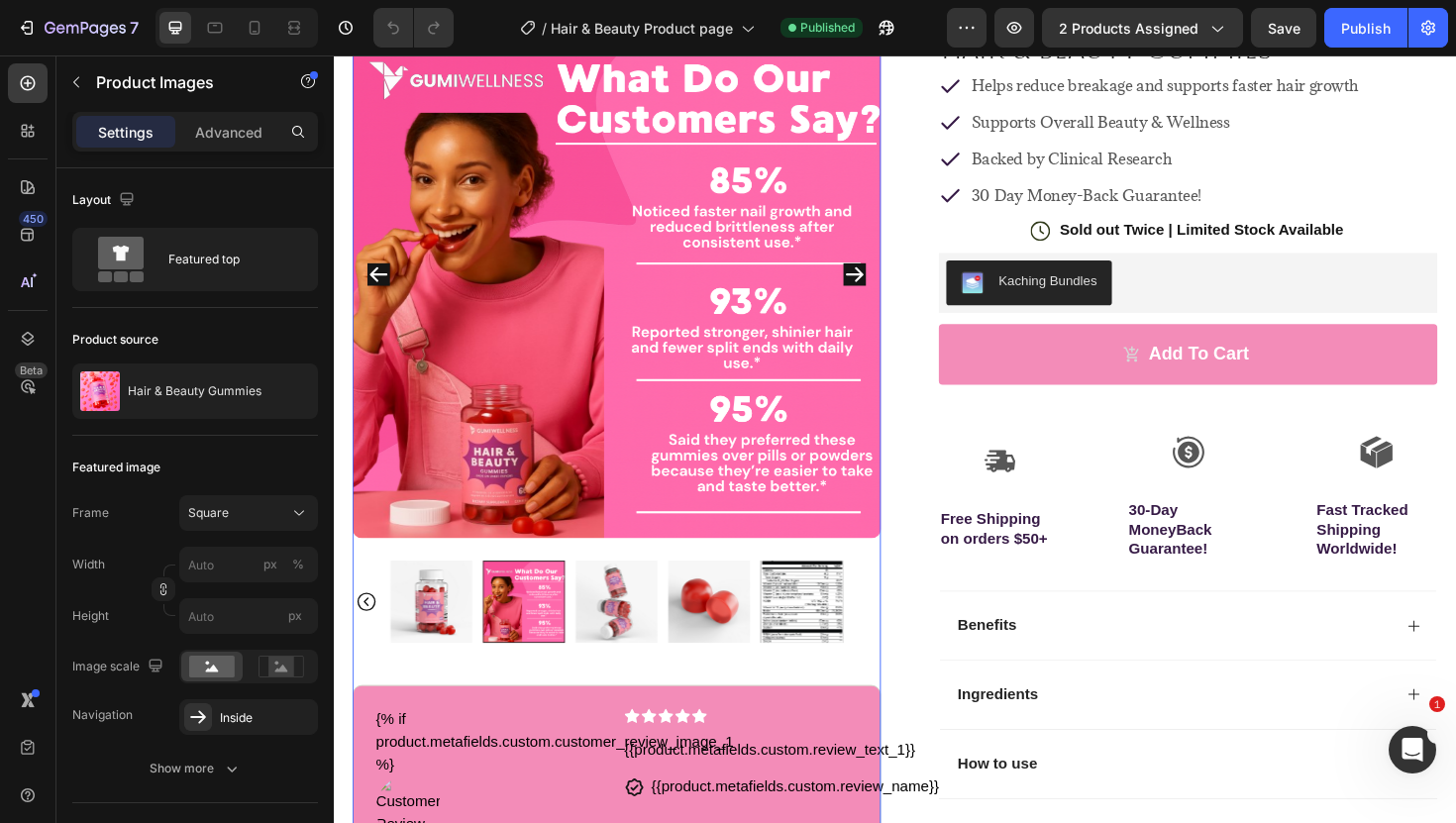 click 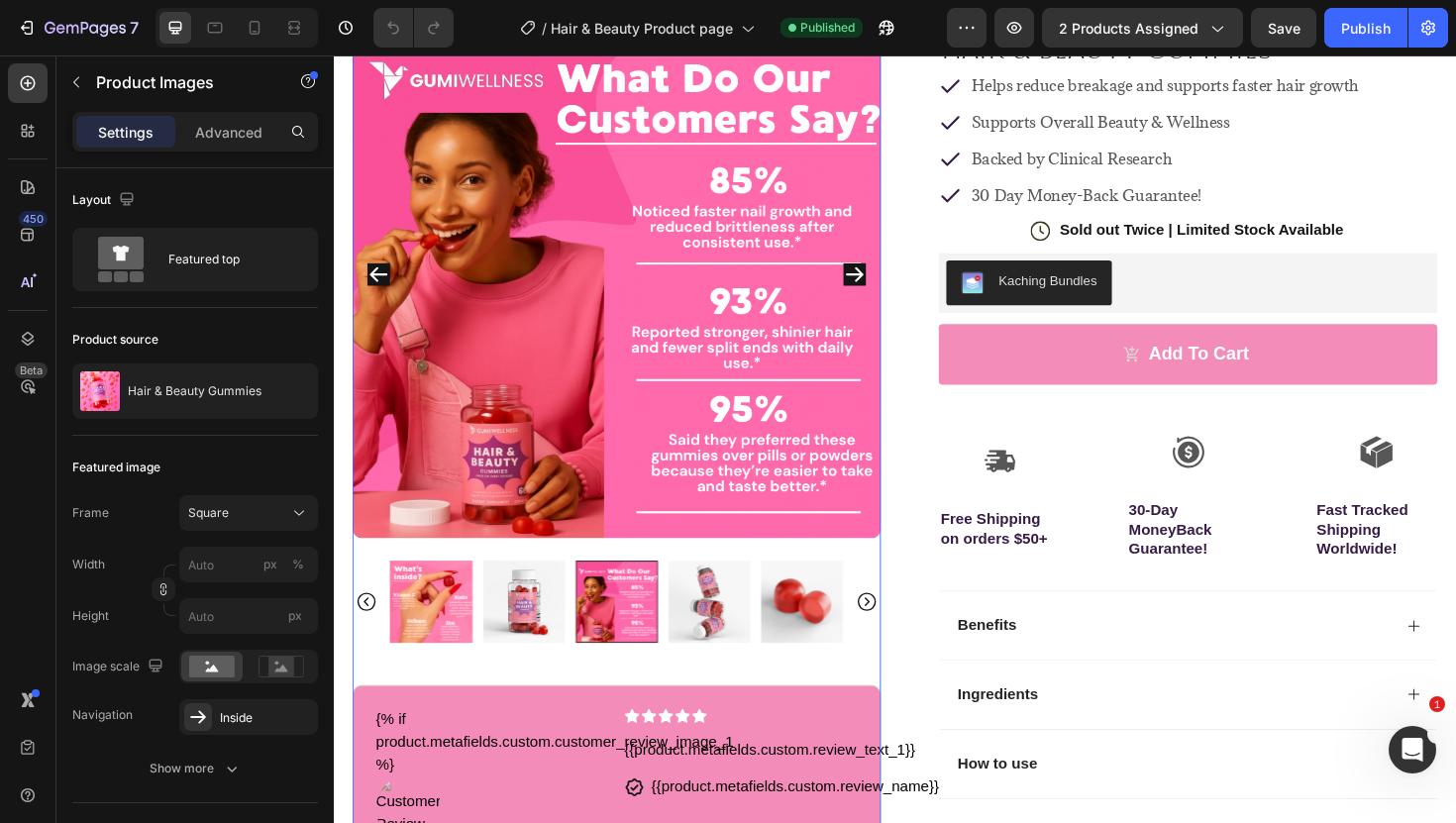 click 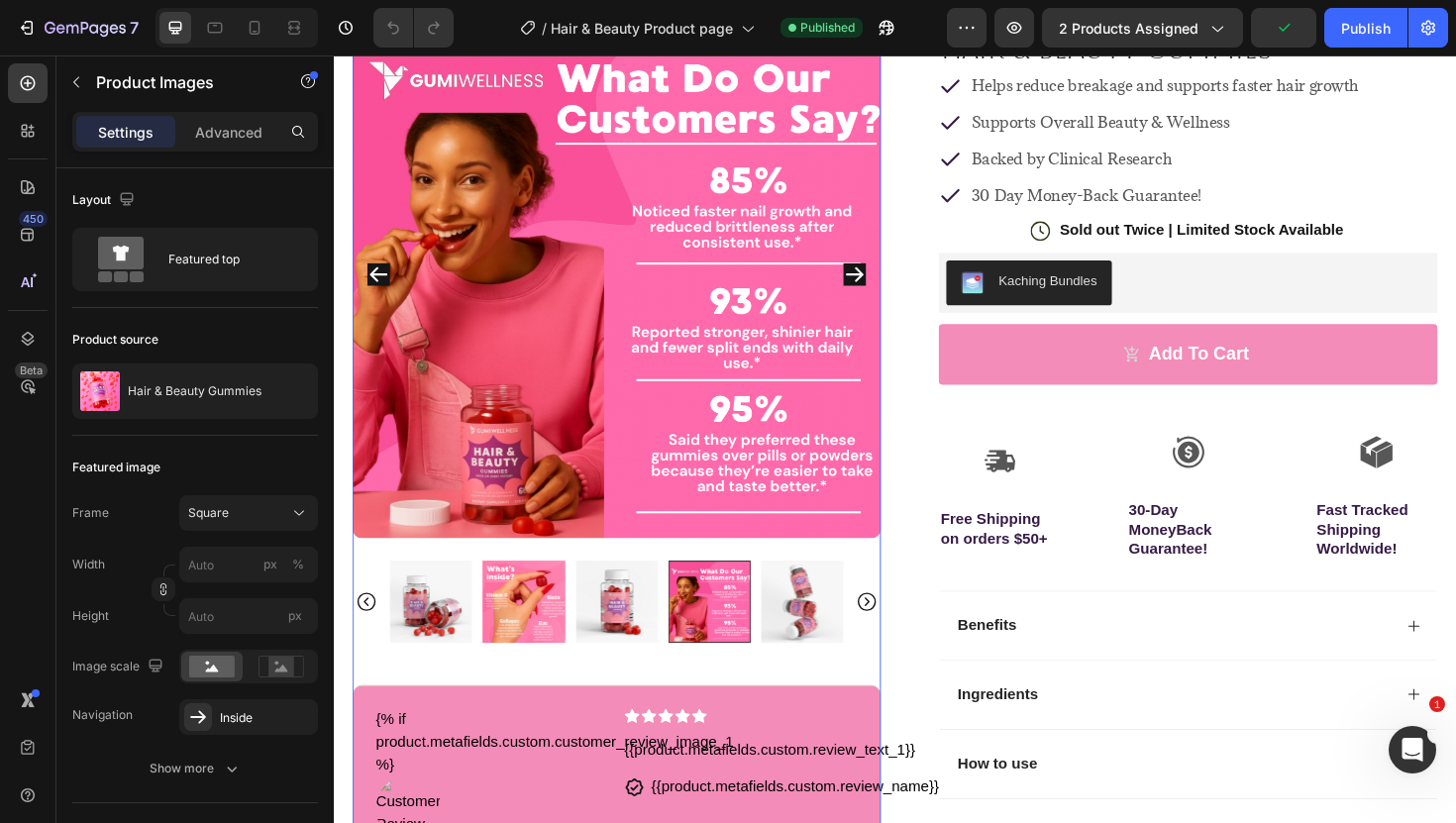 click 